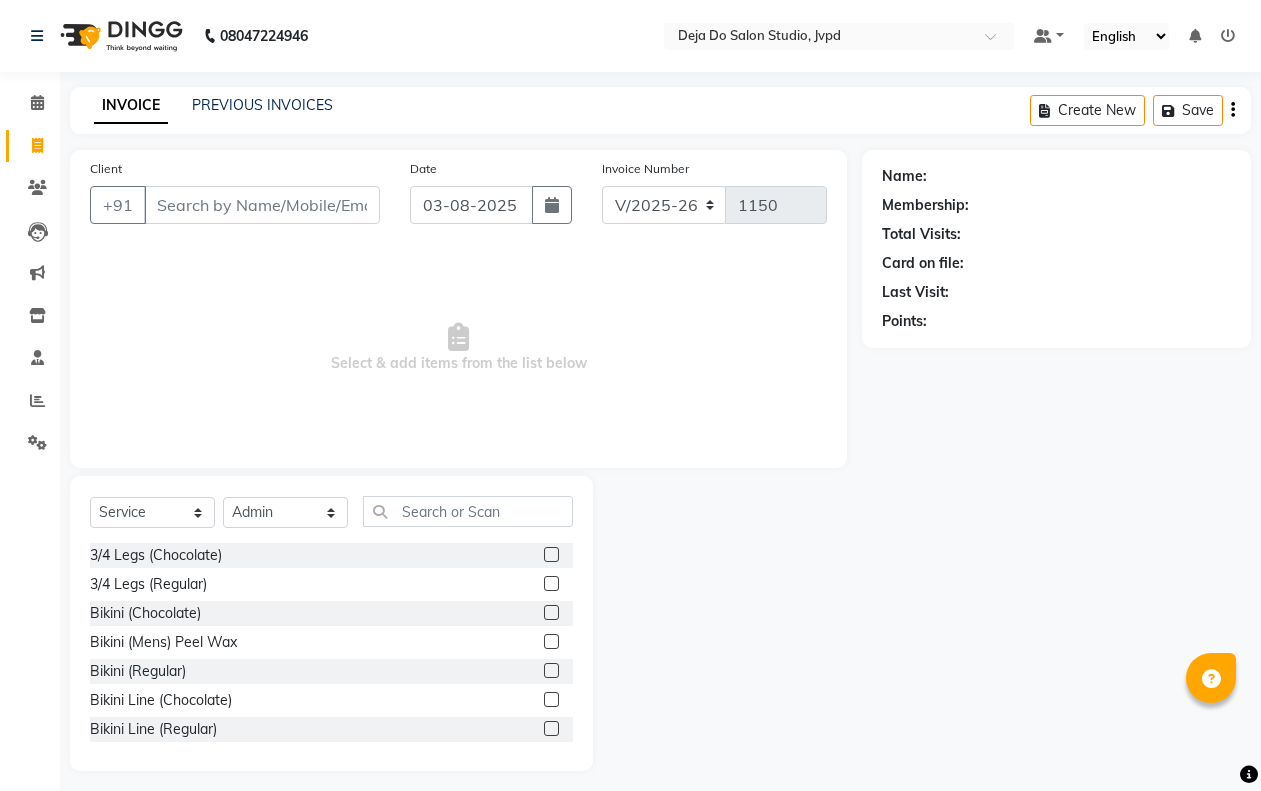 select on "7295" 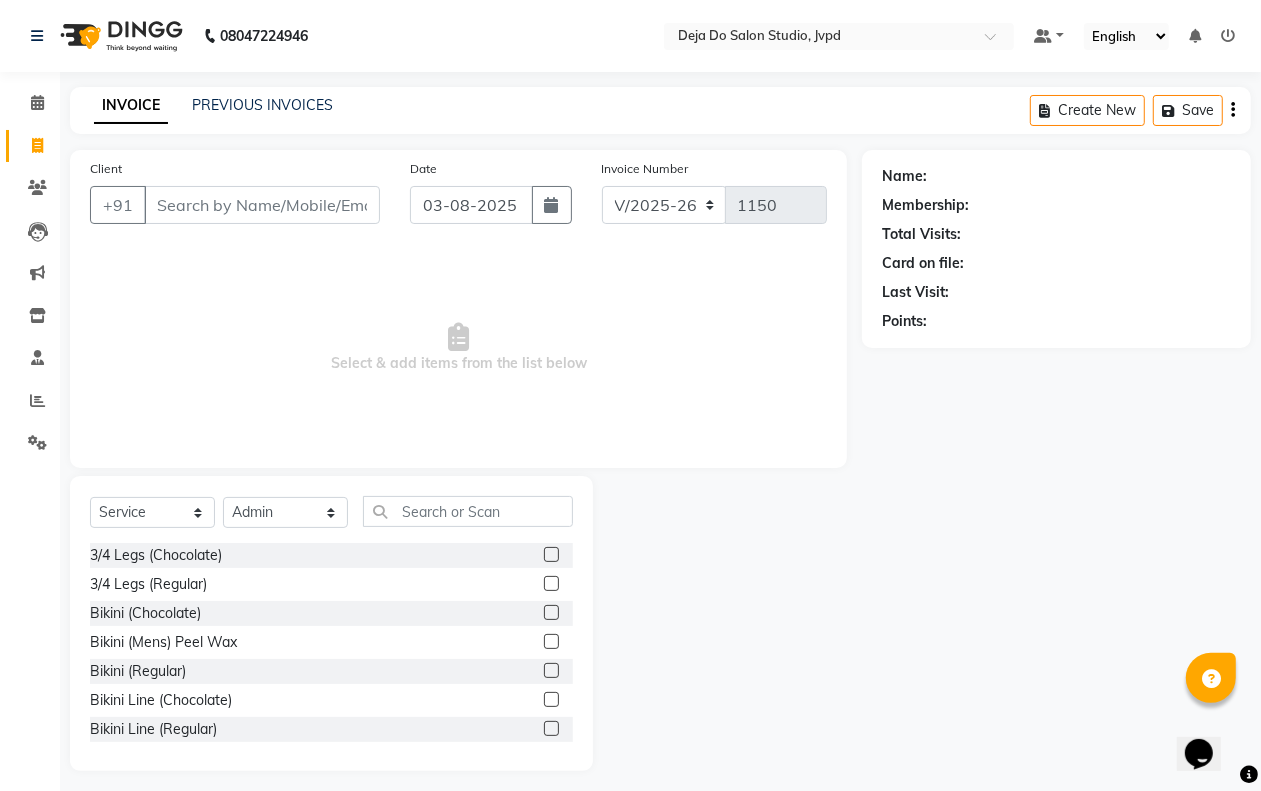 scroll, scrollTop: 0, scrollLeft: 0, axis: both 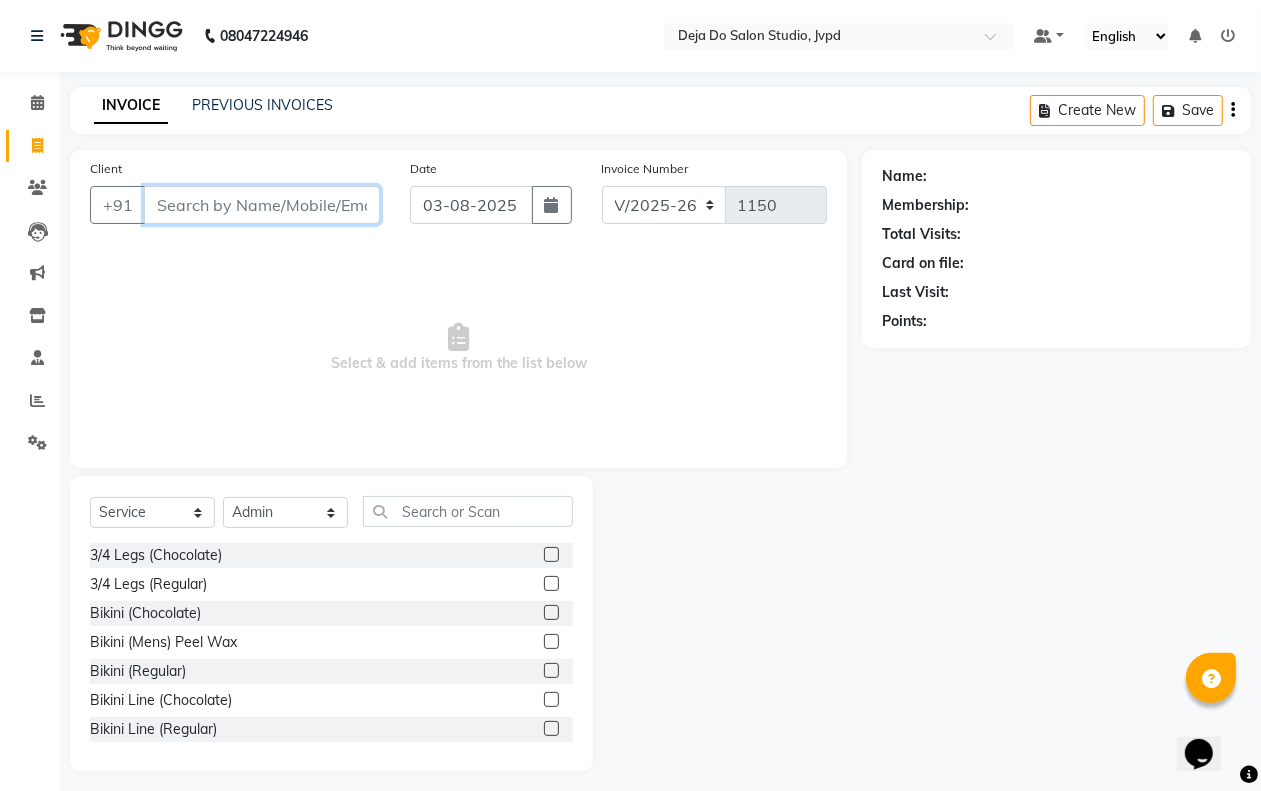 click on "Client" at bounding box center [262, 205] 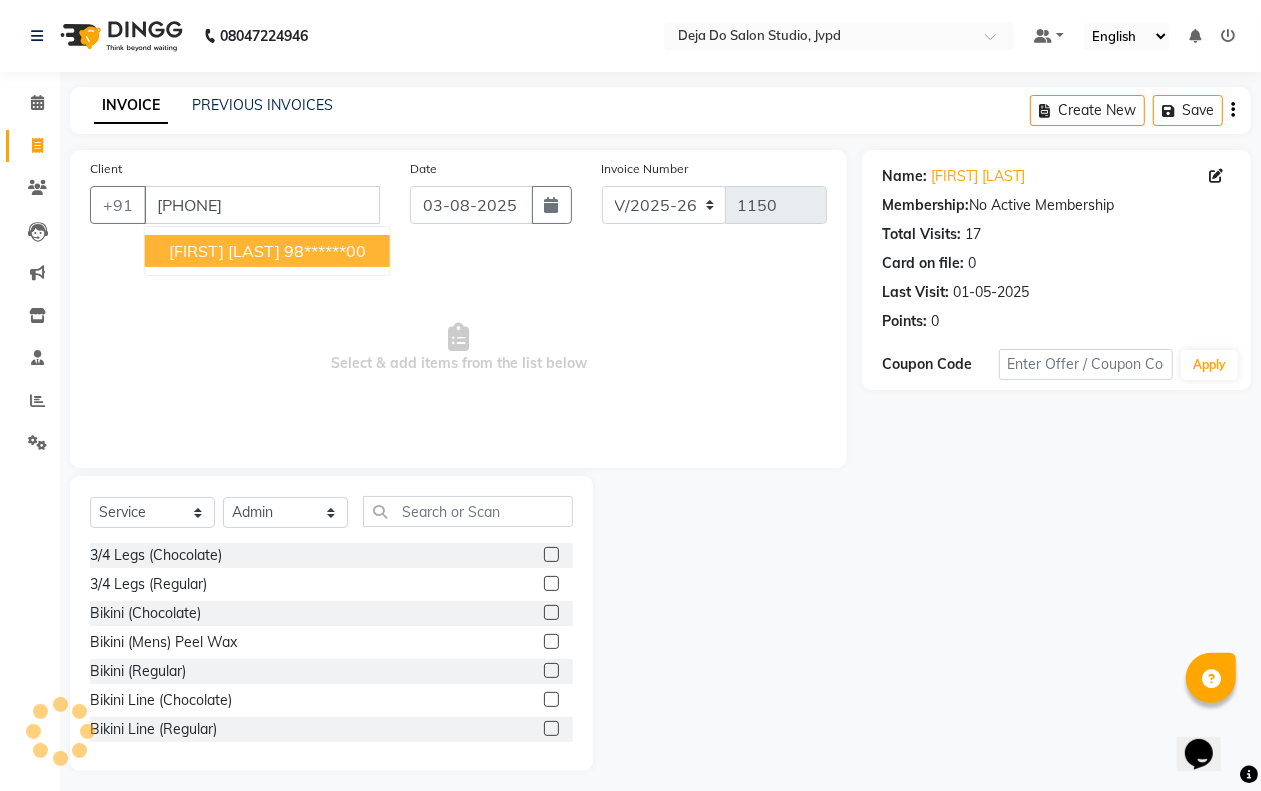 click on "[FIRST] [LAST] [PHONE]" at bounding box center [267, 251] 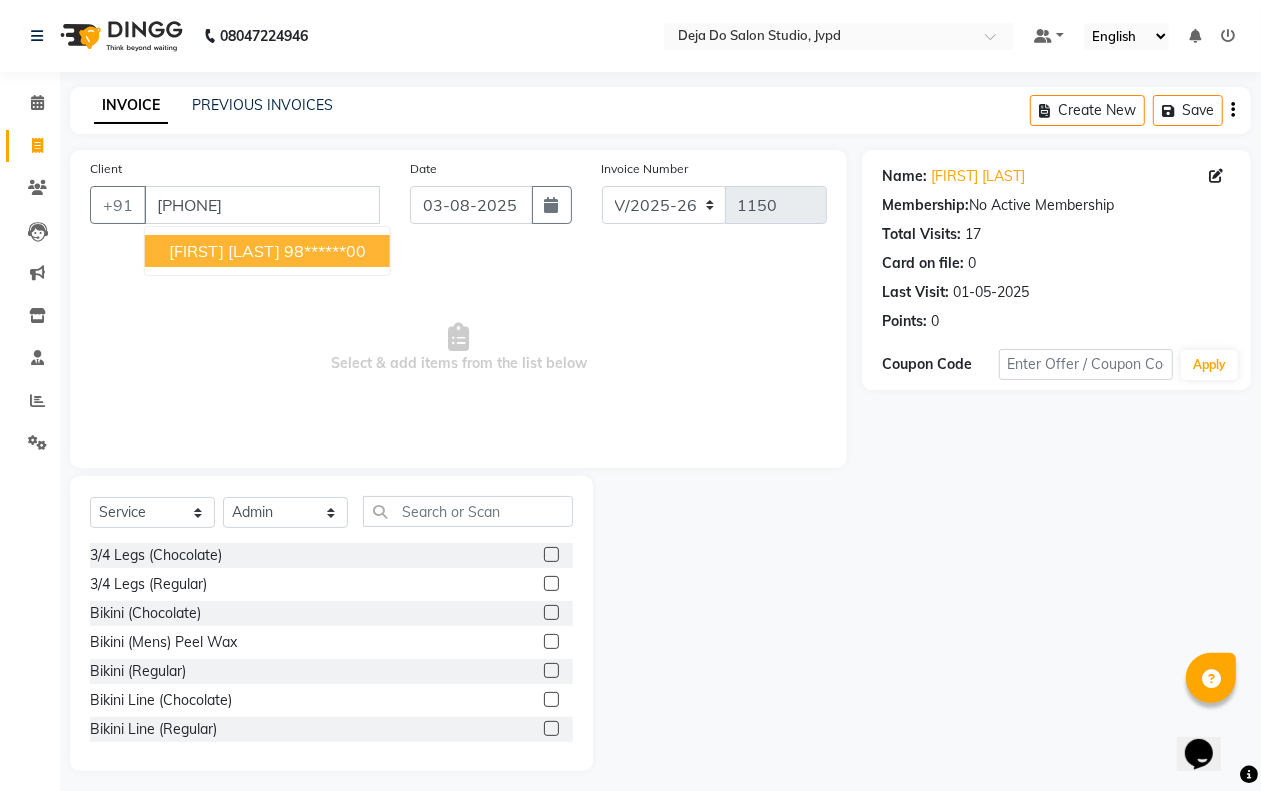 click on "[FIRST] [LAST]" at bounding box center (224, 251) 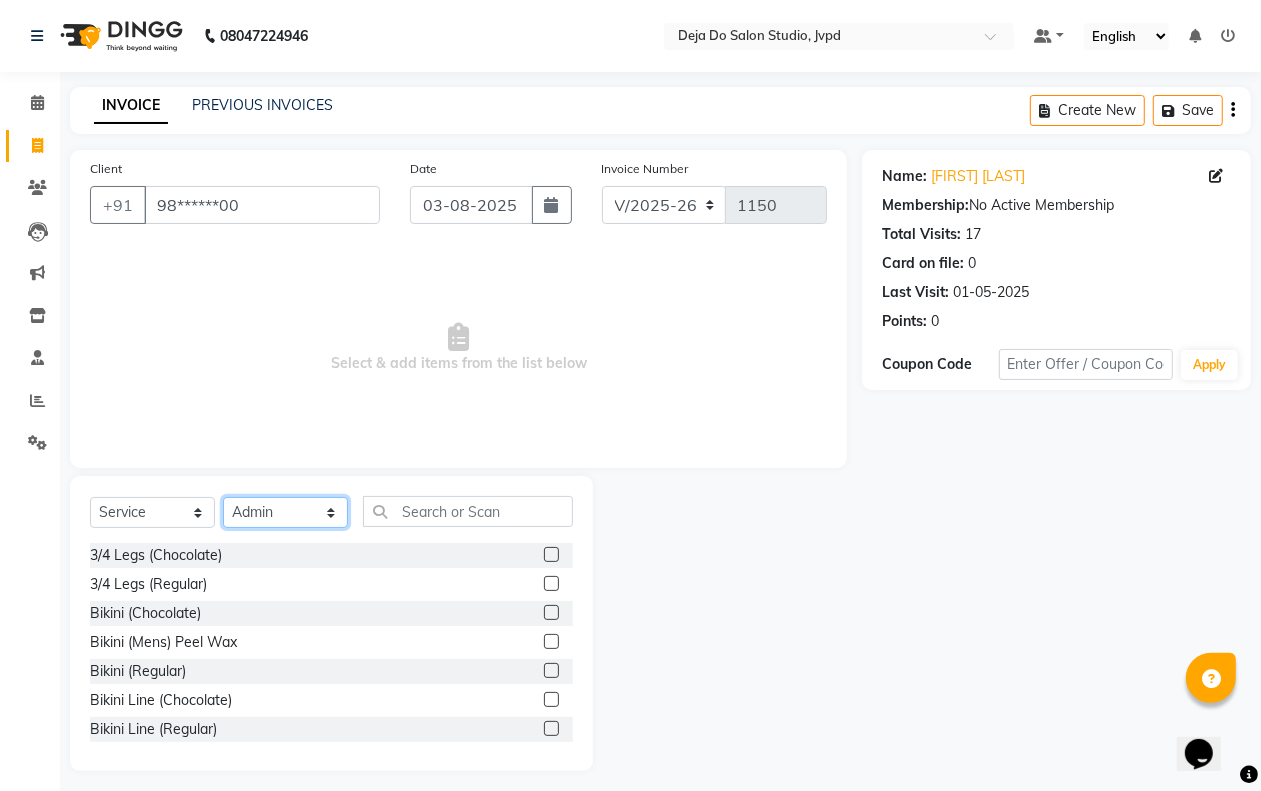 click on "Select Stylist Aditi Admin Anam  Sheikh  Arifa Shaikh Danish  Salamani Farida Fatima Kasbe Namya salian Rashi Mayur Sakina Rupani Shefali  shetty Shuaib Salamani Sumaiya sayed Sushma Pelage" 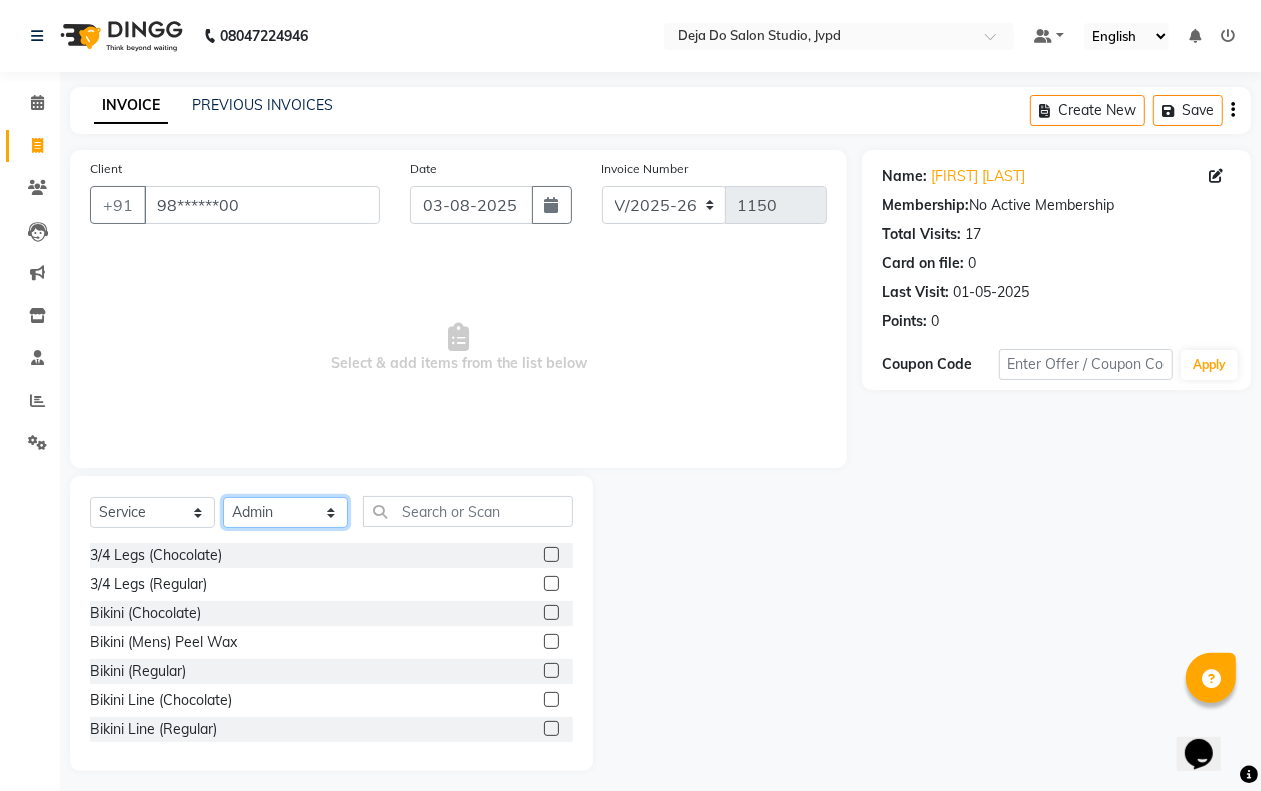 select on "62497" 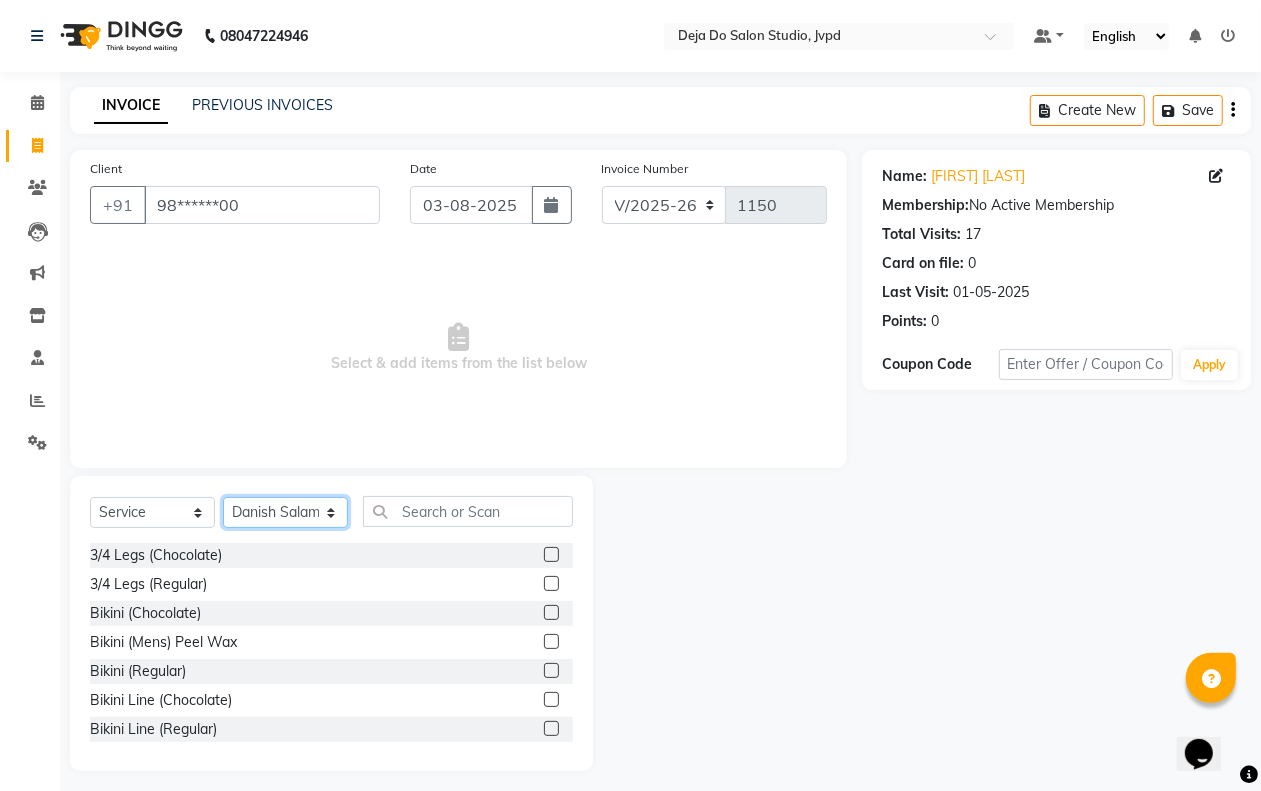 click on "Select Stylist Aditi Admin Anam  Sheikh  Arifa Shaikh Danish  Salamani Farida Fatima Kasbe Namya salian Rashi Mayur Sakina Rupani Shefali  shetty Shuaib Salamani Sumaiya sayed Sushma Pelage" 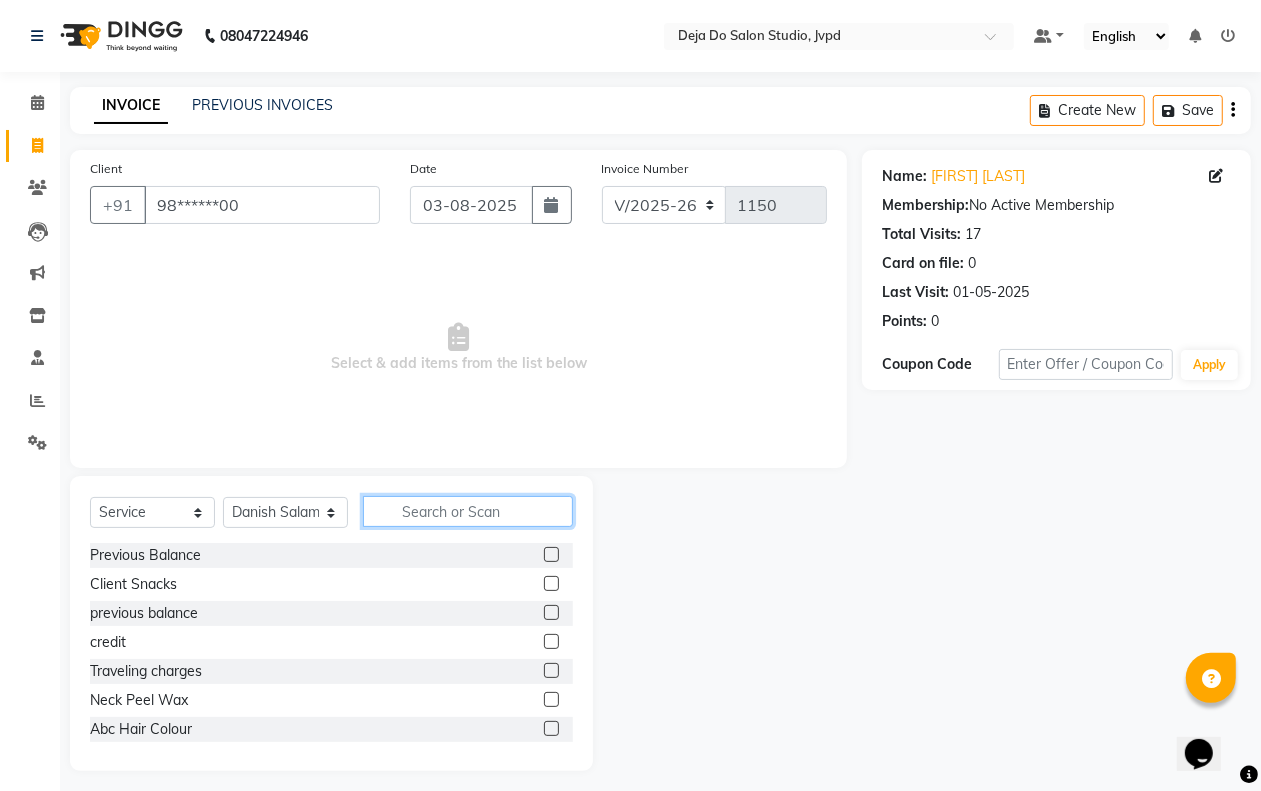 click 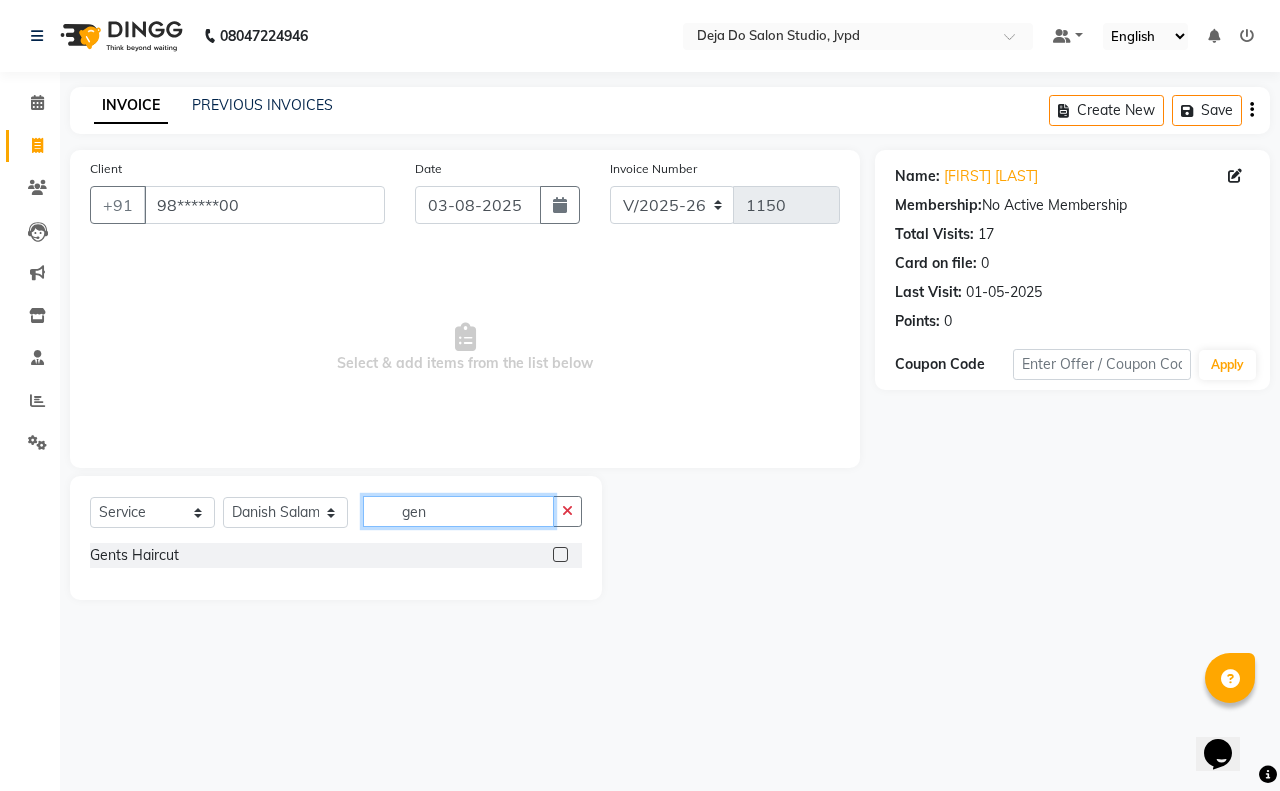 type on "gen" 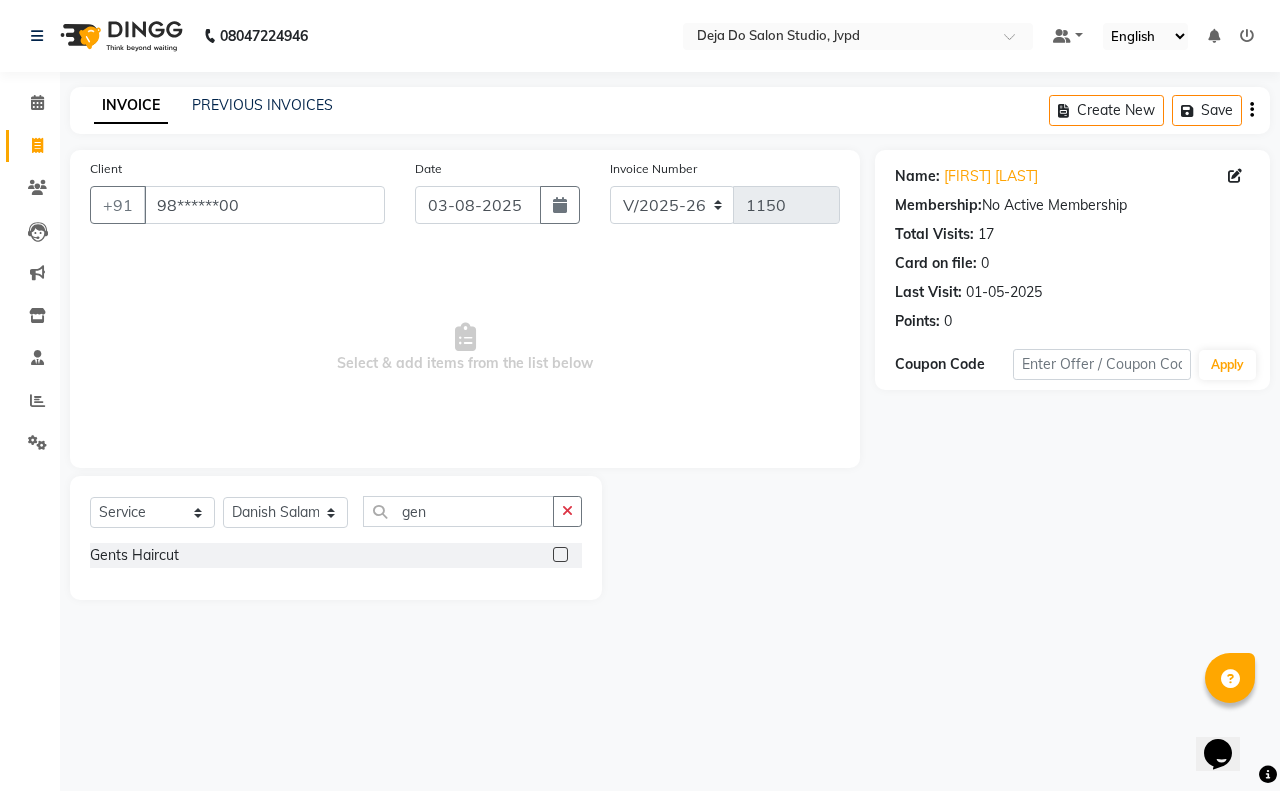click on "Select  Service  Product  Membership  Package Voucher Prepaid Gift Card  Select Stylist Aditi Admin [FIRST]  [LAST]  Arifa Shaikh Danish  [LAST] Farida [FIRST] [LAST] [FIRST] salian [FIRST] [LAST] [FIRST] [LAST] [FIRST]  [LAST] [FIRST]  [LAST] [FIRST] [LAST] [FIRST] [LAST] [FIRST] [LAST] [FIRST] [LAST]" 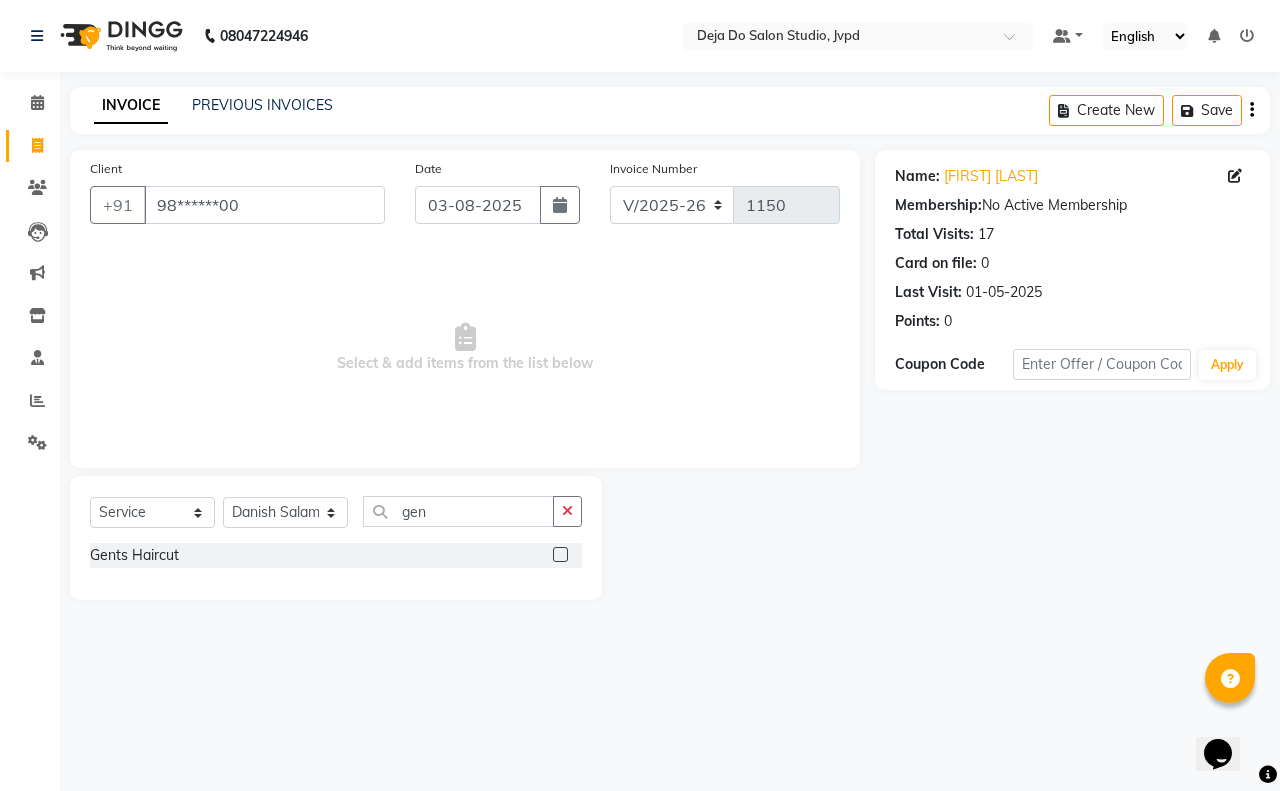 click 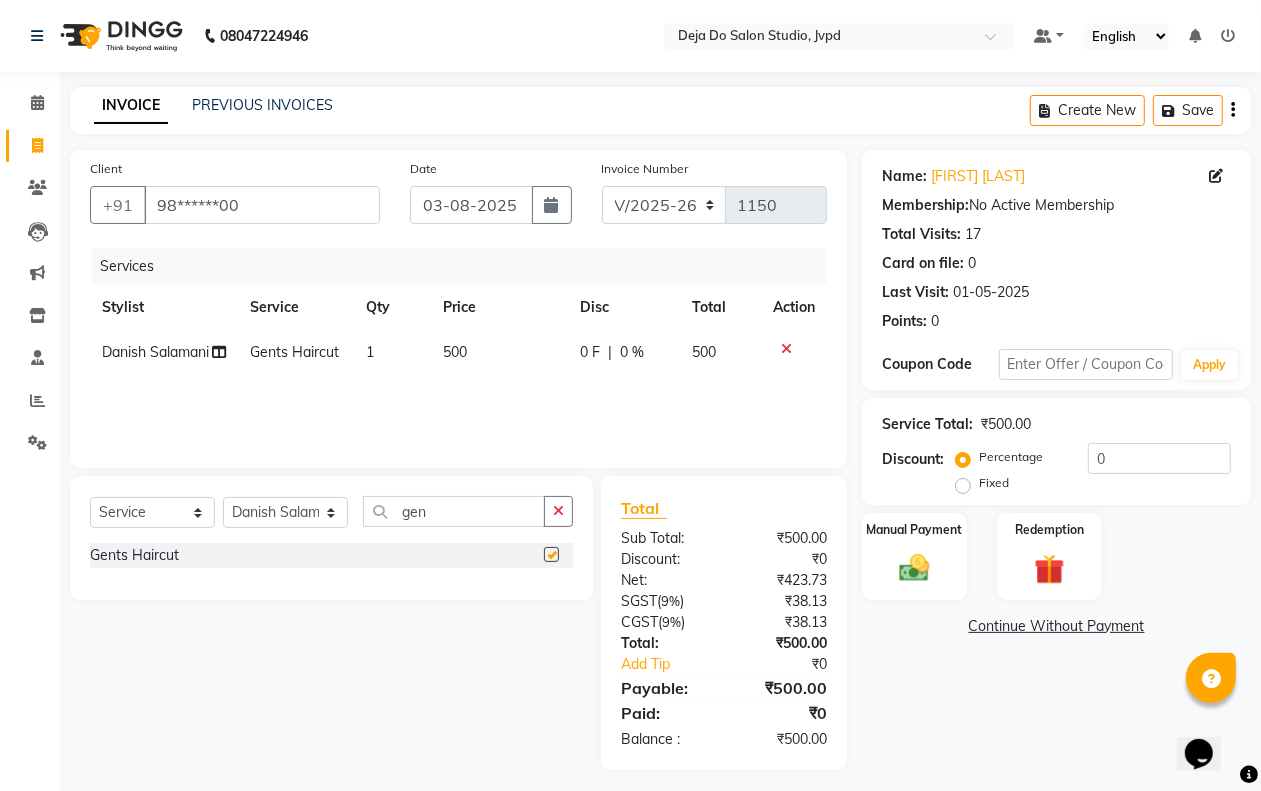 checkbox on "false" 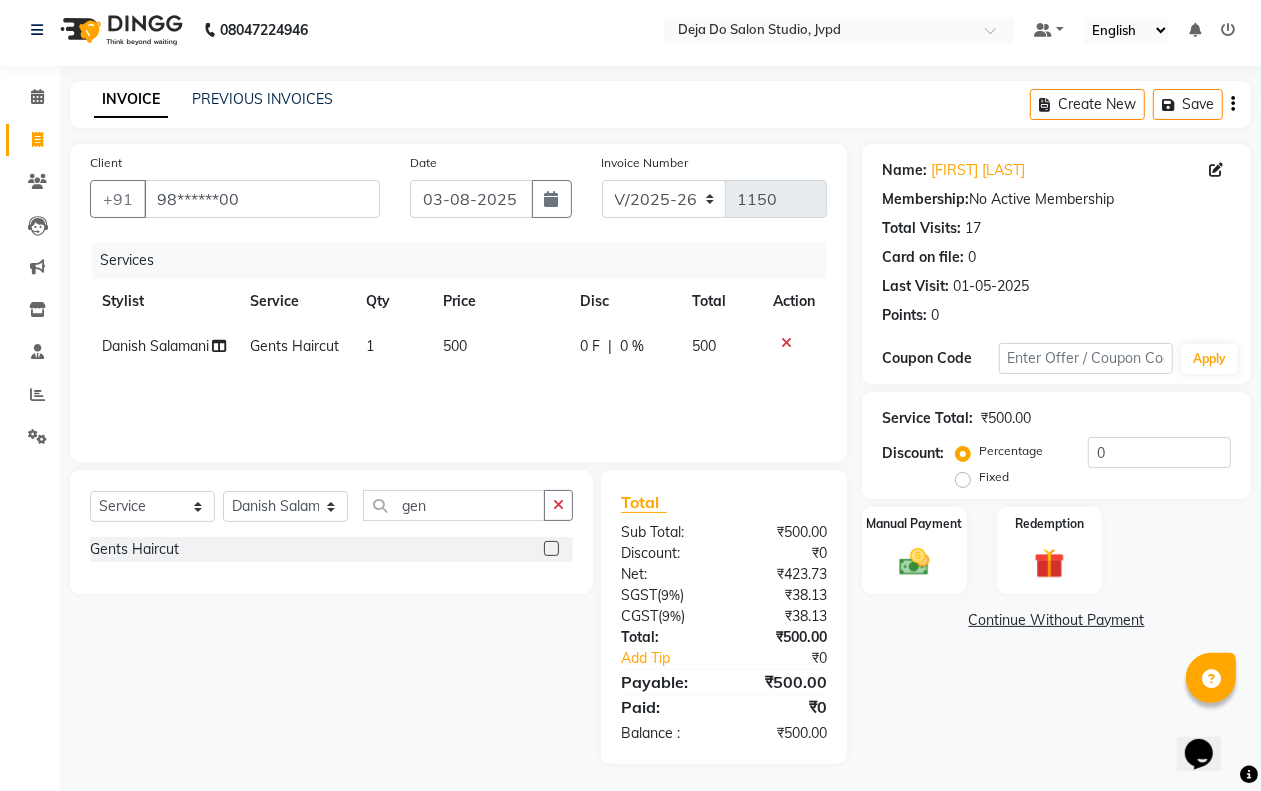 scroll, scrollTop: 8, scrollLeft: 0, axis: vertical 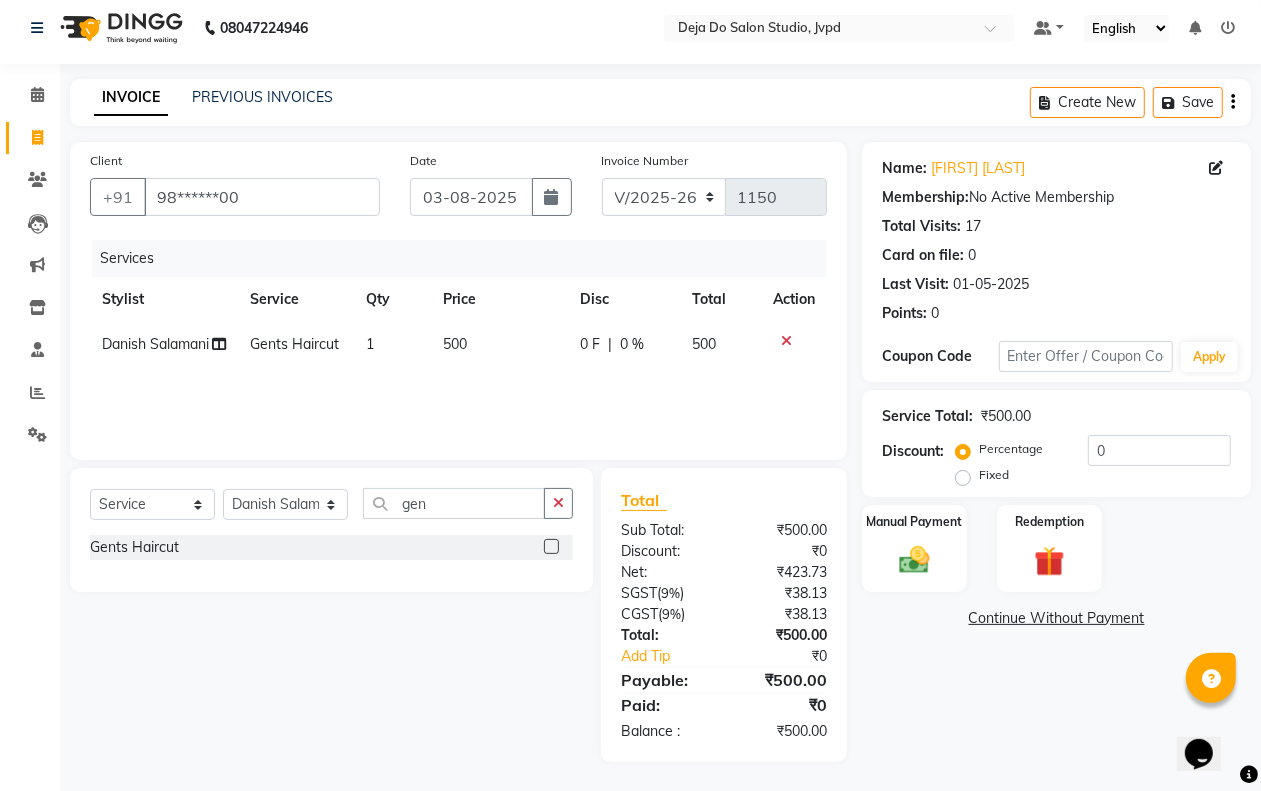 click on "Service Total:  ₹500.00  Discount:  Percentage   Fixed  0" 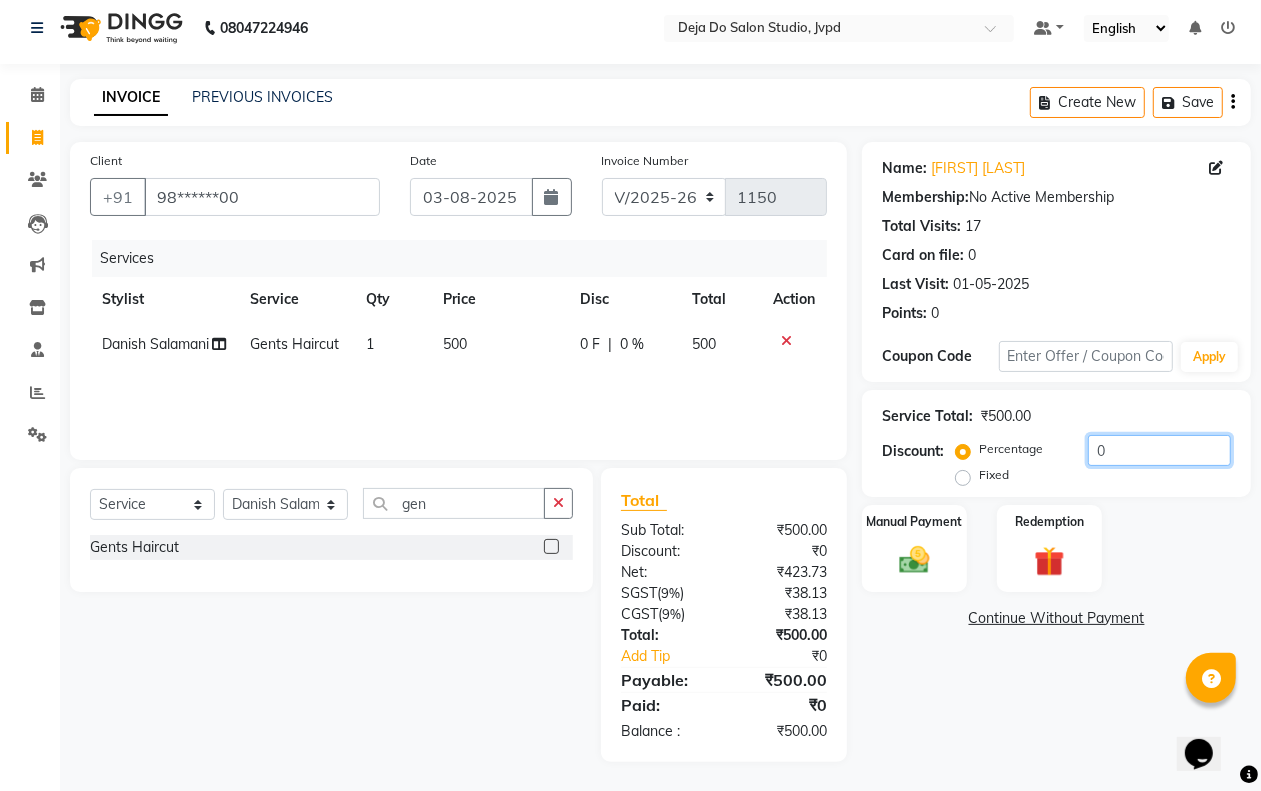 drag, startPoint x: 1113, startPoint y: 440, endPoint x: 1100, endPoint y: 438, distance: 13.152946 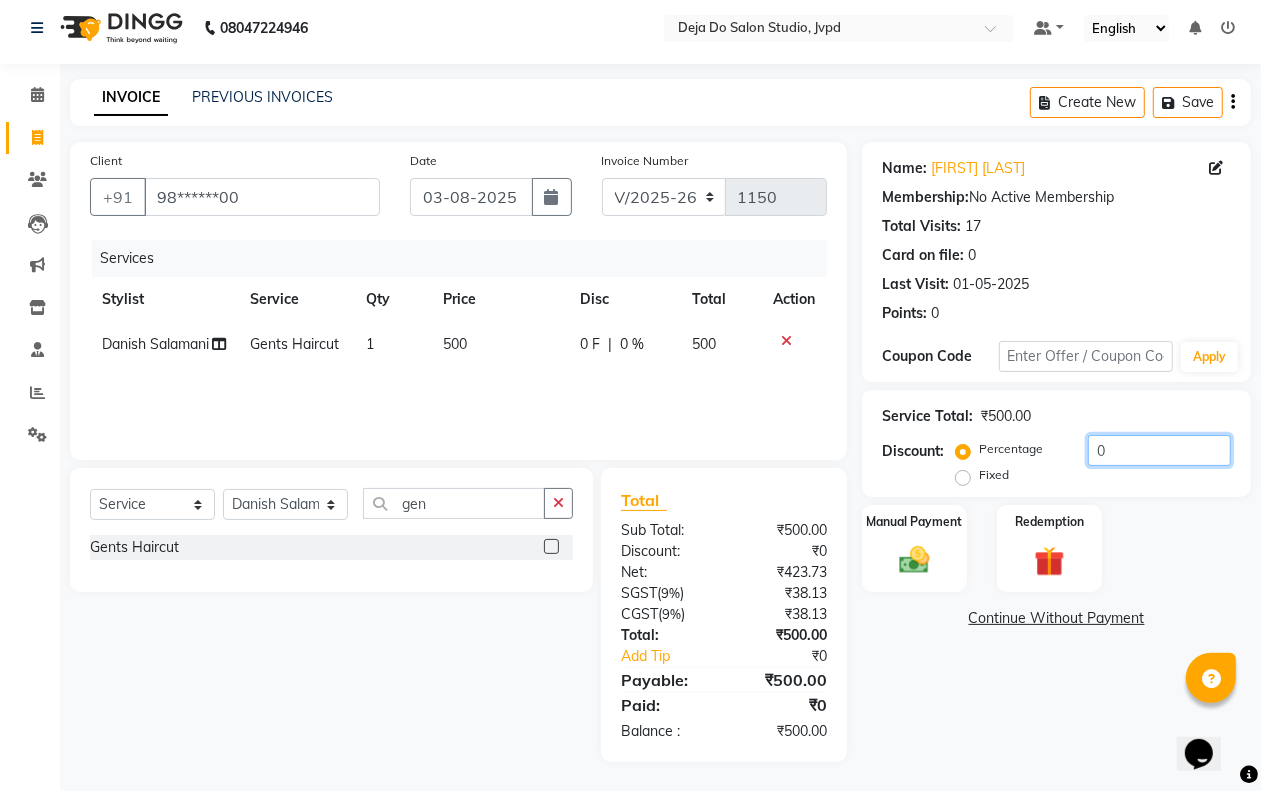 click on "0" 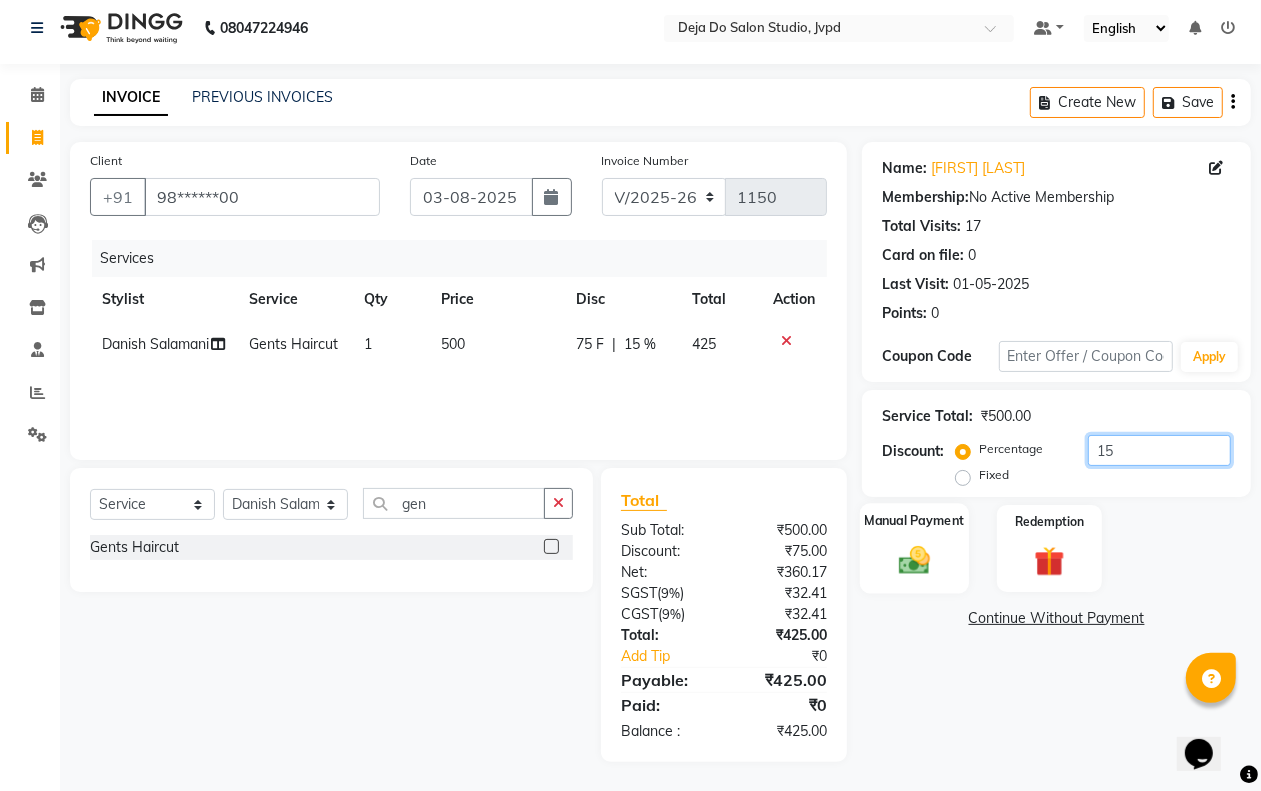 type on "15" 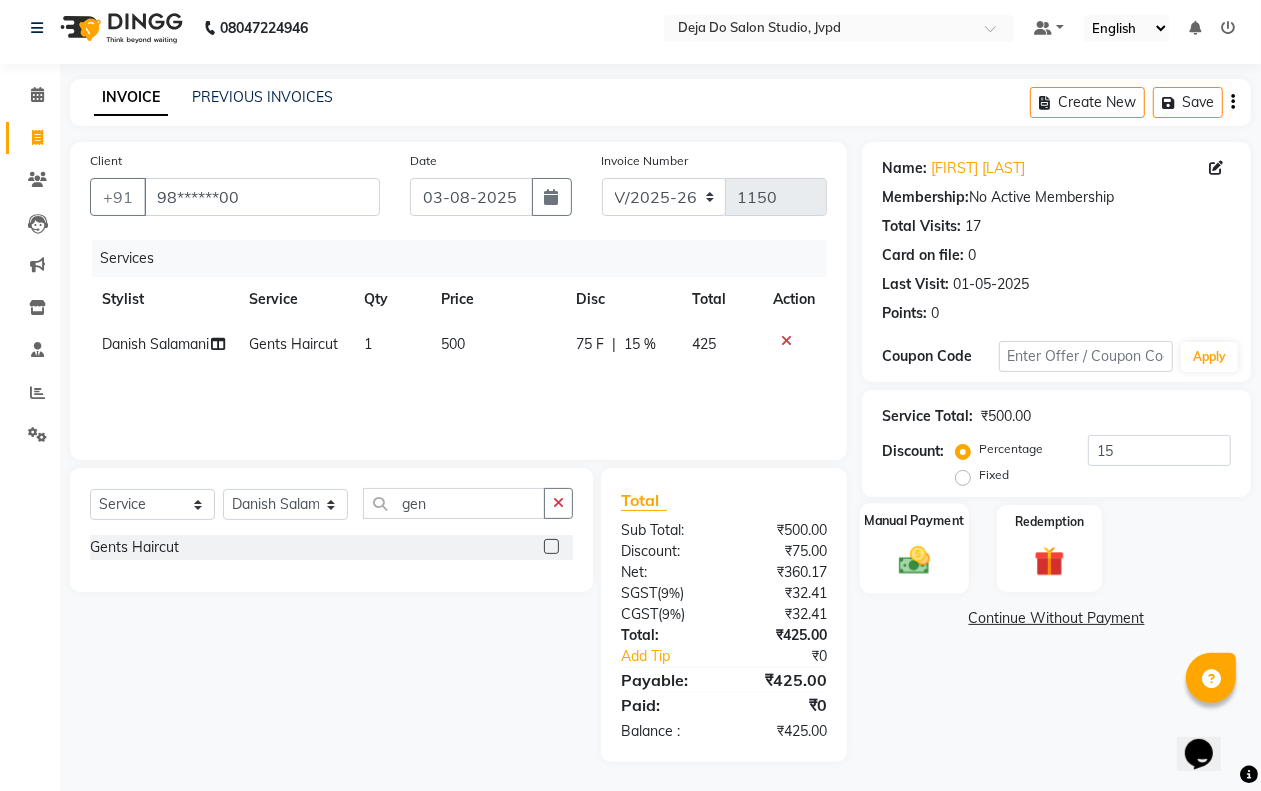 click on "Manual Payment" 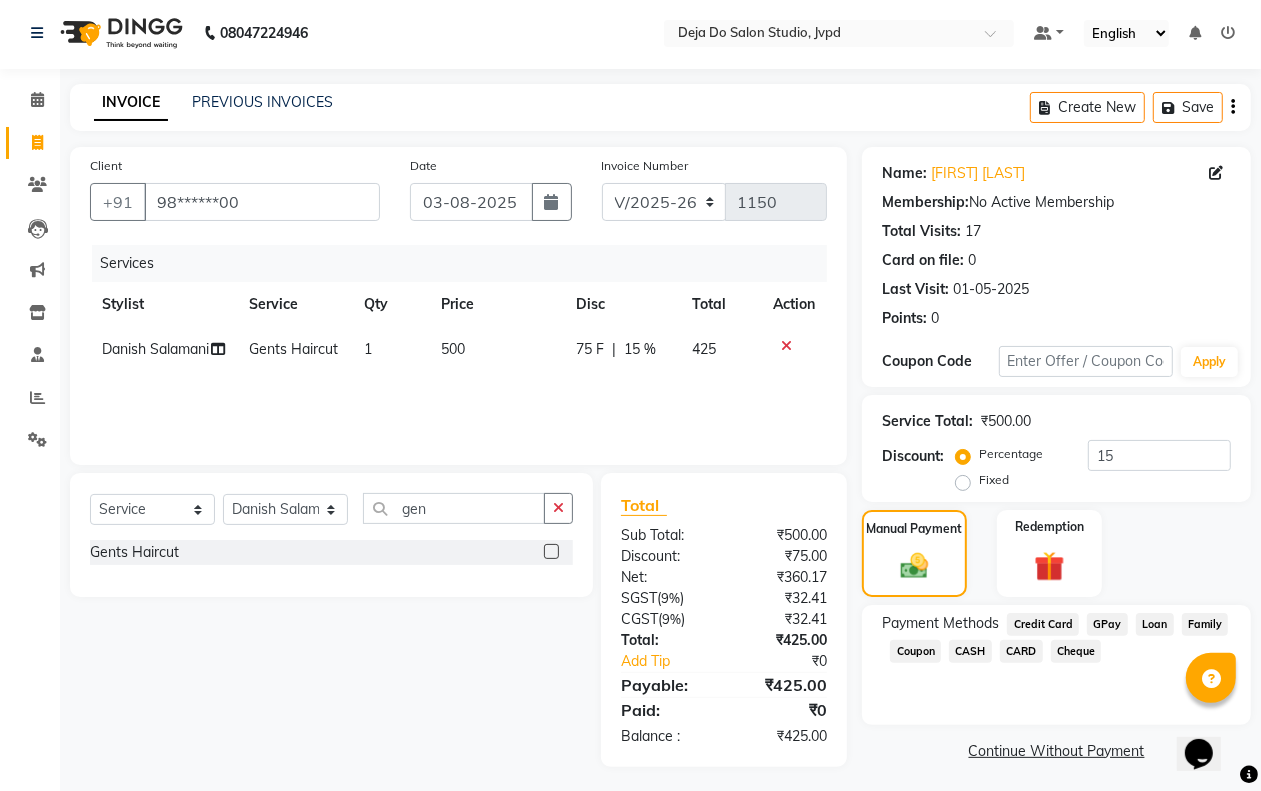 scroll, scrollTop: 8, scrollLeft: 0, axis: vertical 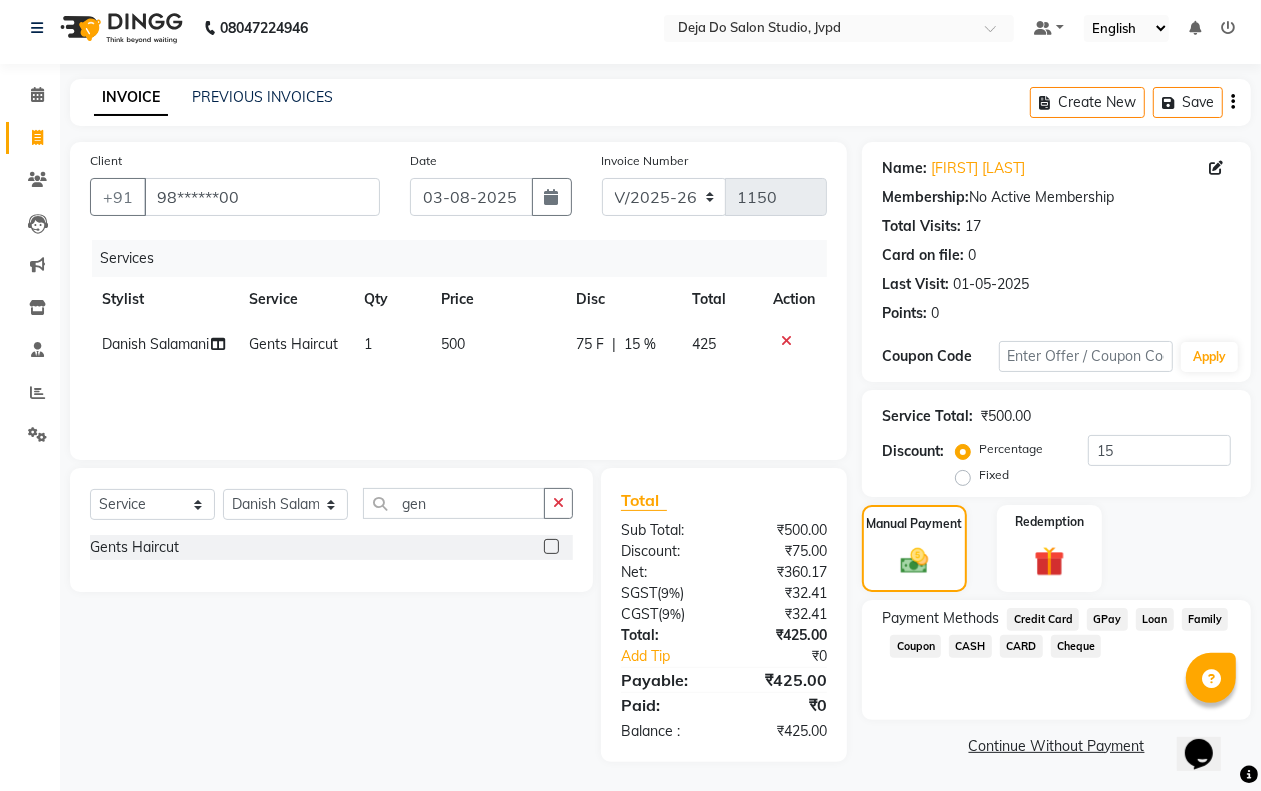 click on "CASH" 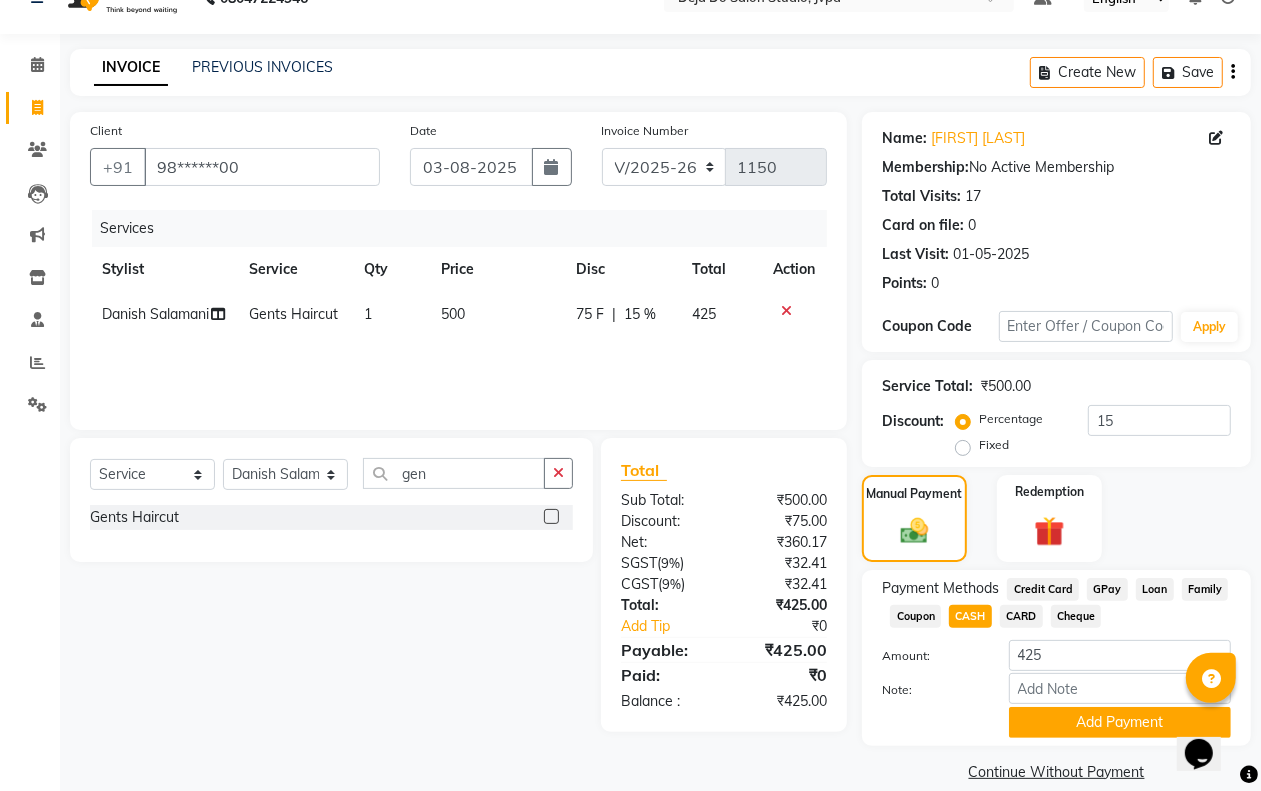 scroll, scrollTop: 62, scrollLeft: 0, axis: vertical 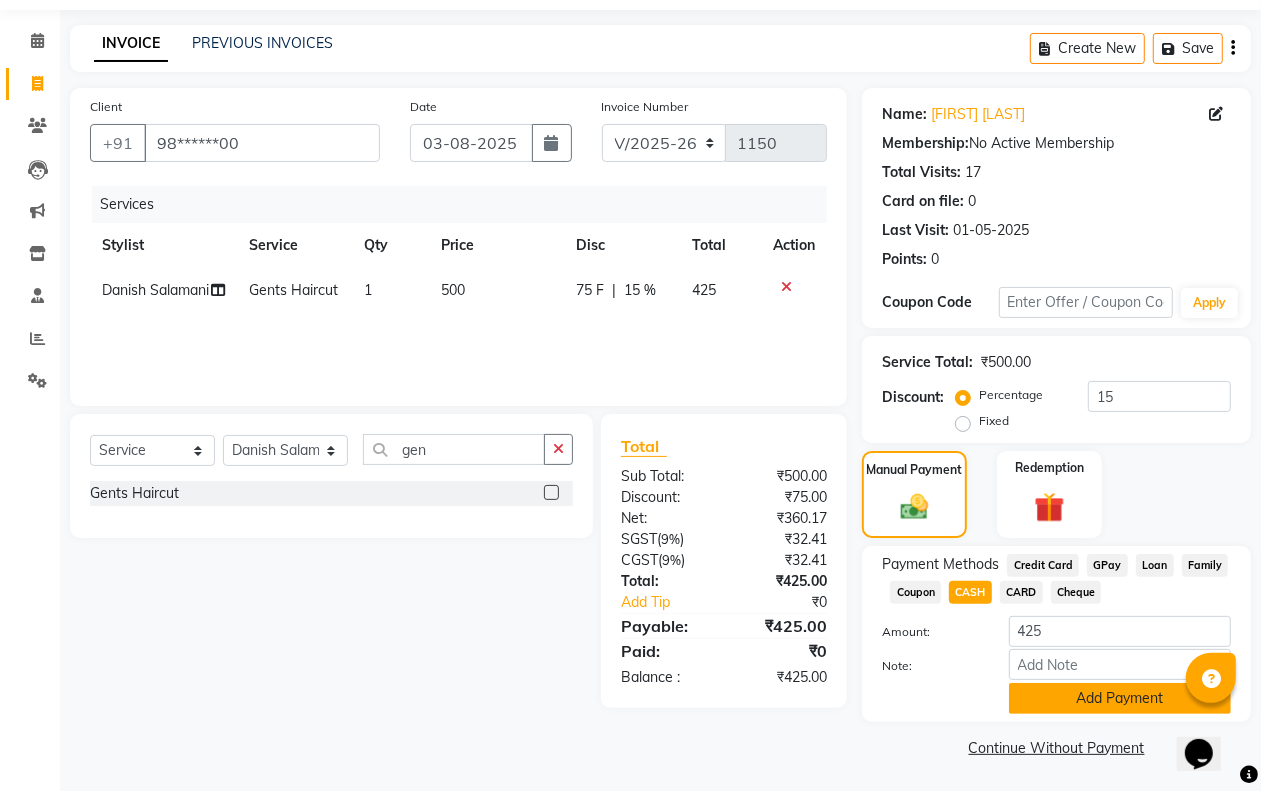 drag, startPoint x: 1043, startPoint y: 726, endPoint x: 1045, endPoint y: 711, distance: 15.132746 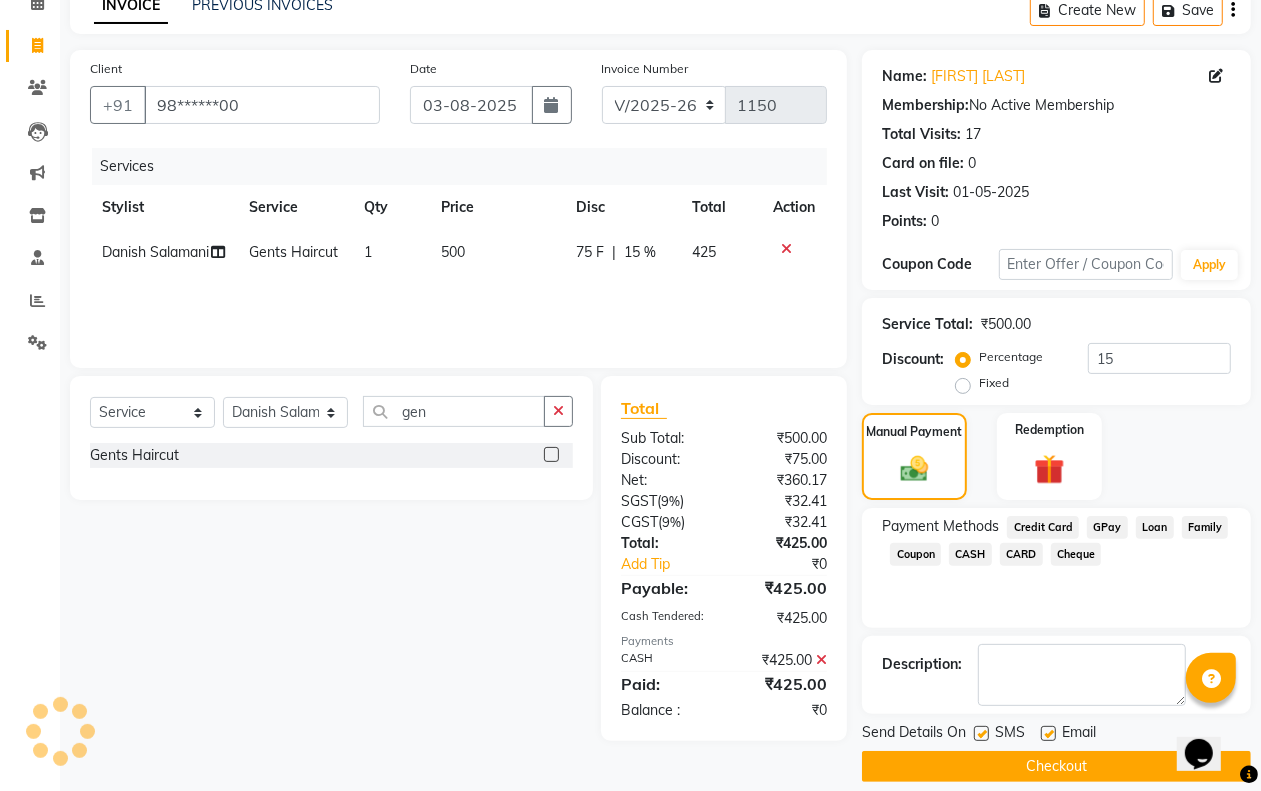 scroll, scrollTop: 121, scrollLeft: 0, axis: vertical 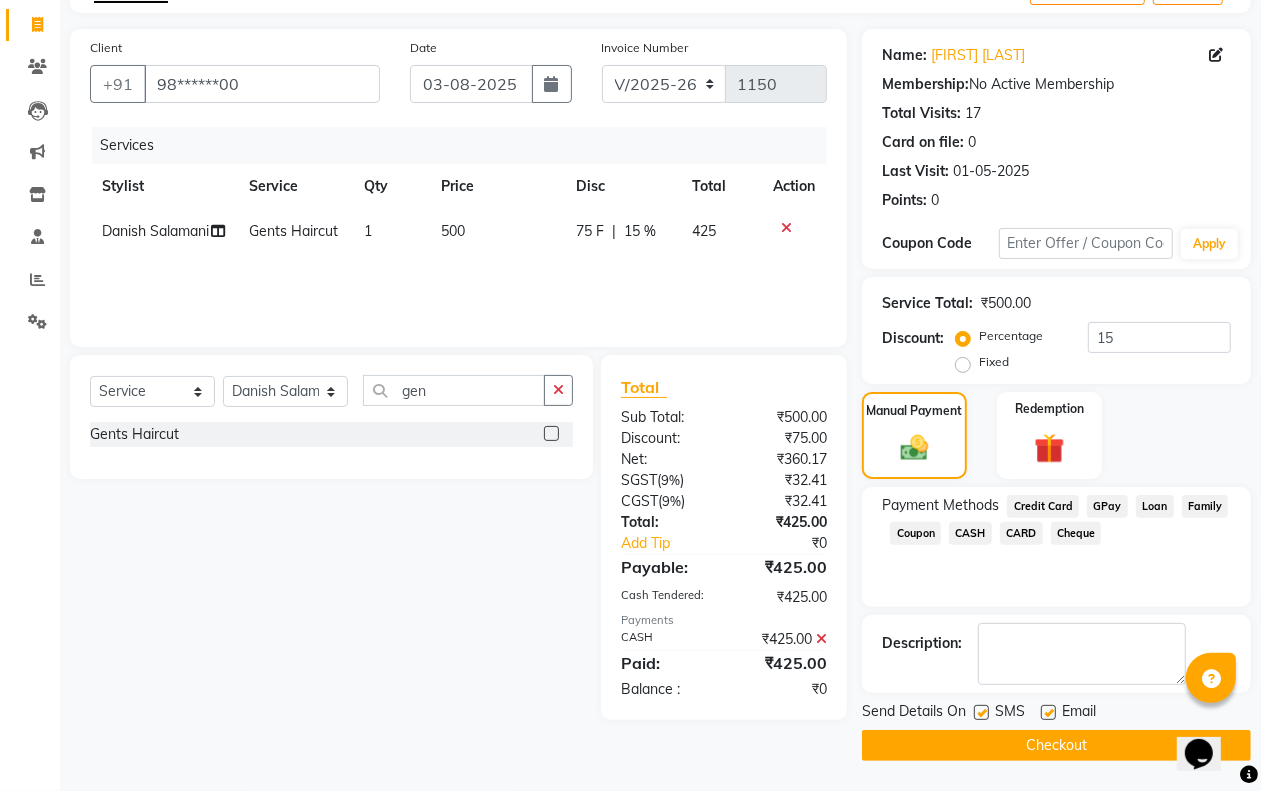 click on "Checkout" 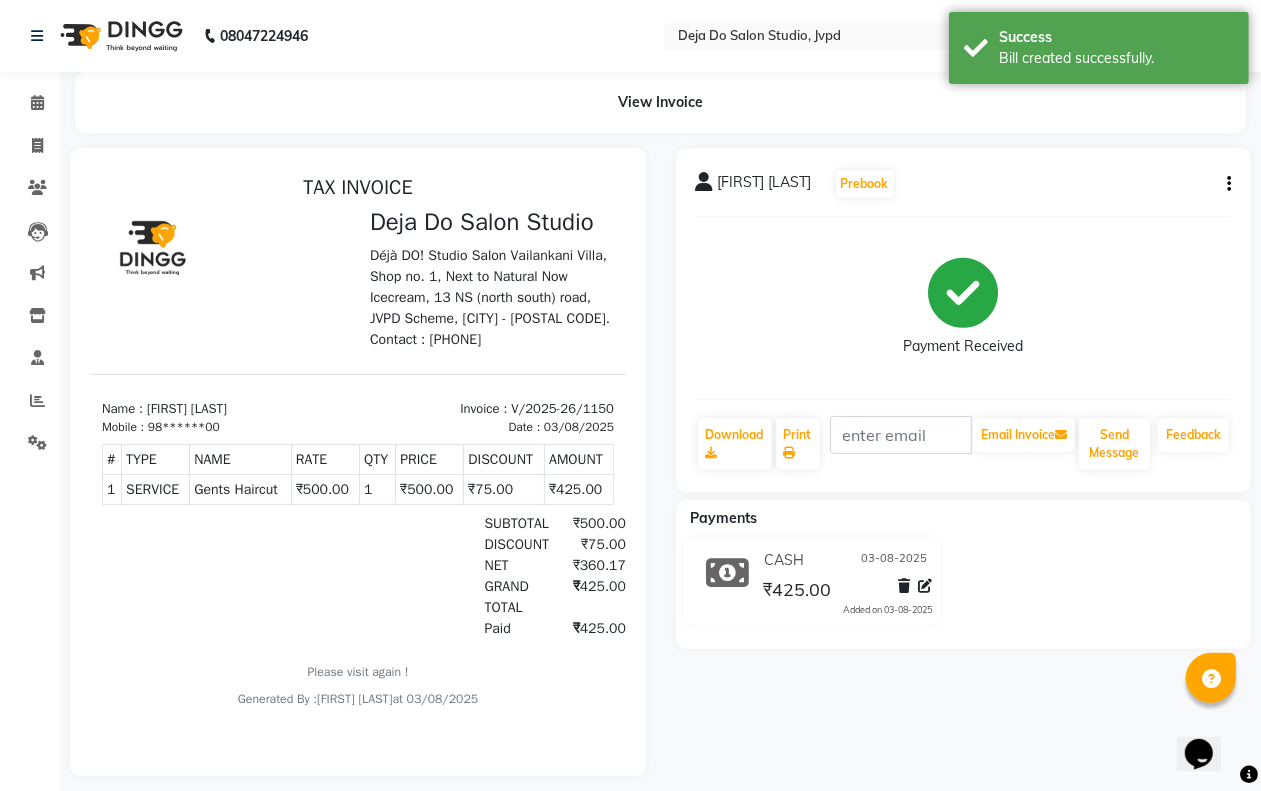 scroll, scrollTop: 0, scrollLeft: 0, axis: both 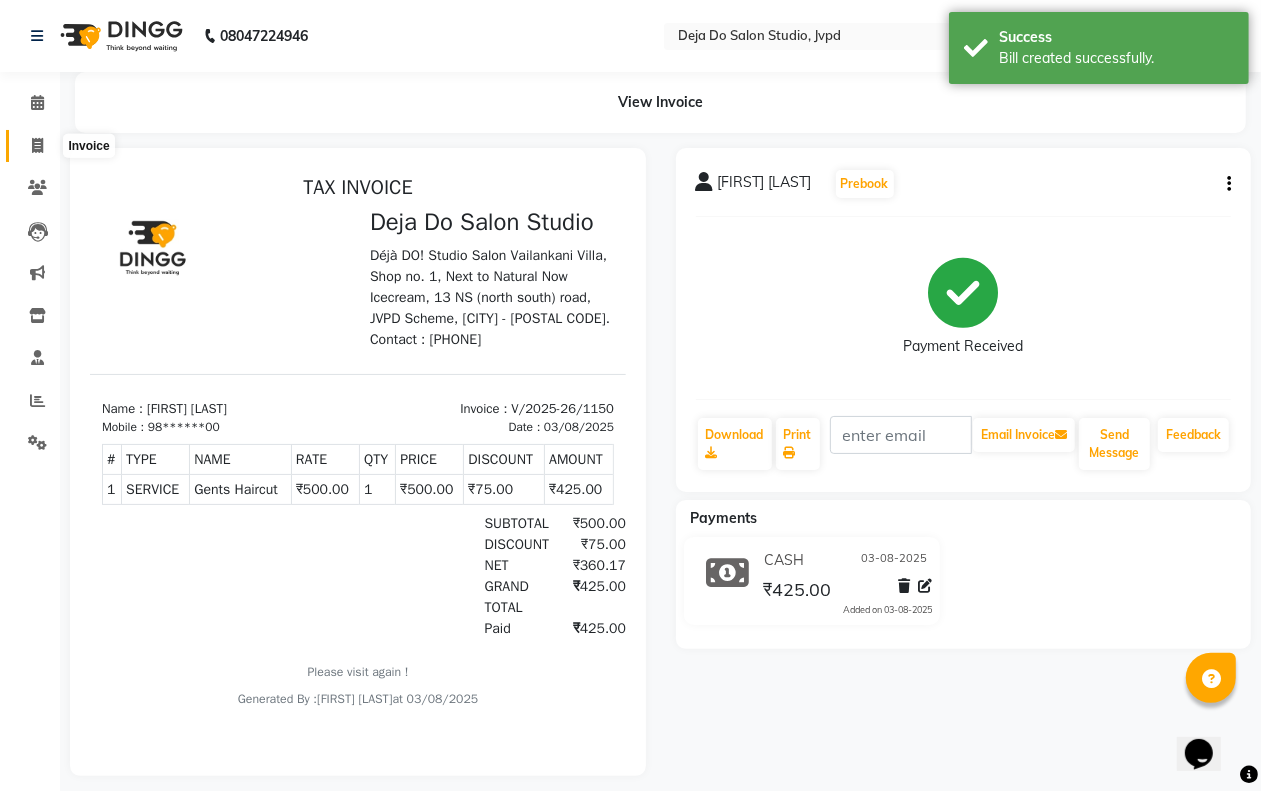 click 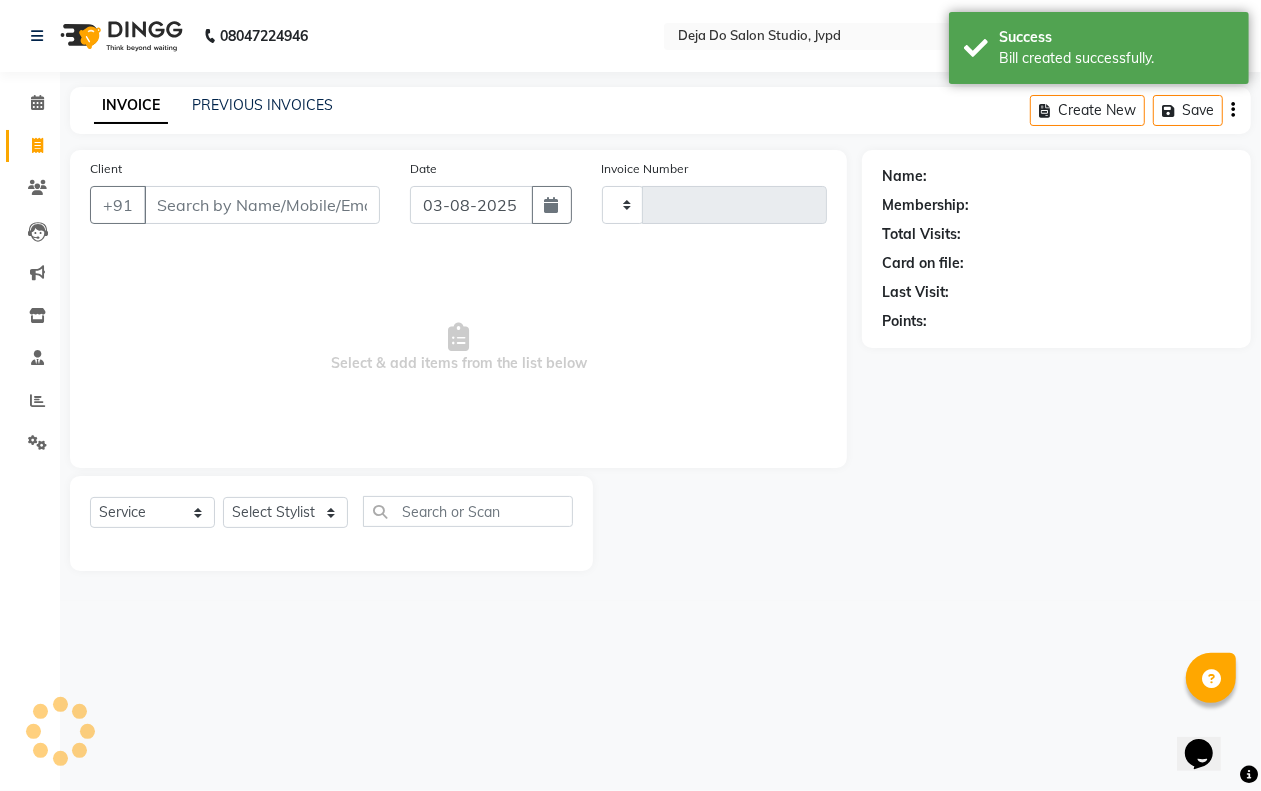 type on "1151" 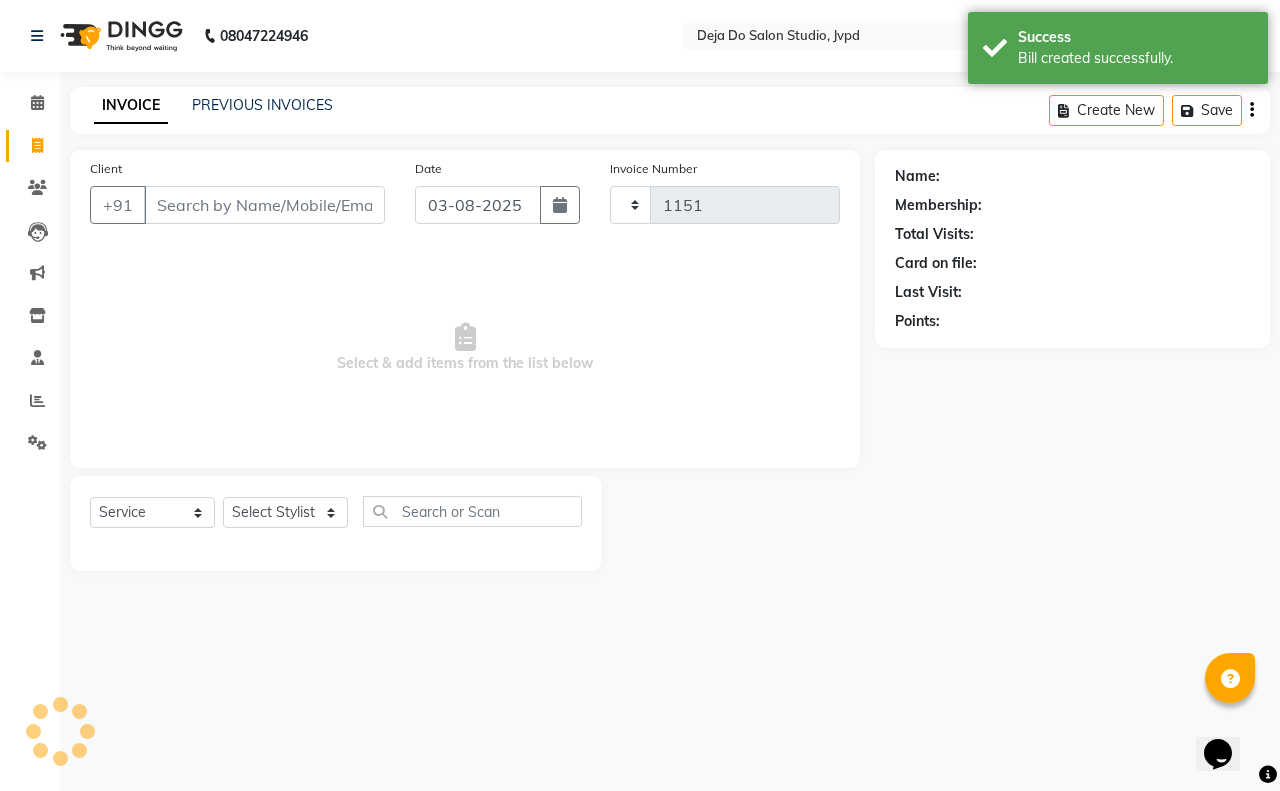 select on "7295" 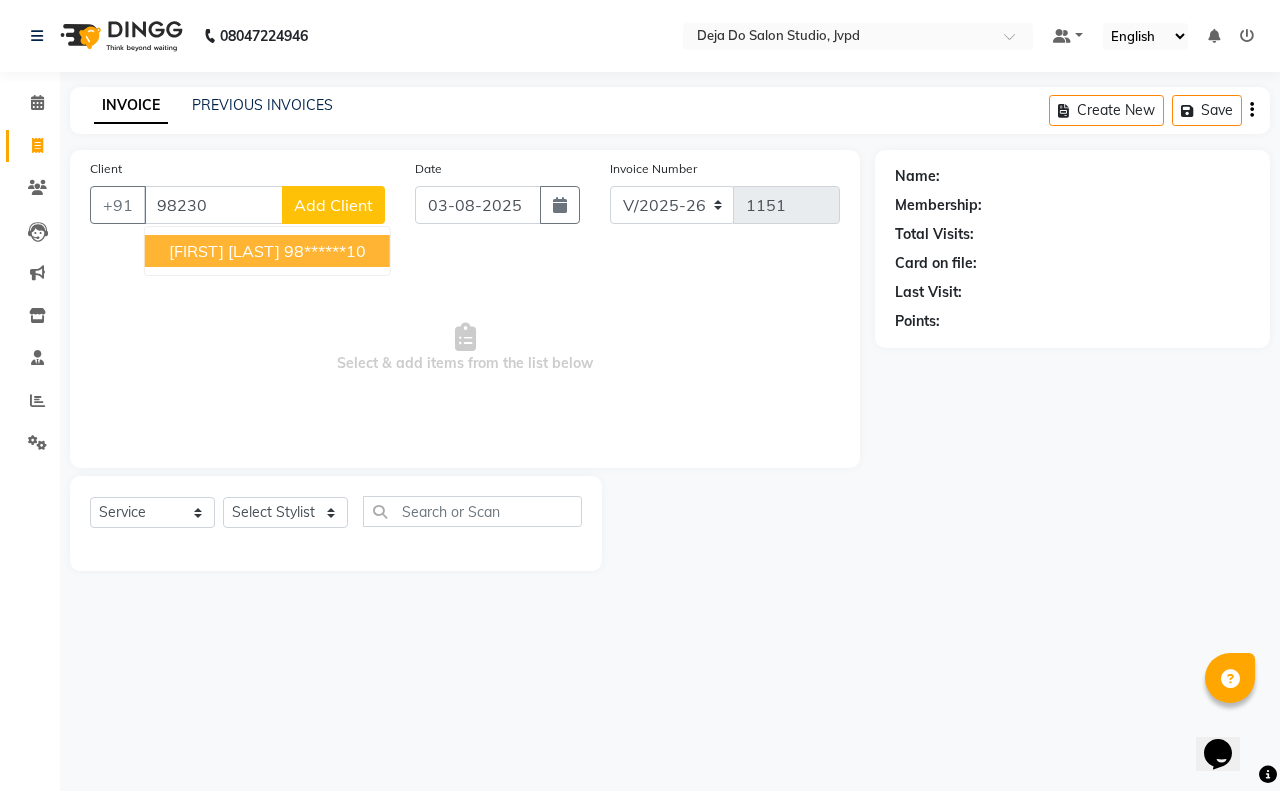 click on "98******10" at bounding box center (325, 251) 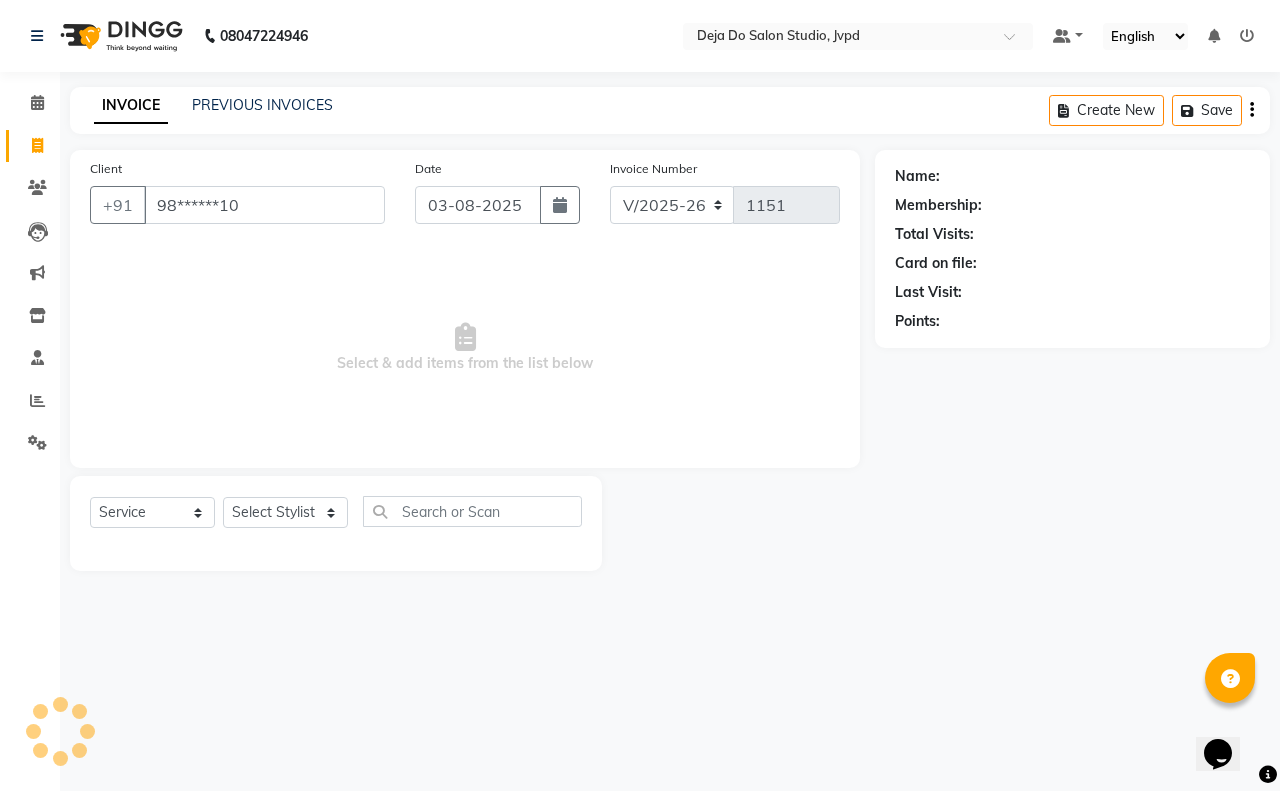 type on "98******10" 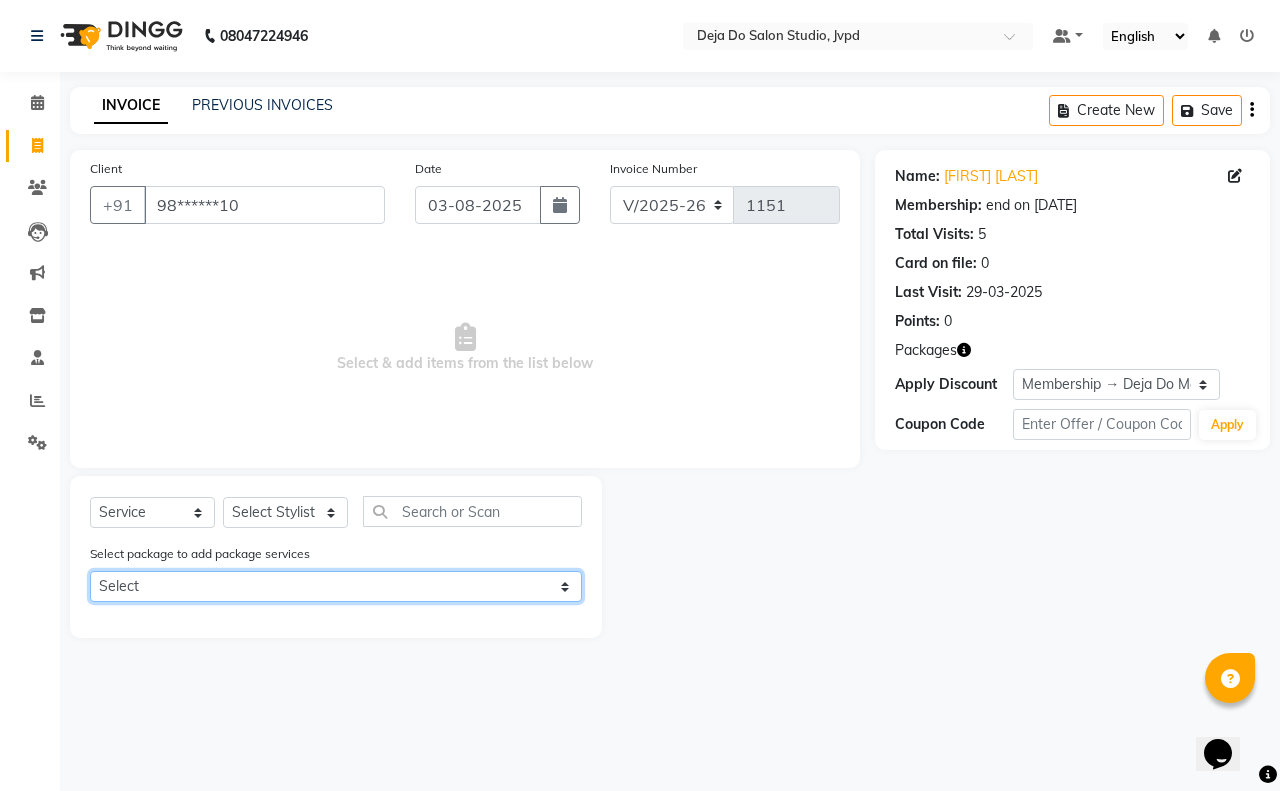 click on "Select Deja Do Membership" 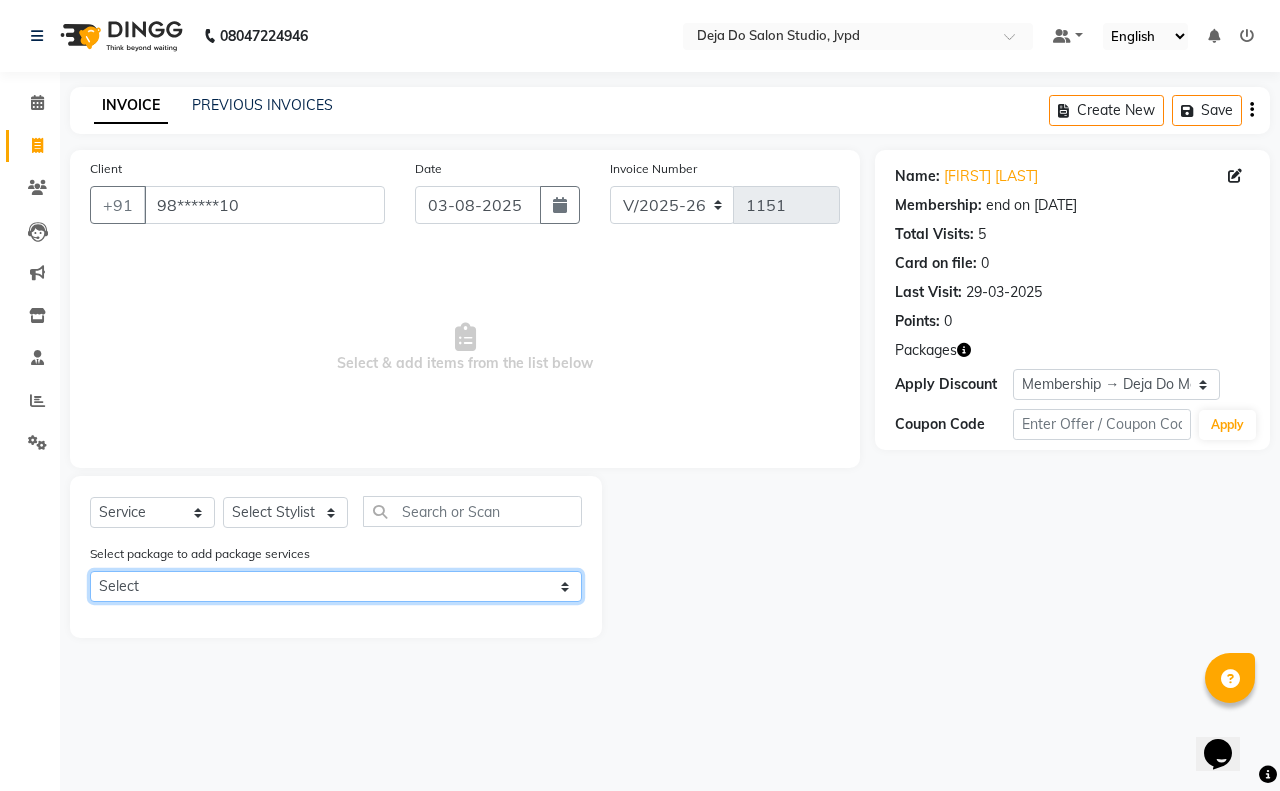 select on "1: Object" 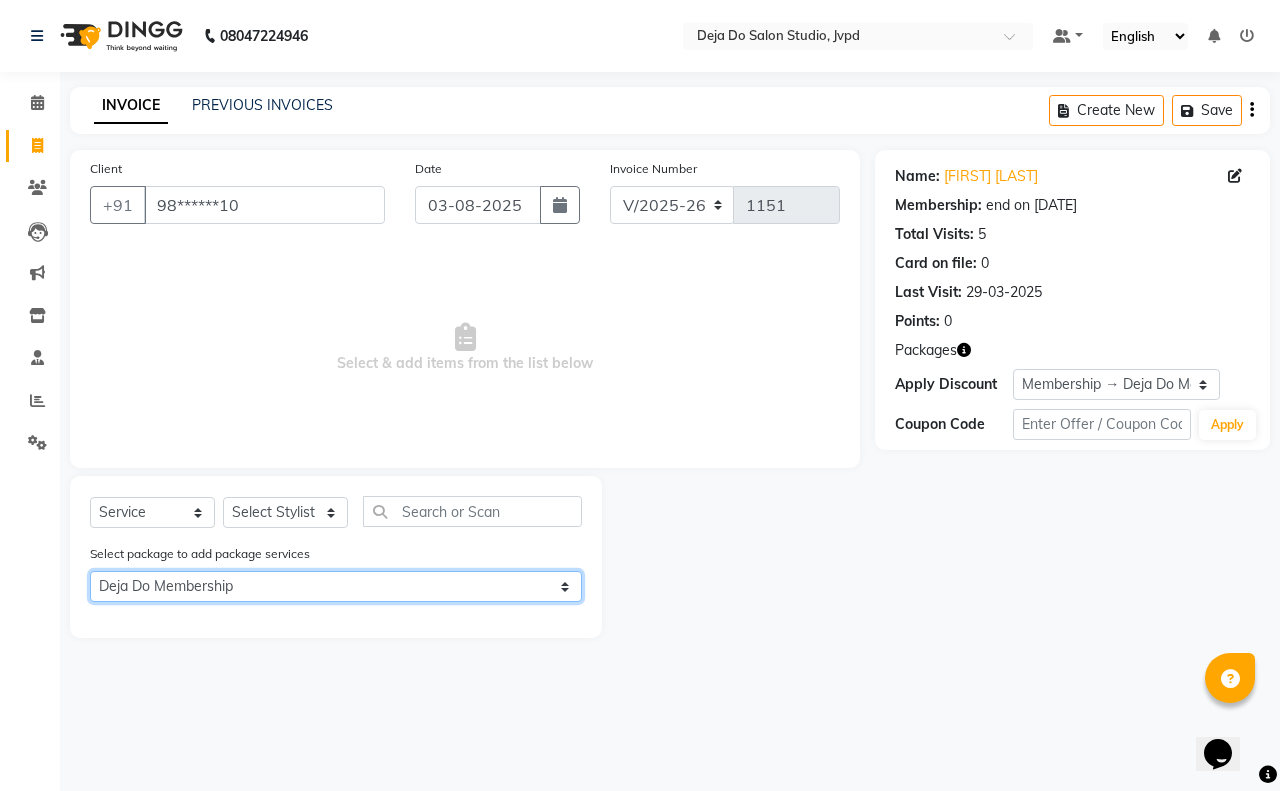 click on "Select Deja Do Membership" 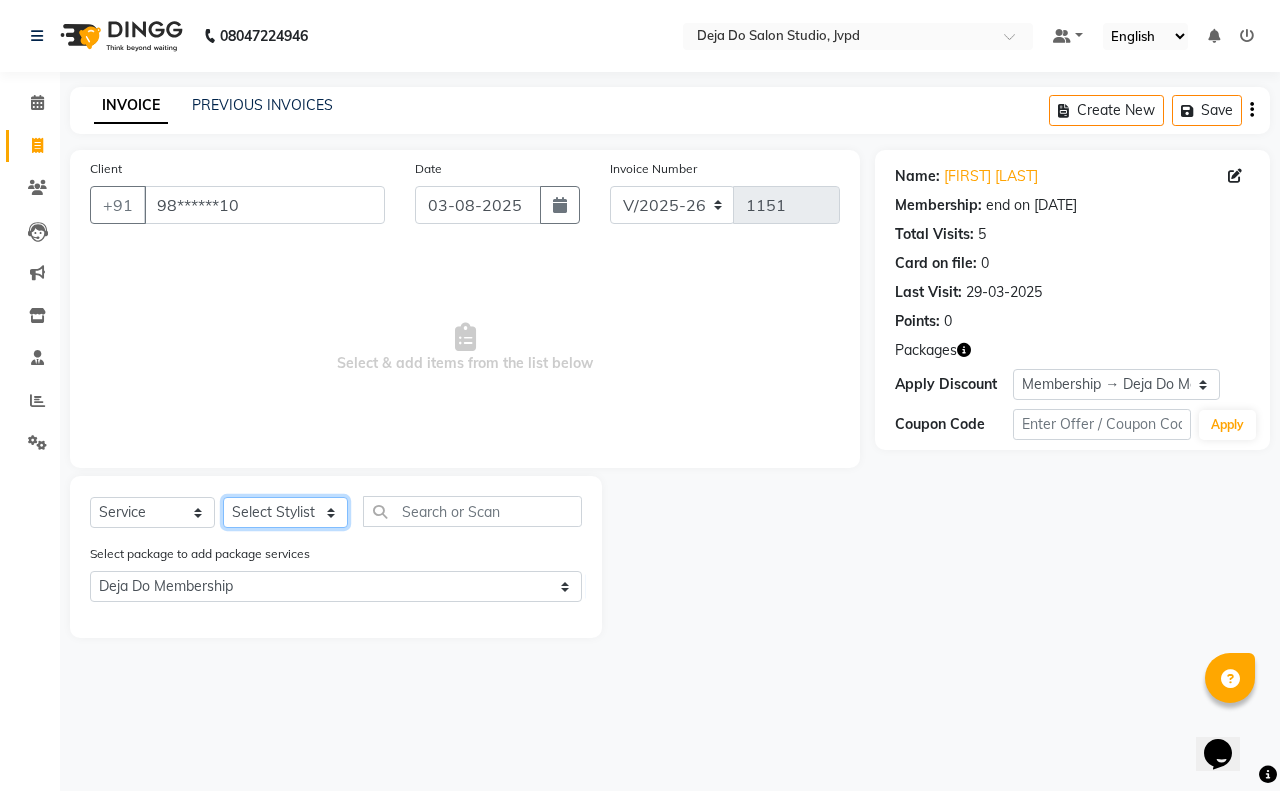 click on "Select Stylist Aditi Admin Anam  Sheikh  Arifa Shaikh Danish  Salamani Farida Fatima Kasbe Namya salian Rashi Mayur Sakina Rupani Shefali  shetty Shuaib Salamani Sumaiya sayed Sushma Pelage" 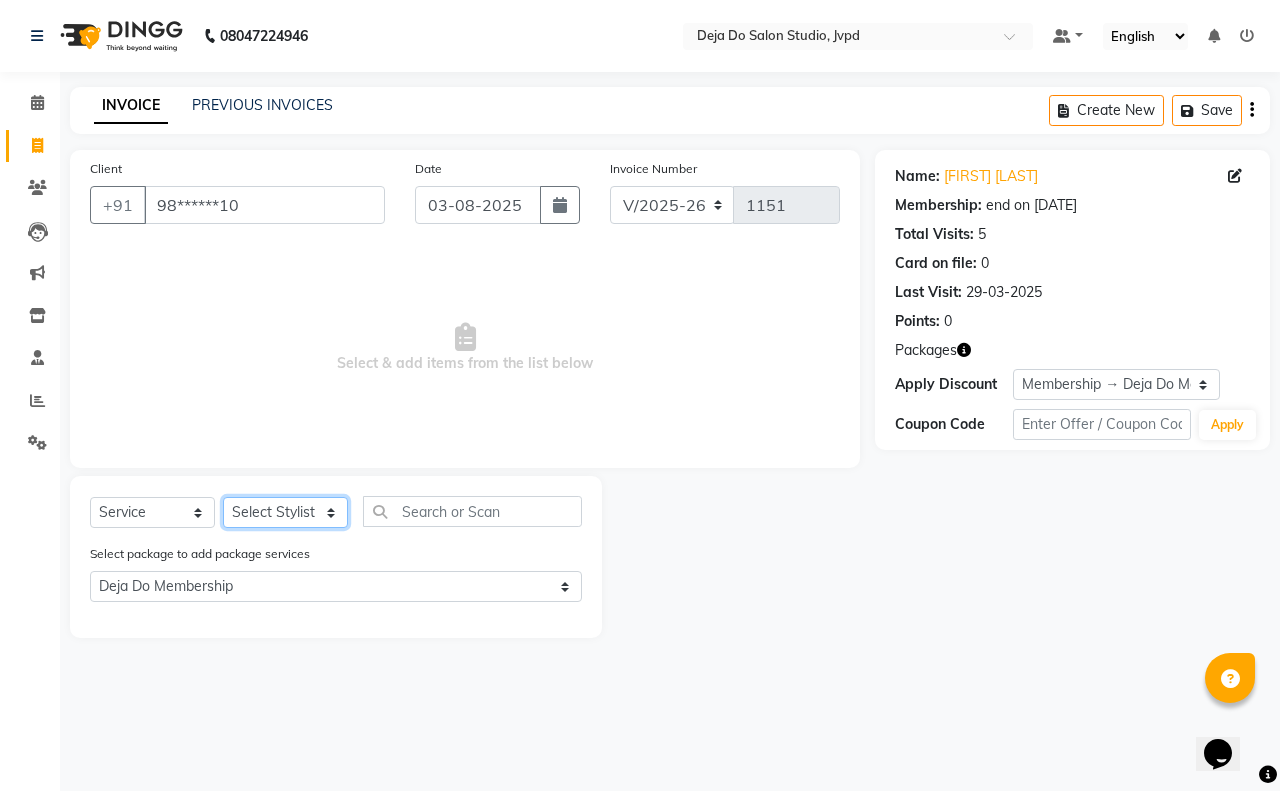 select on "62498" 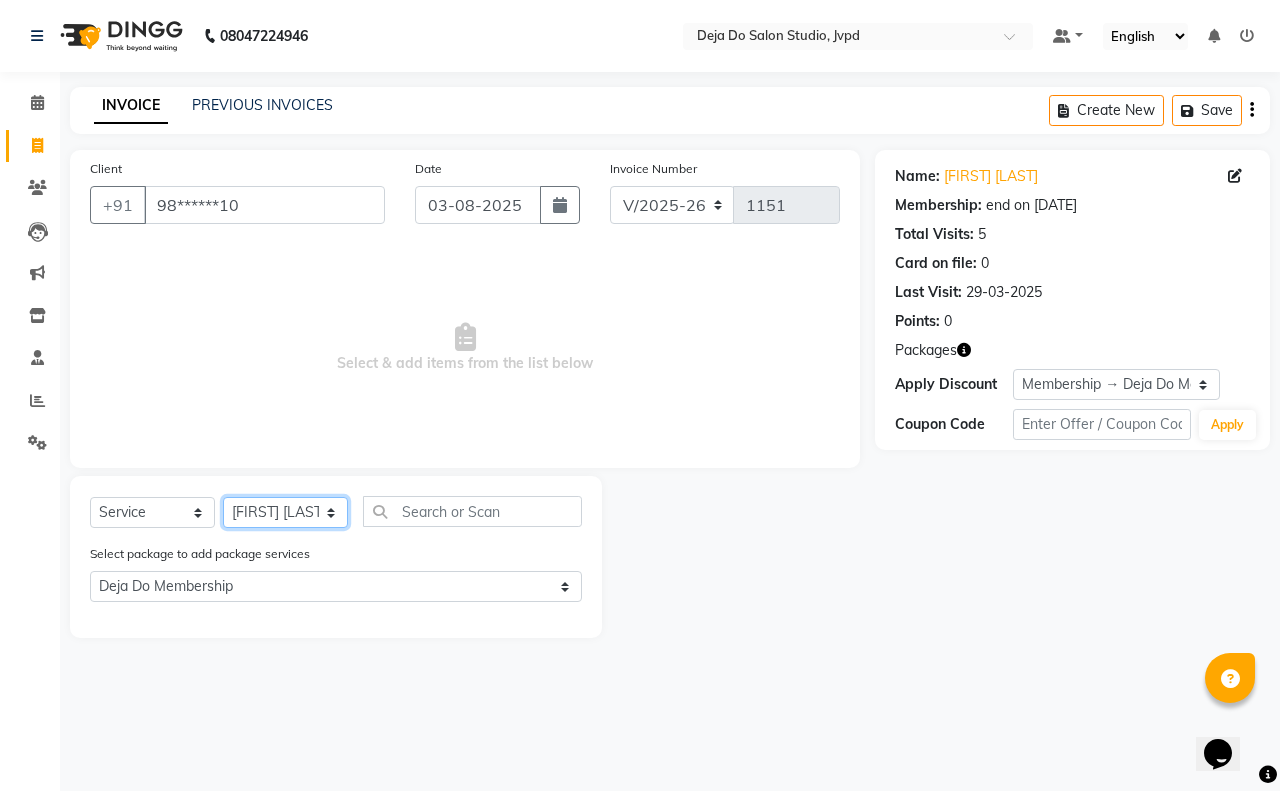 click on "Select Stylist Aditi Admin Anam  Sheikh  Arifa Shaikh Danish  Salamani Farida Fatima Kasbe Namya salian Rashi Mayur Sakina Rupani Shefali  shetty Shuaib Salamani Sumaiya sayed Sushma Pelage" 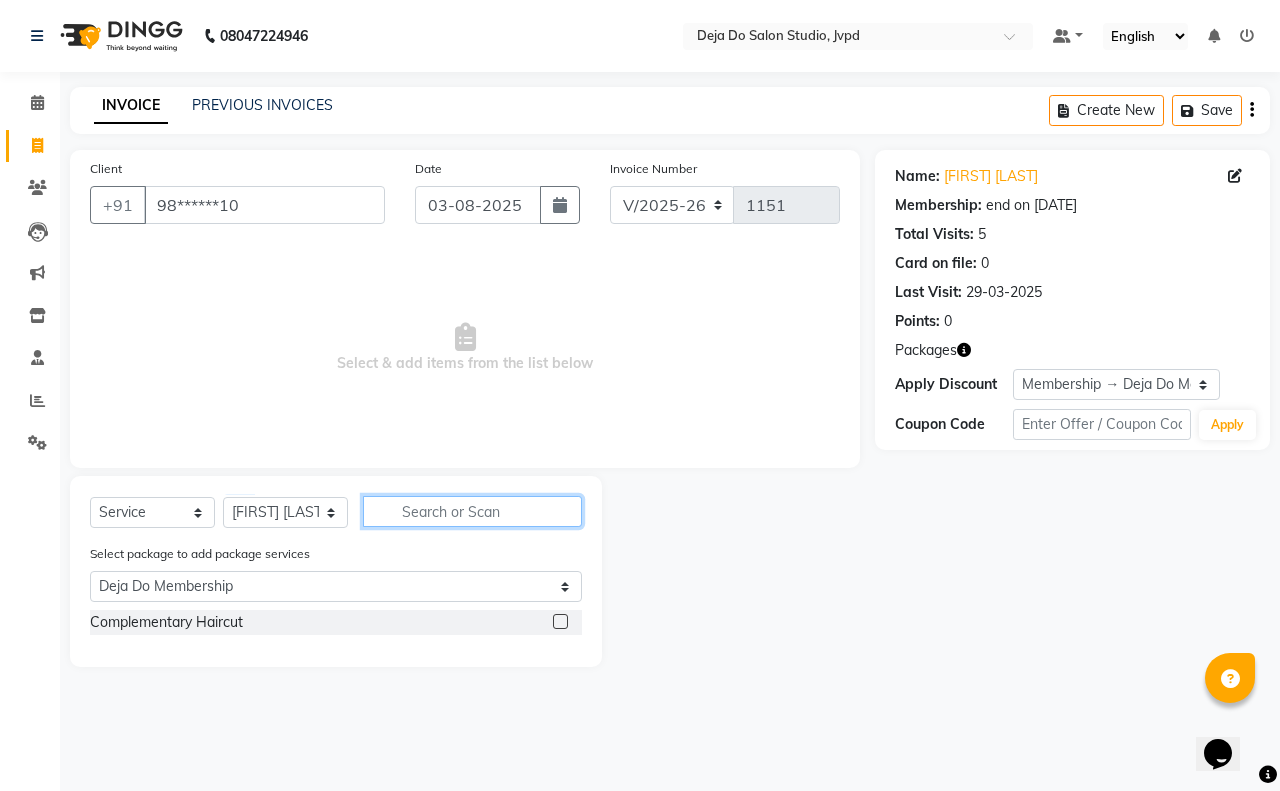 click 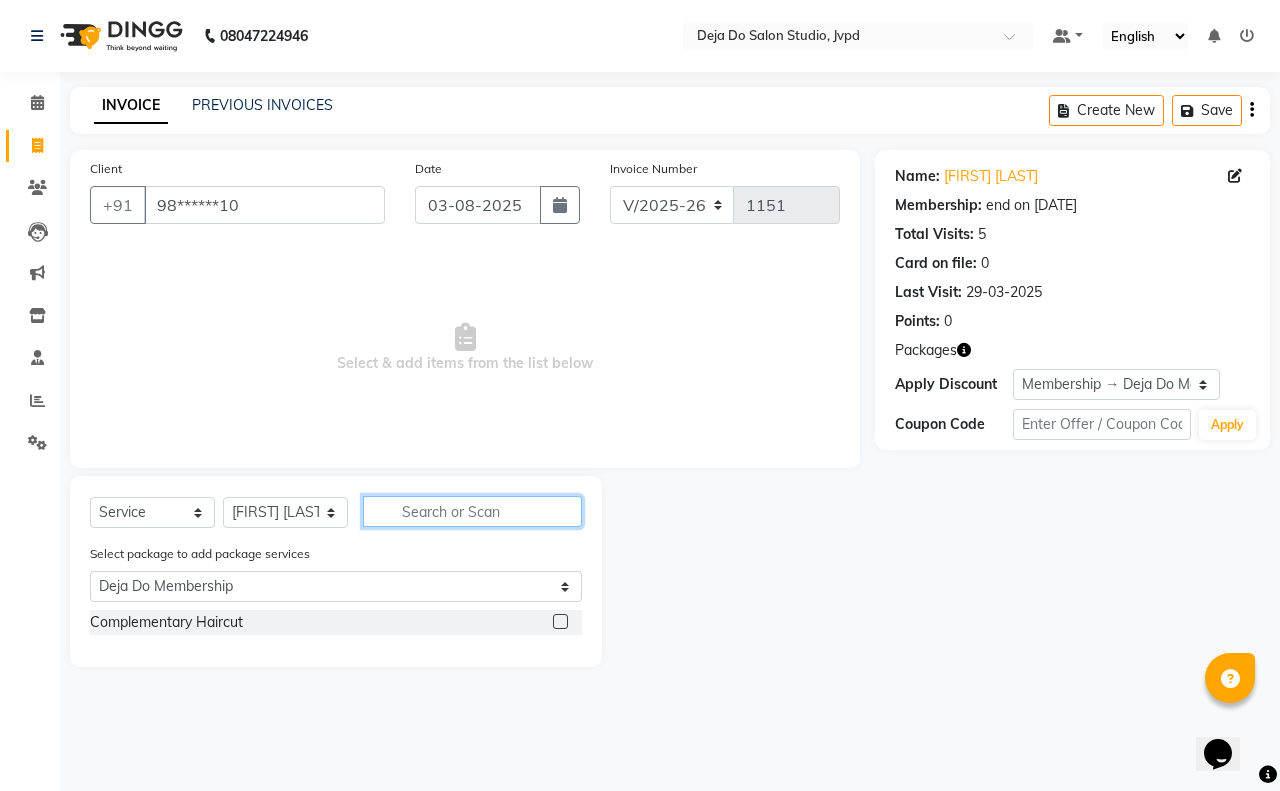 type on "f" 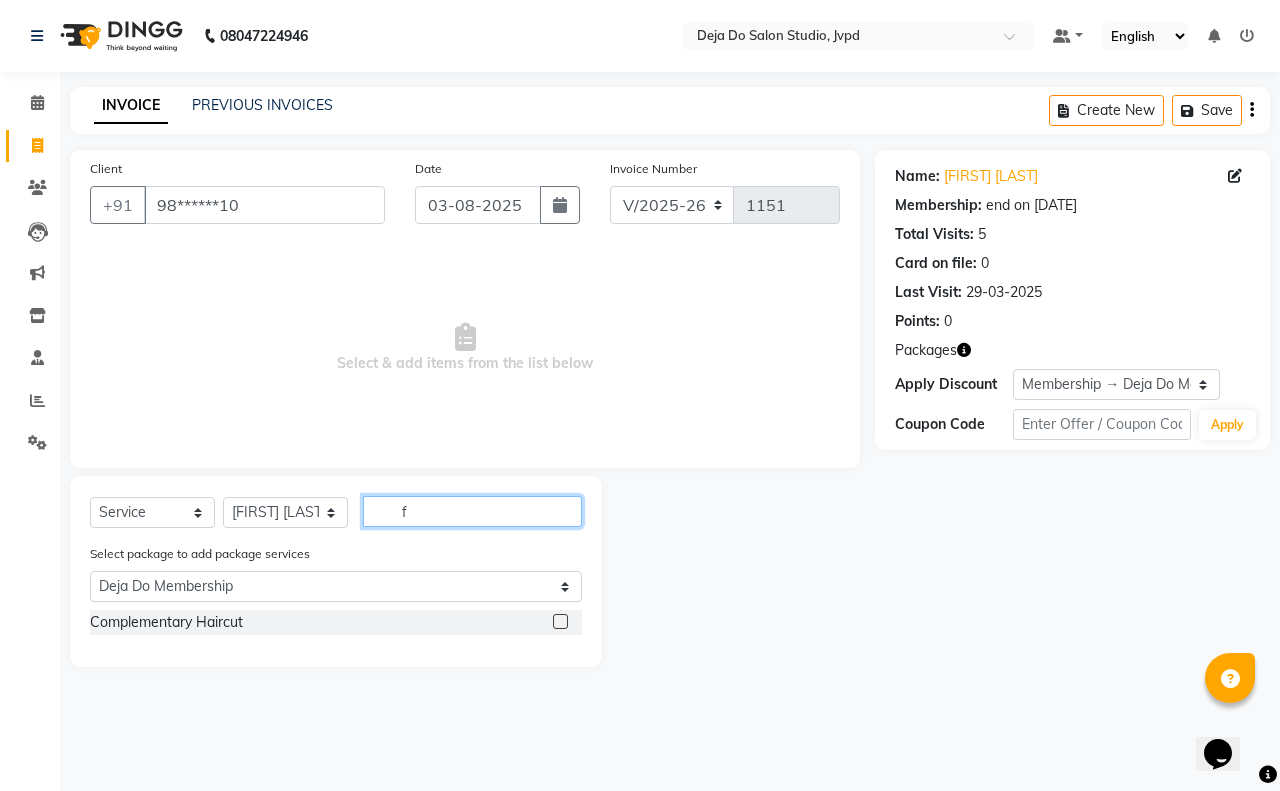 select on "0: undefined" 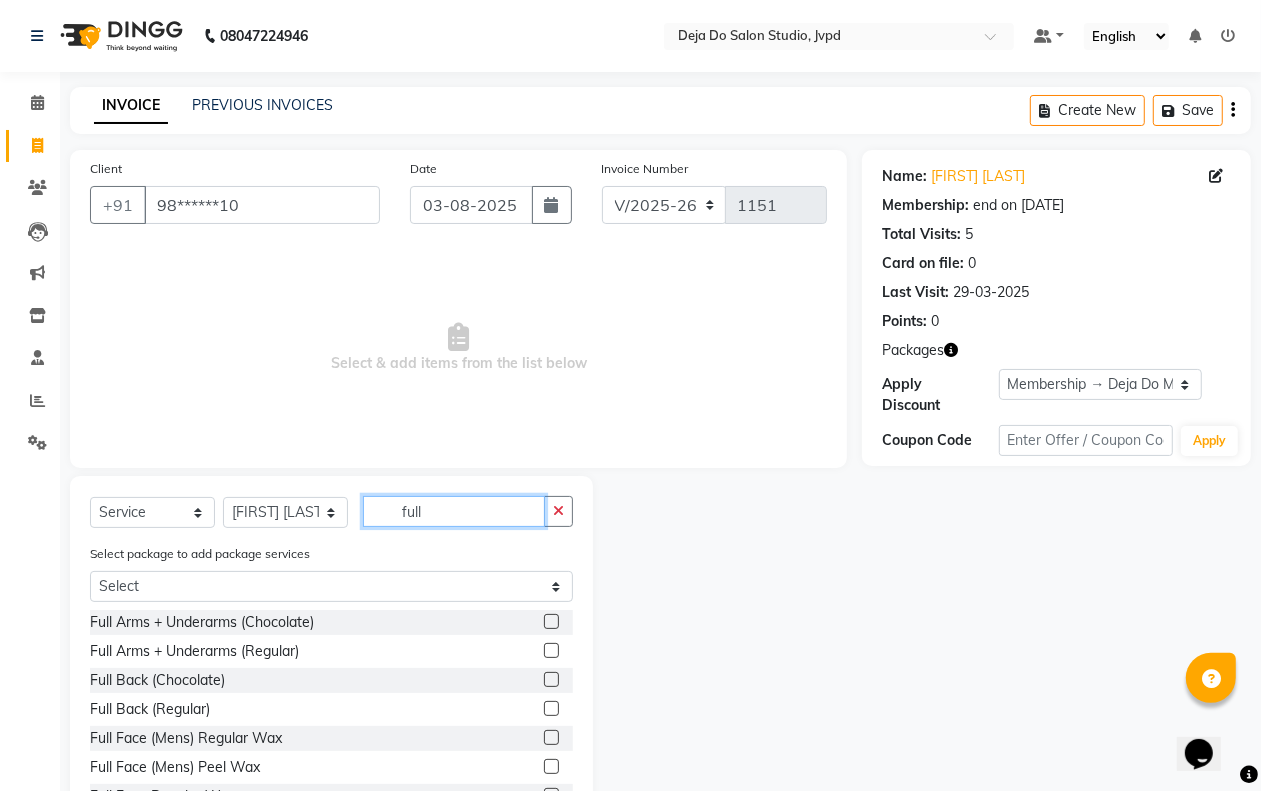 type on "full" 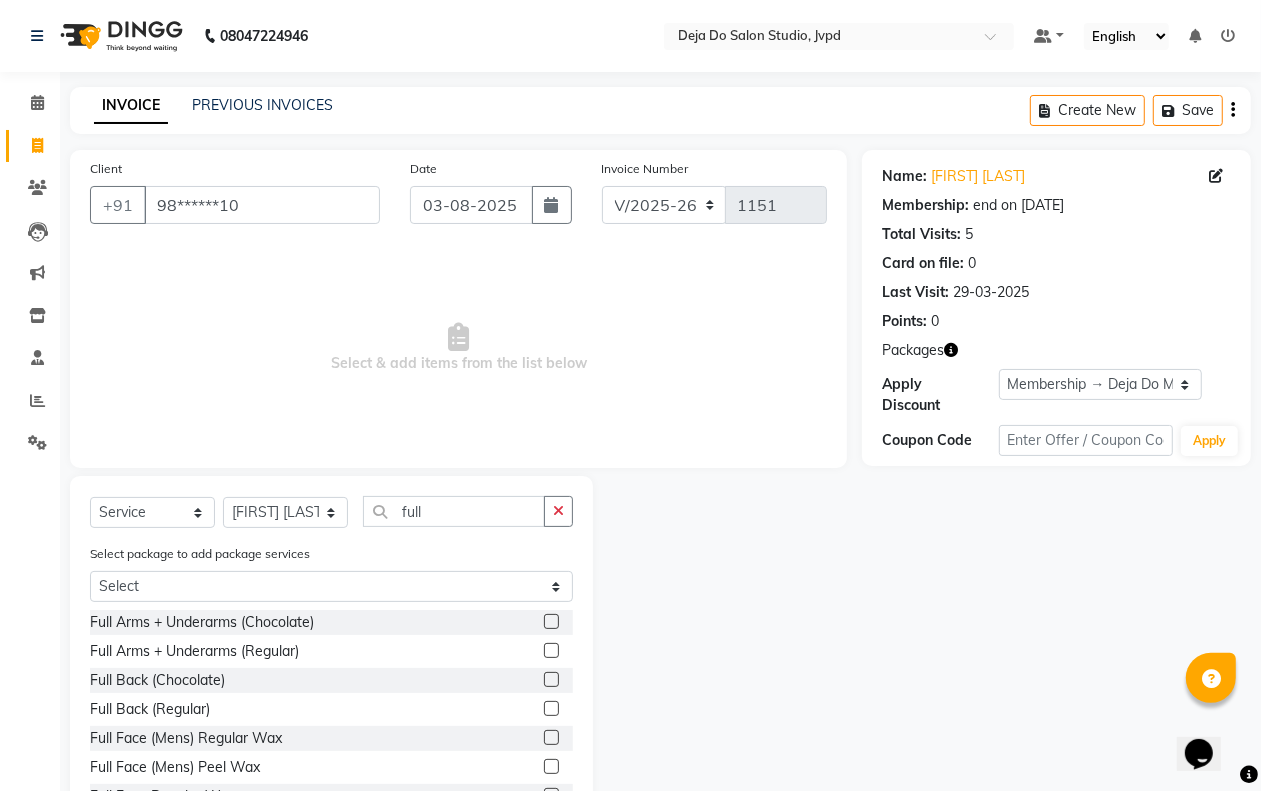click 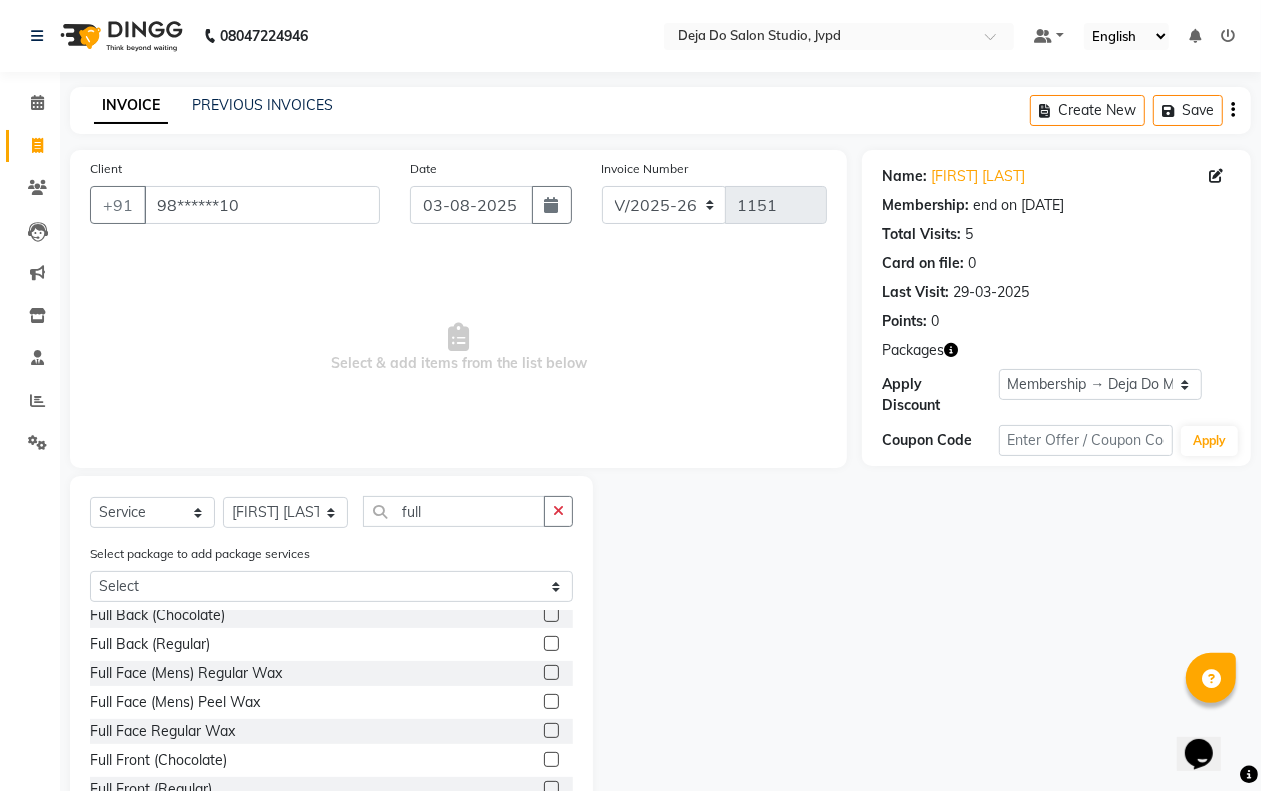 scroll, scrollTop: 125, scrollLeft: 0, axis: vertical 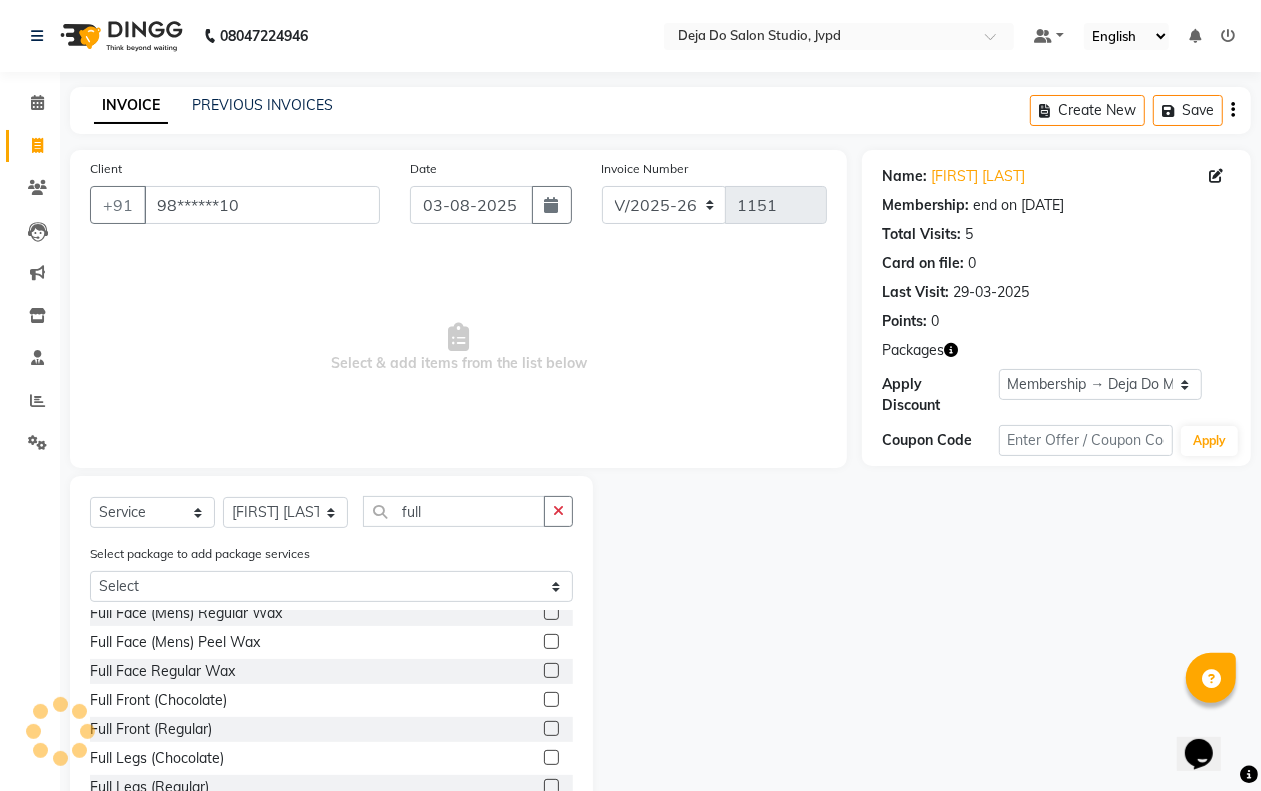 click 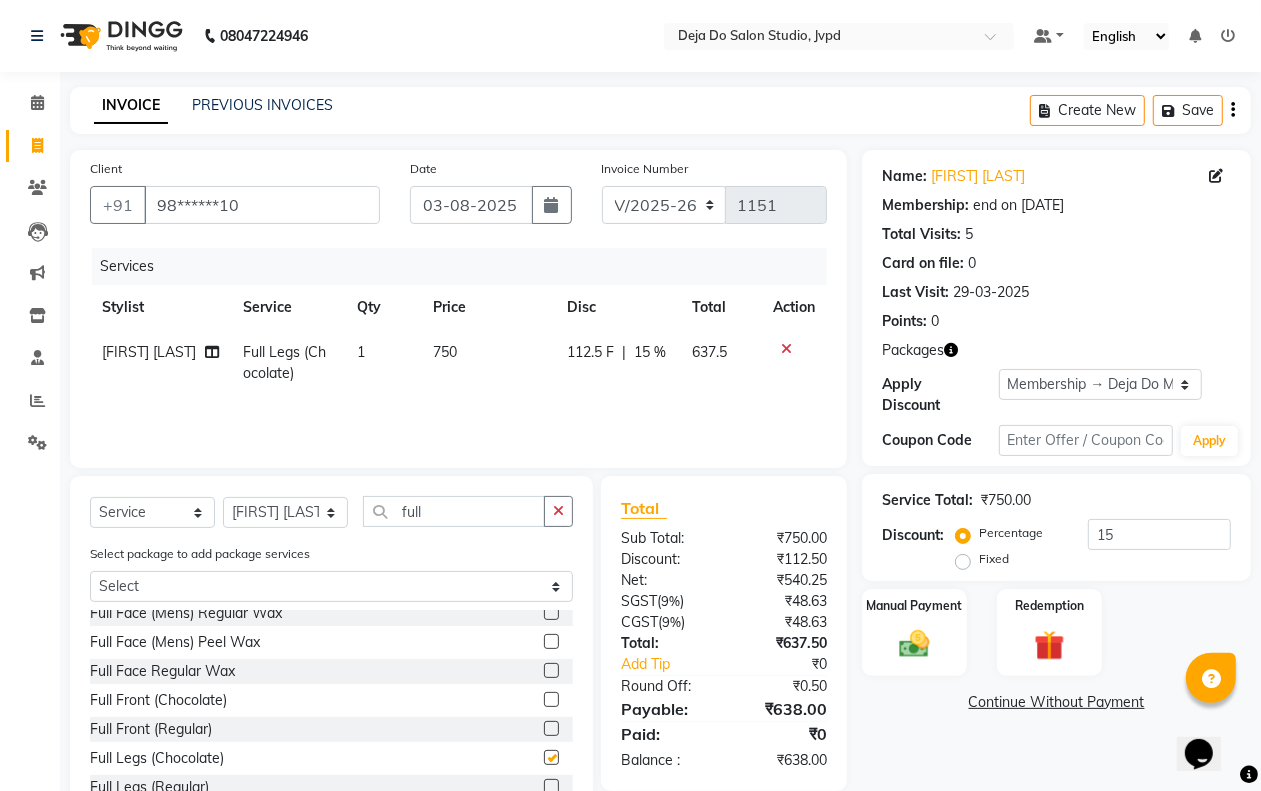 checkbox on "false" 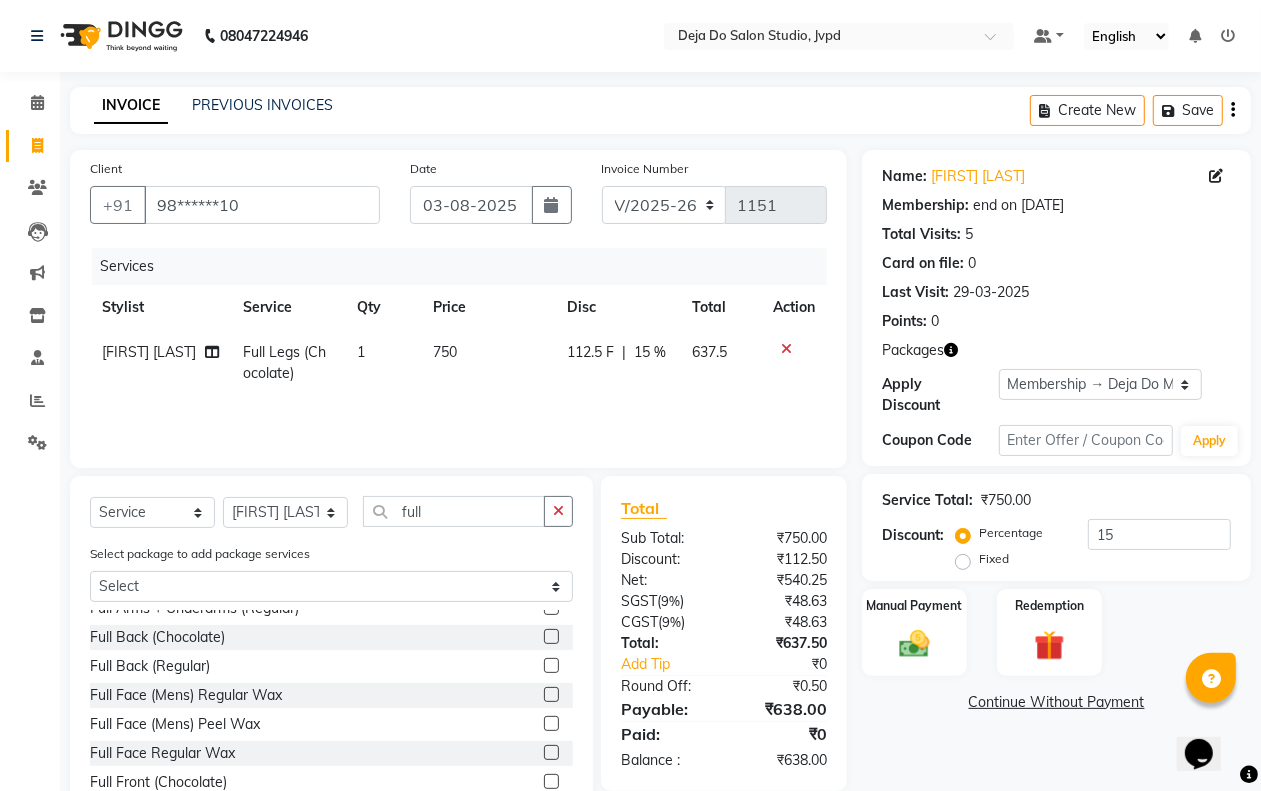 scroll, scrollTop: 0, scrollLeft: 0, axis: both 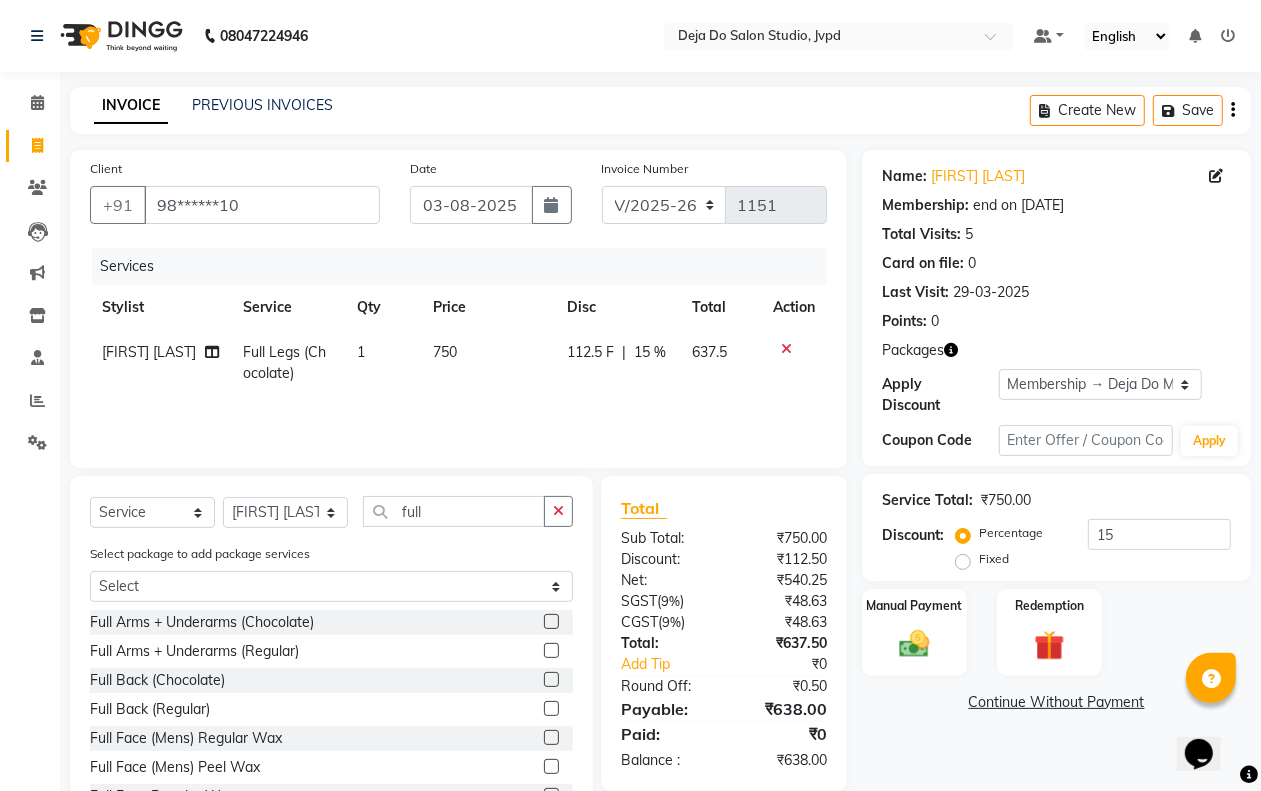 click 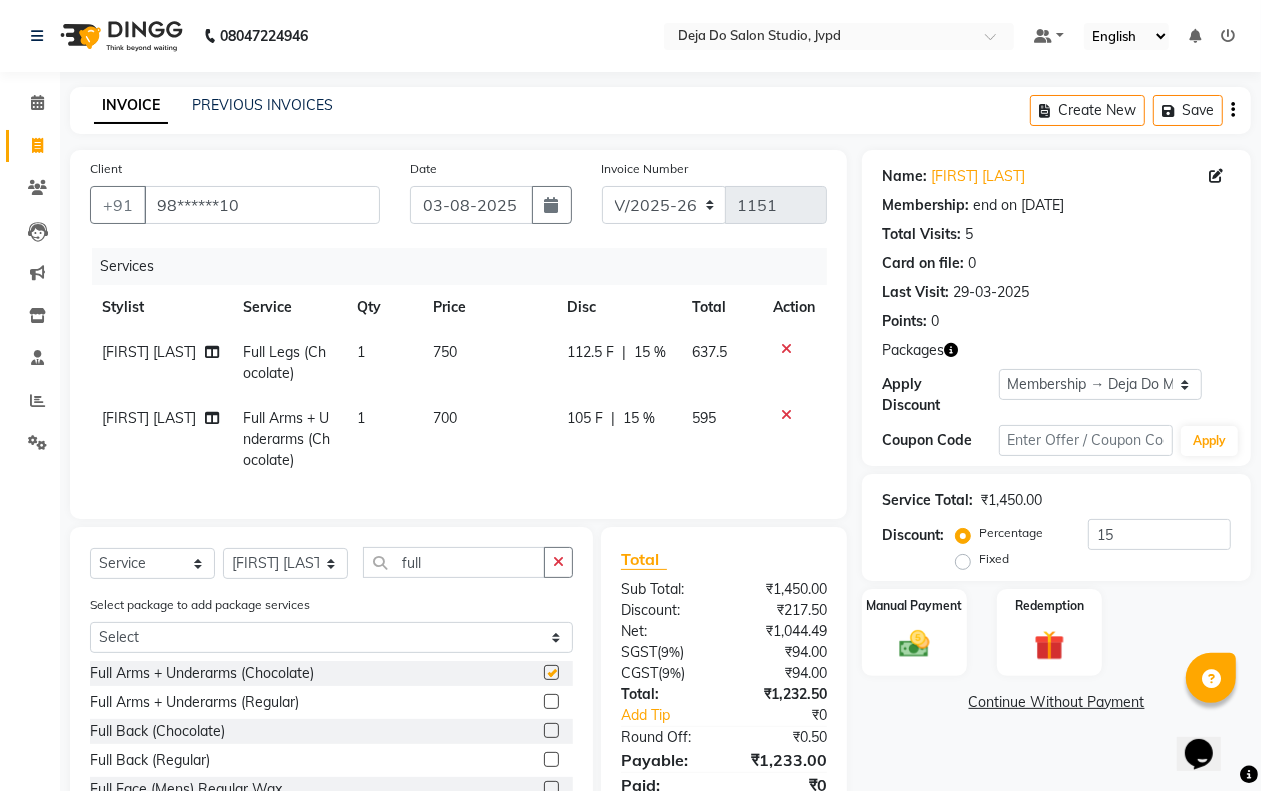 checkbox on "false" 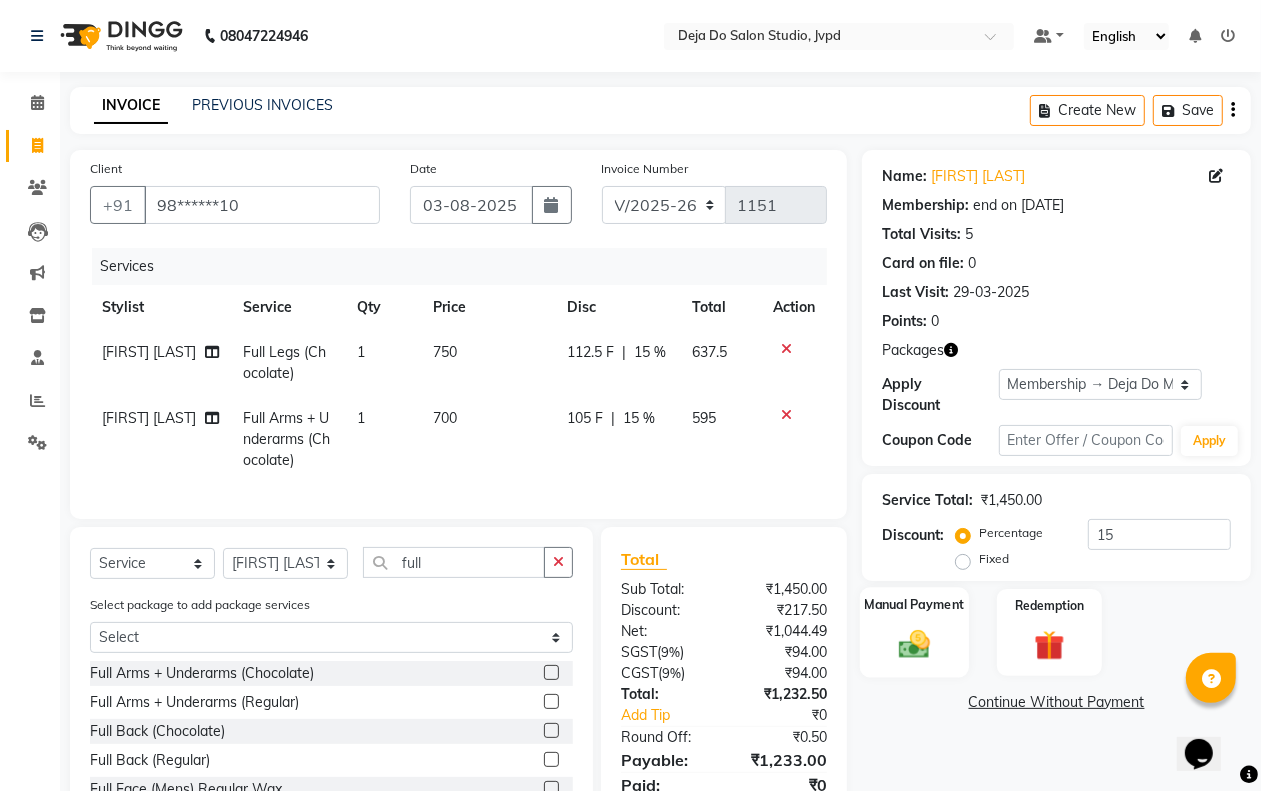 click 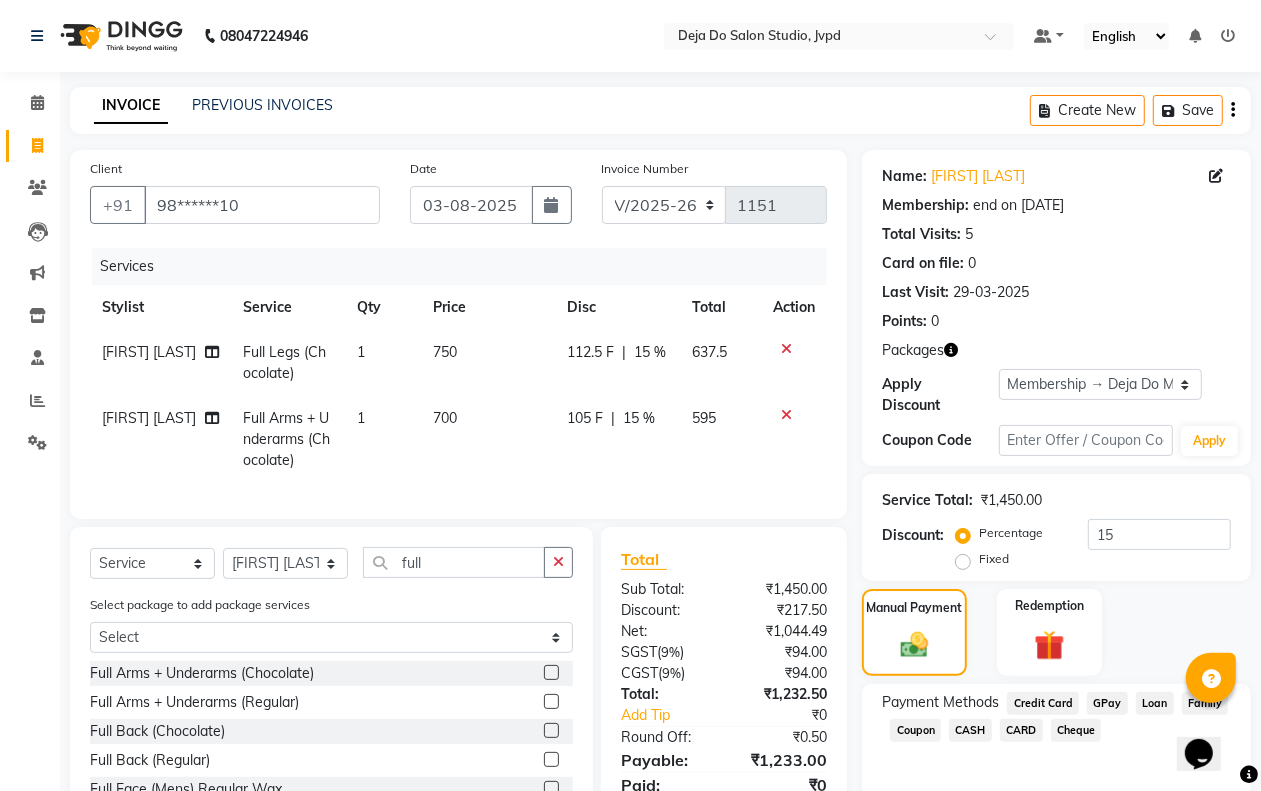 click on "700" 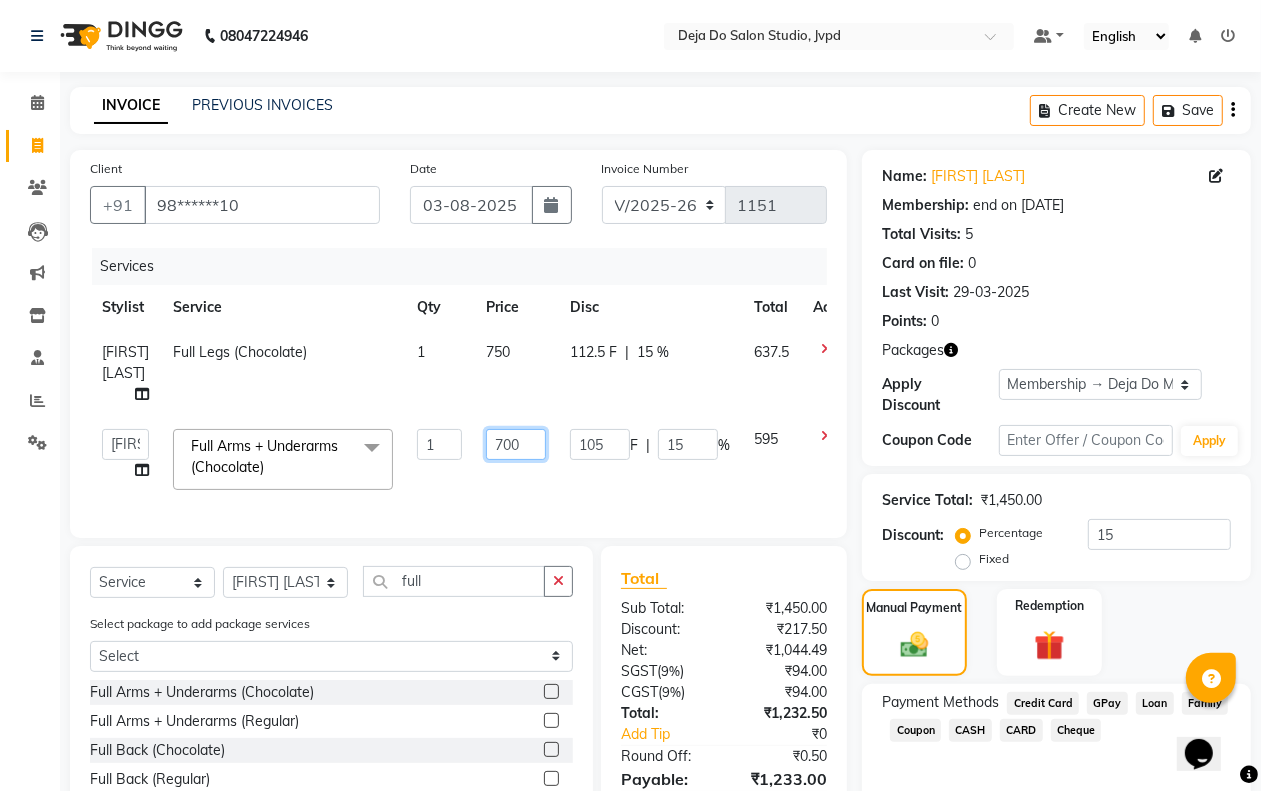 click on "700" 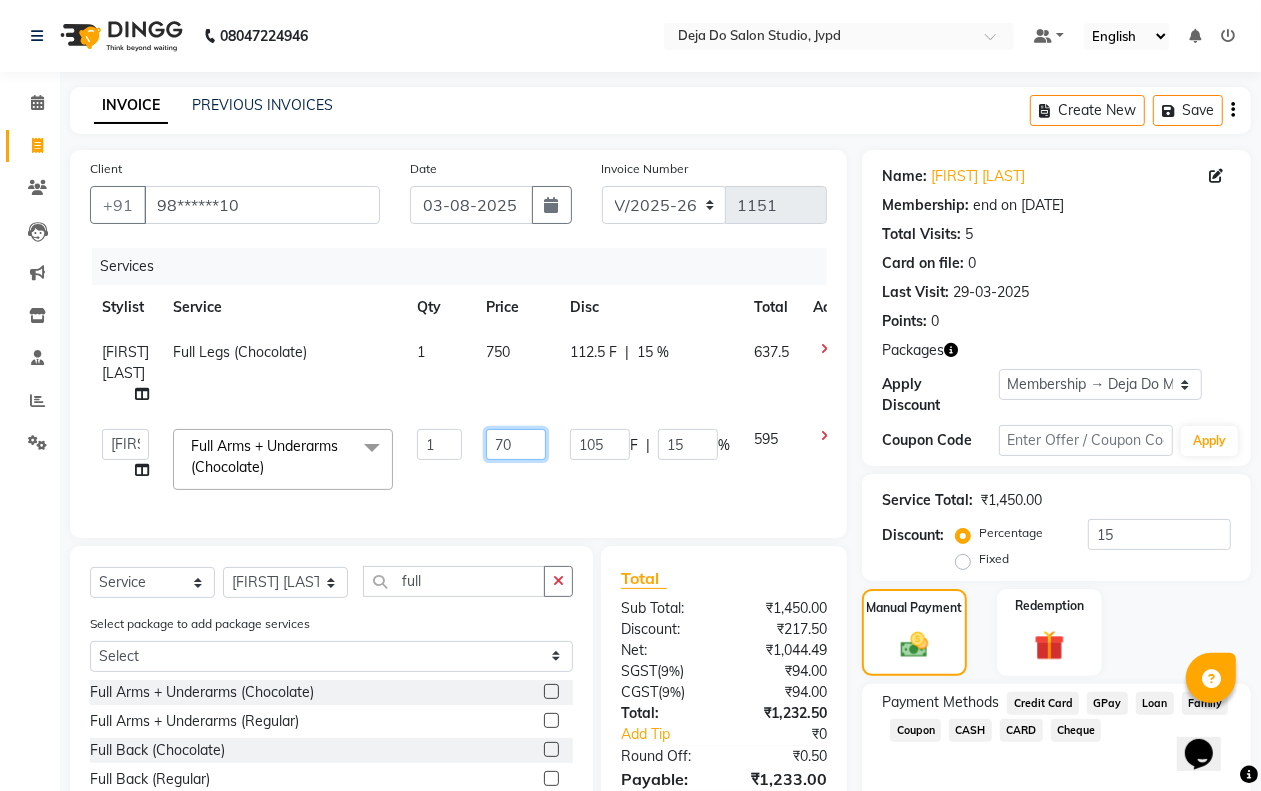 type on "7" 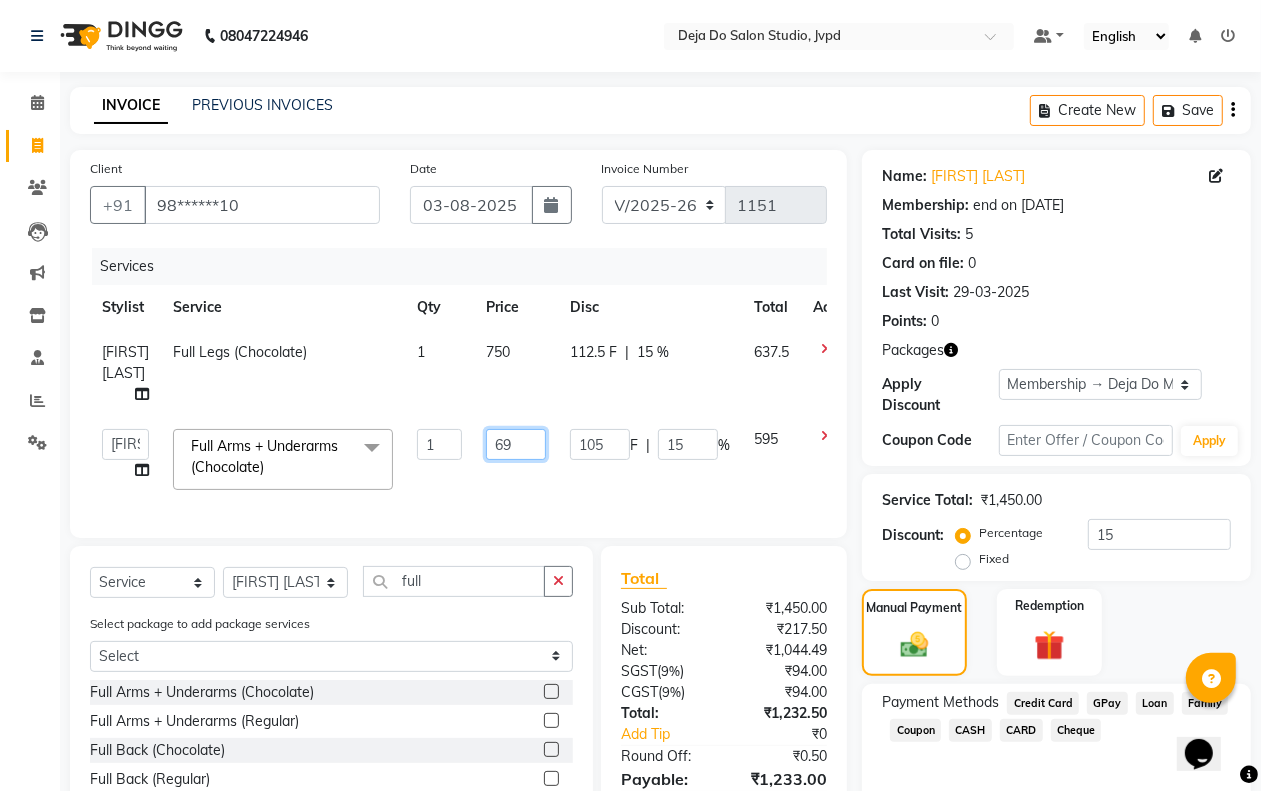 type on "698" 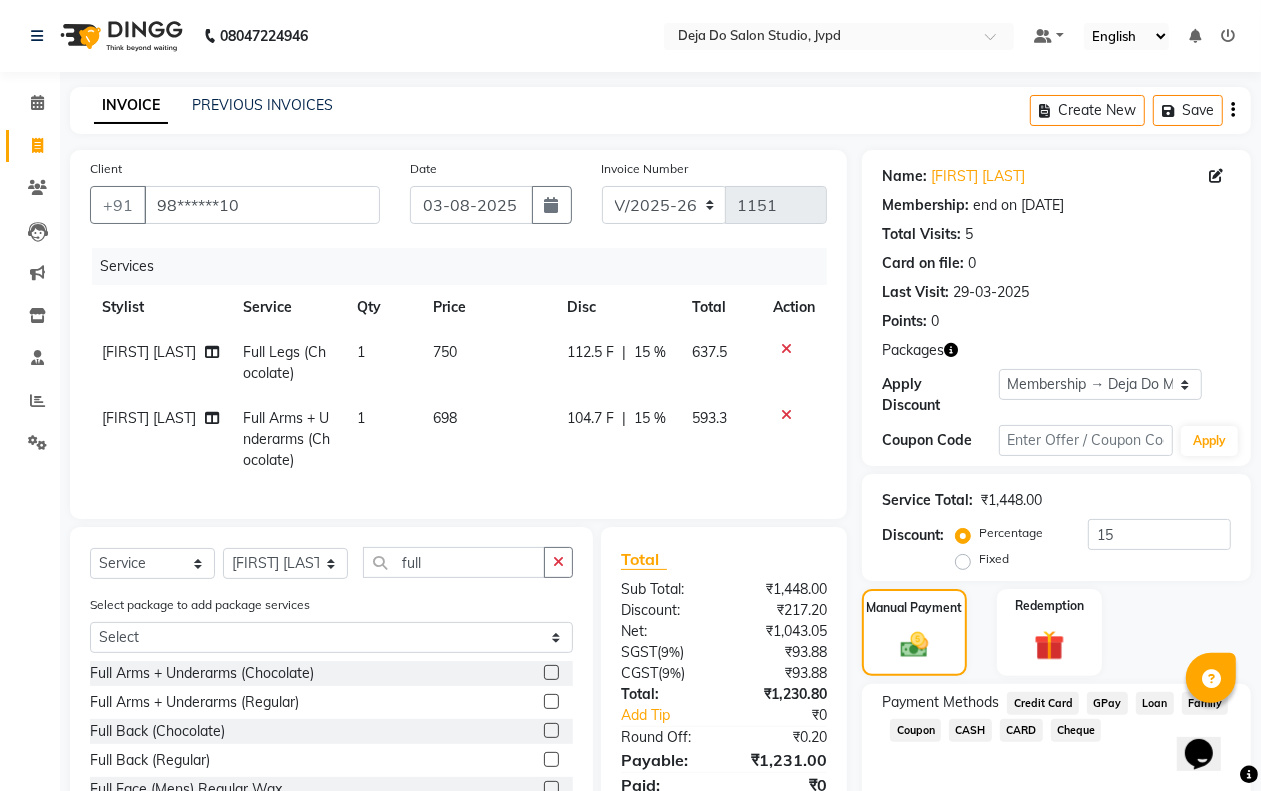 click on "104.7 F | 15 %" 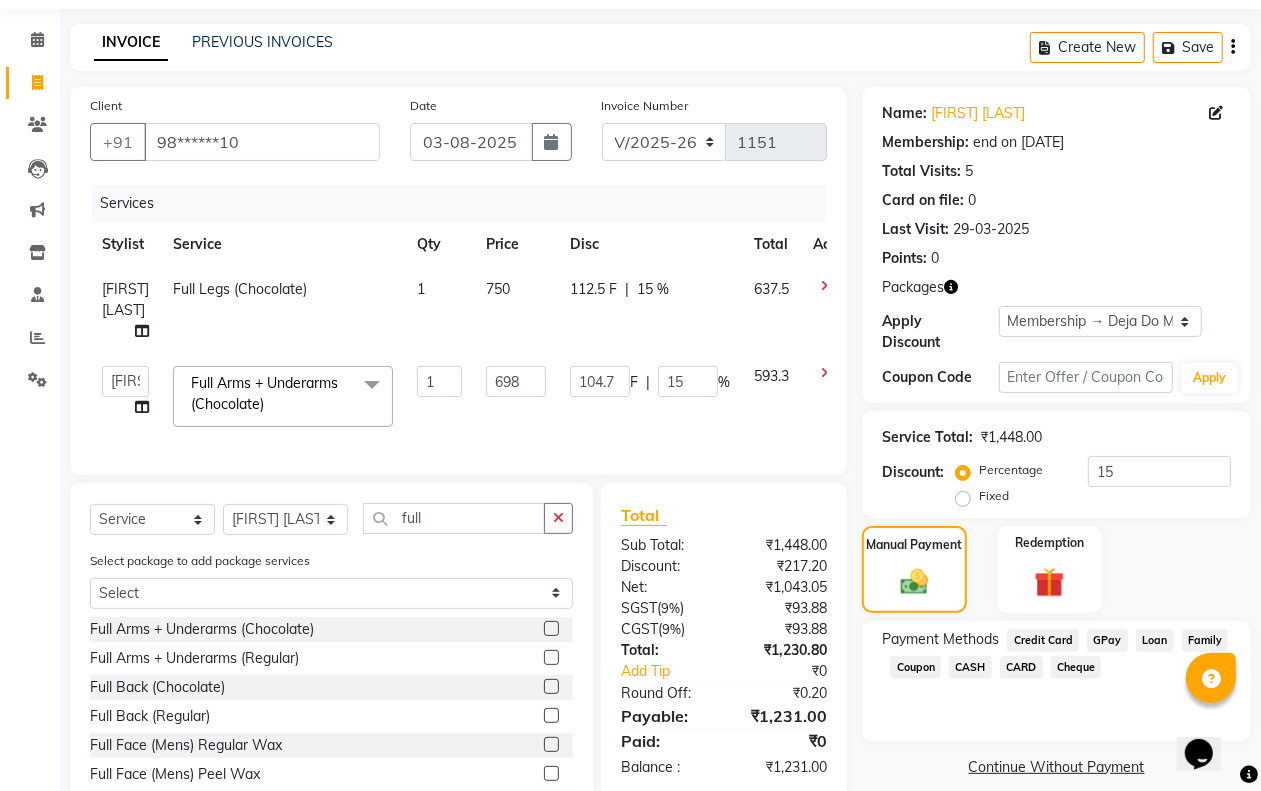 scroll, scrollTop: 165, scrollLeft: 0, axis: vertical 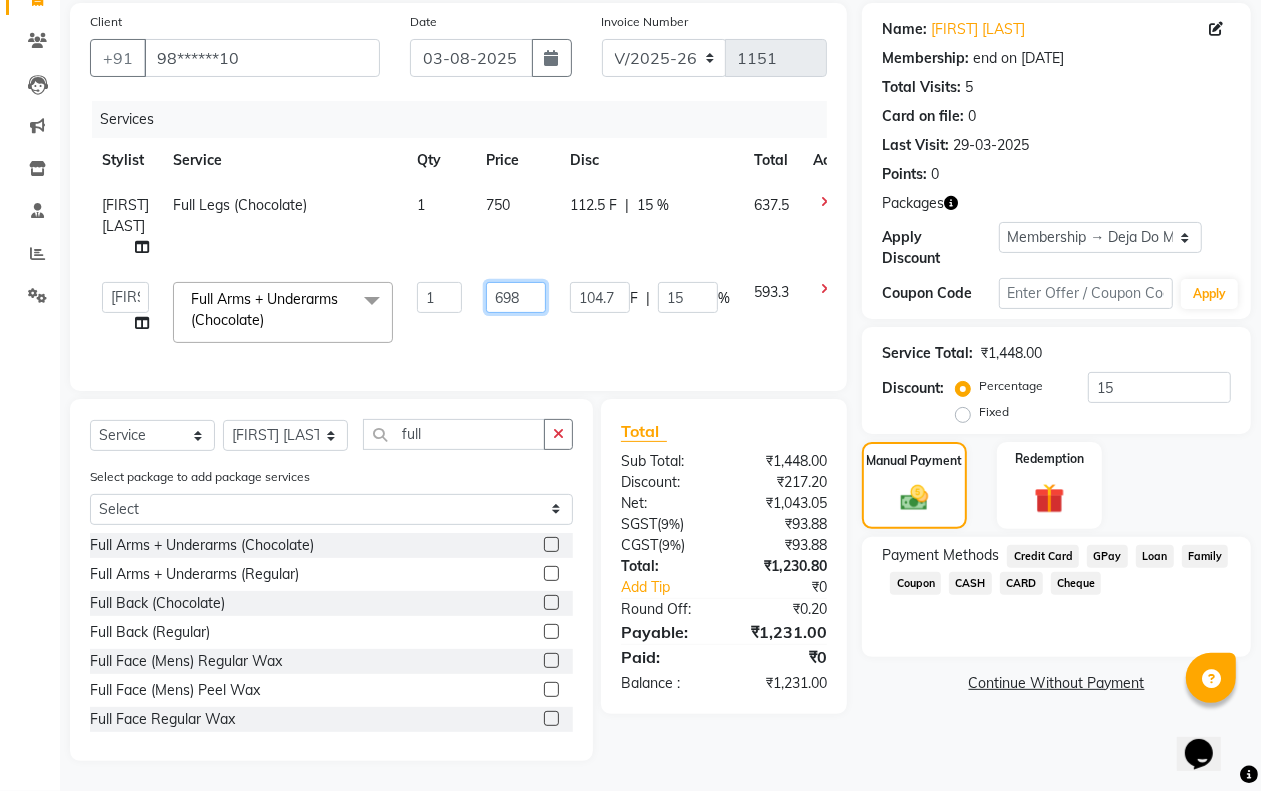 click on "698" 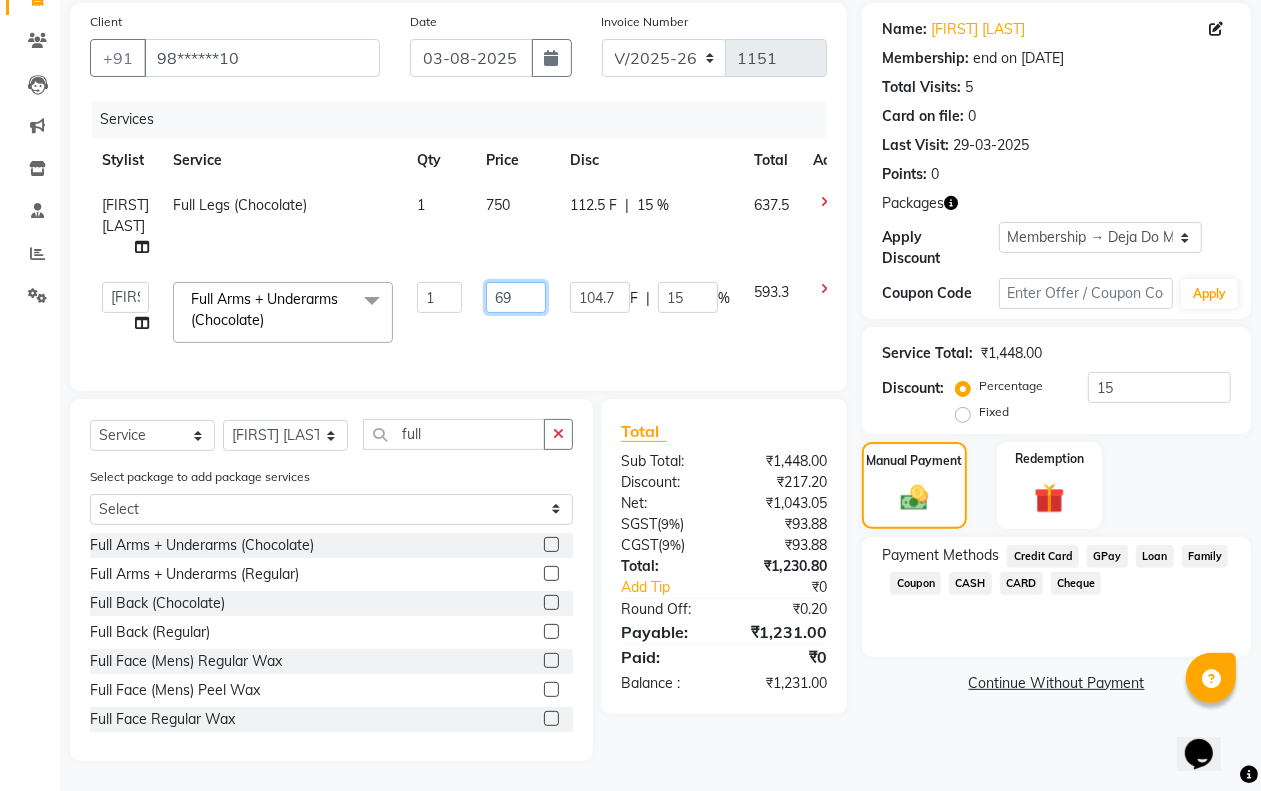 type on "699" 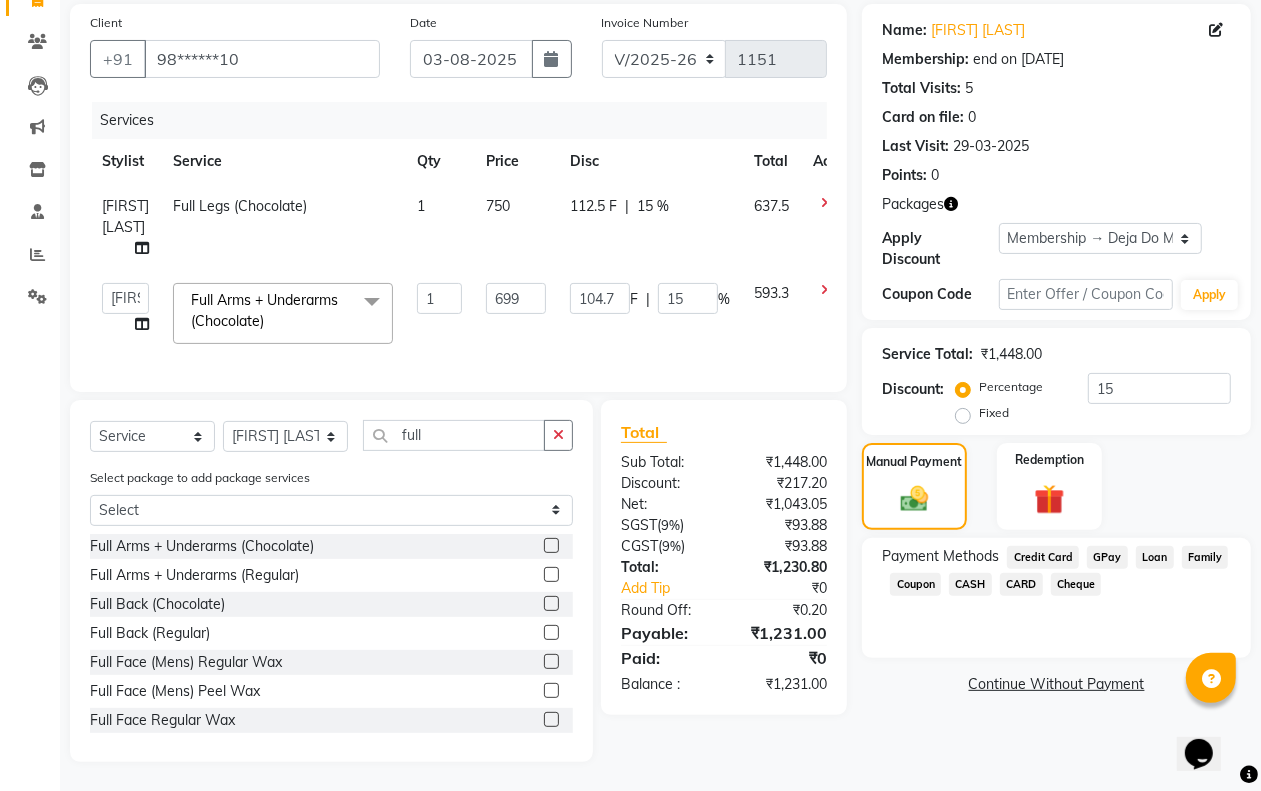 click on "104.7 F | 15 %" 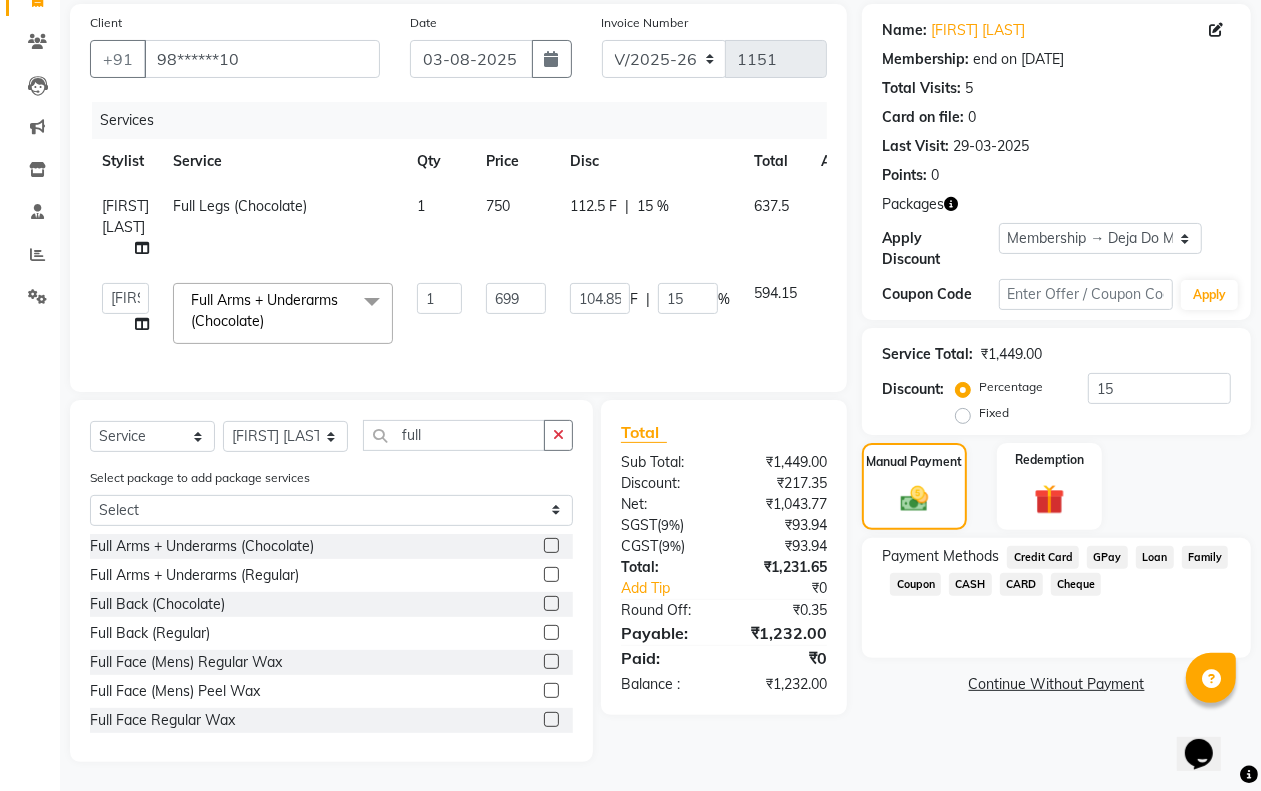 scroll, scrollTop: 165, scrollLeft: 0, axis: vertical 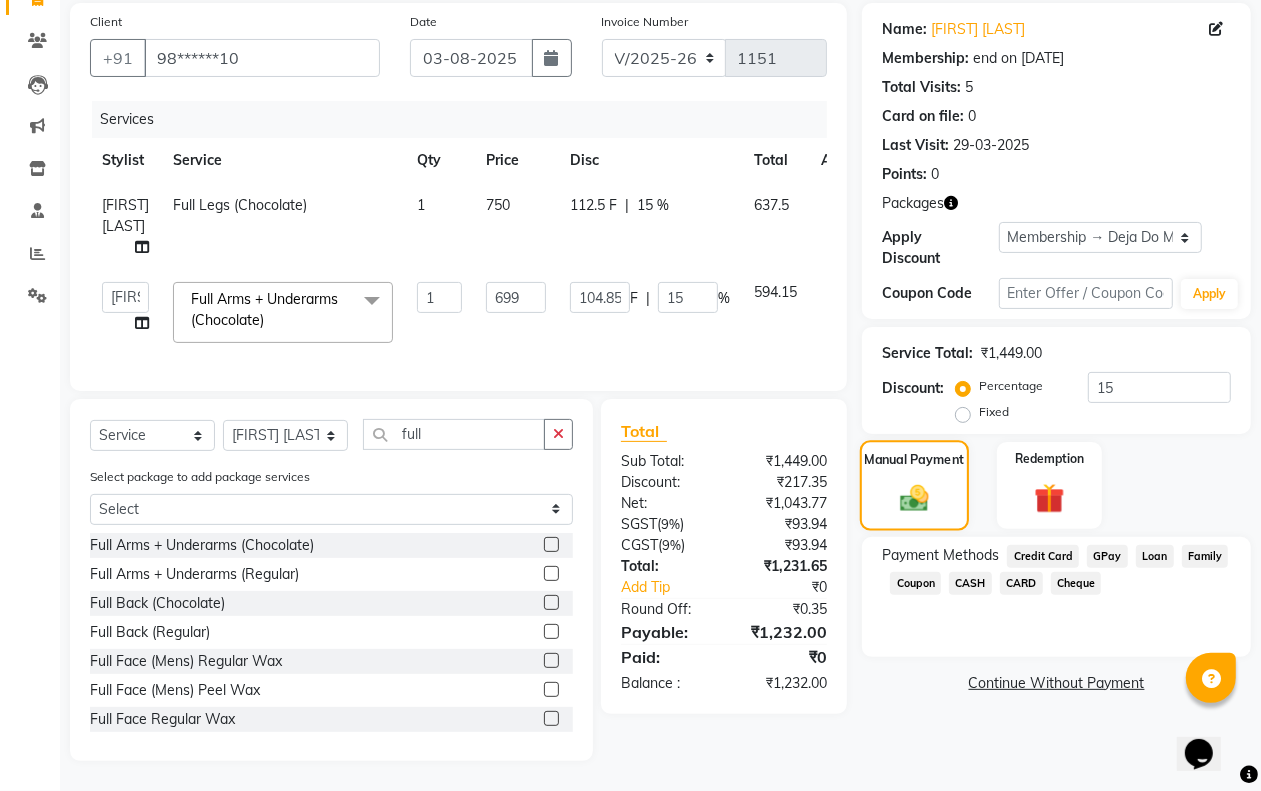 click 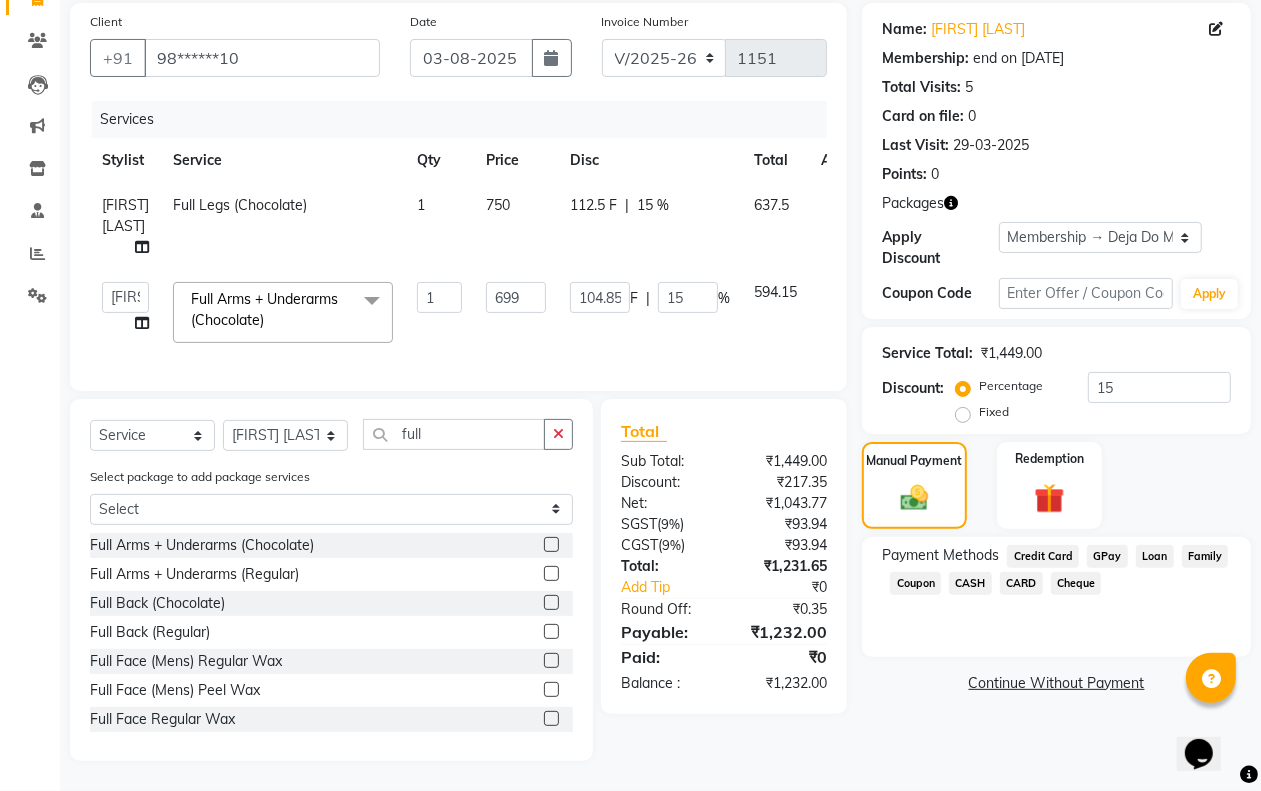 click on "GPay" 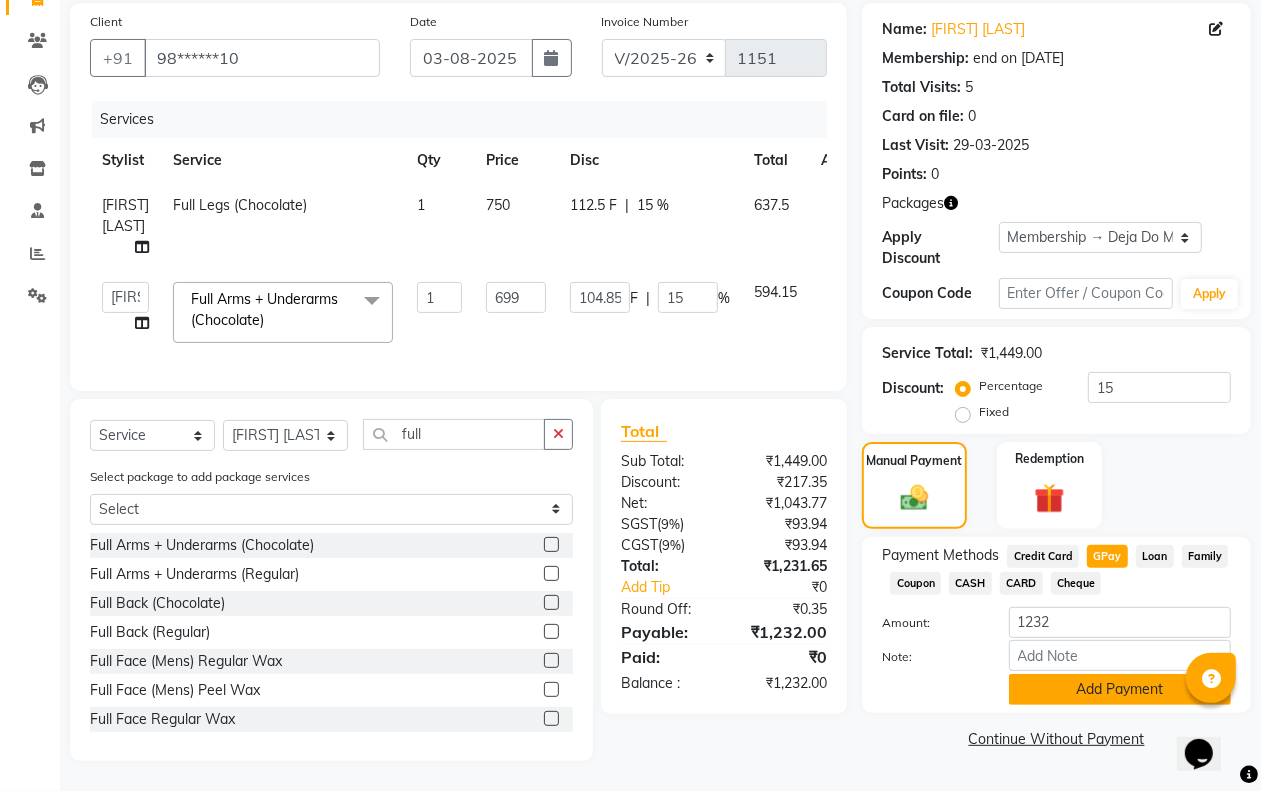 click on "Add Payment" 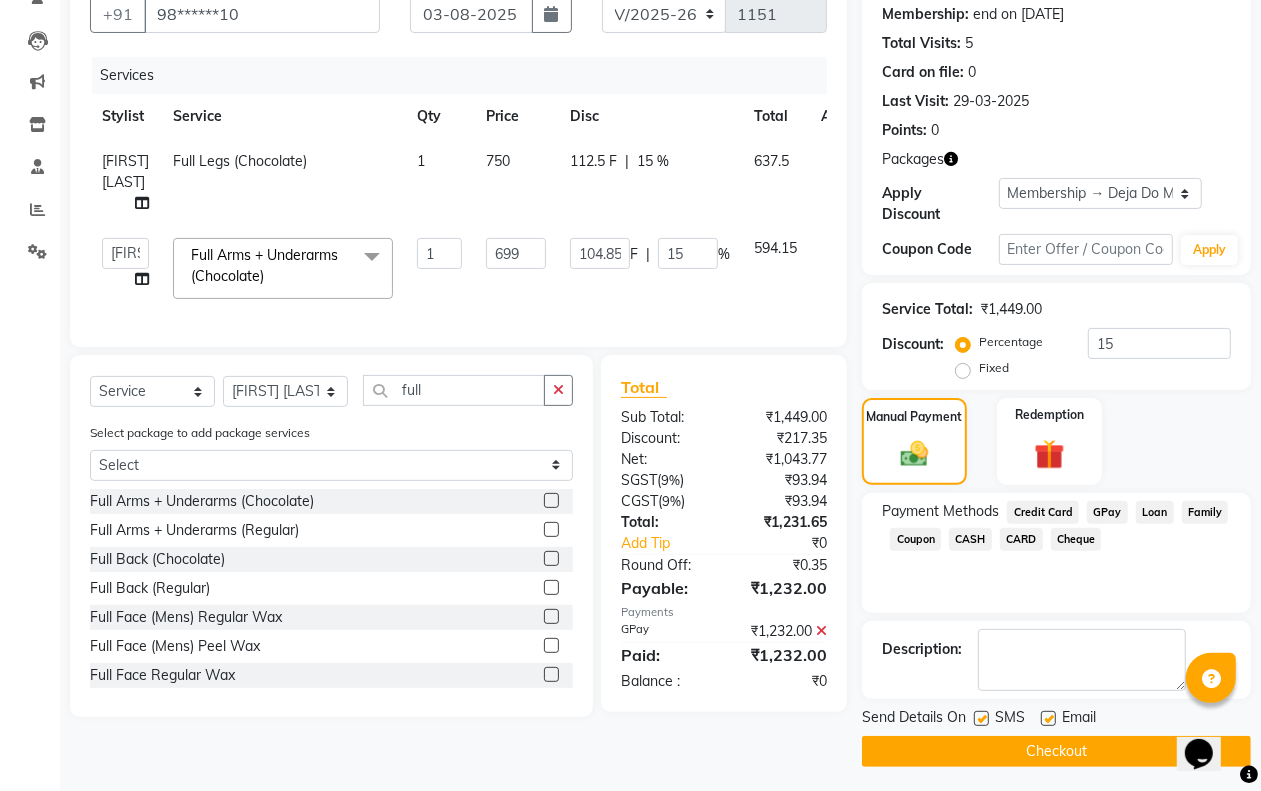 scroll, scrollTop: 197, scrollLeft: 0, axis: vertical 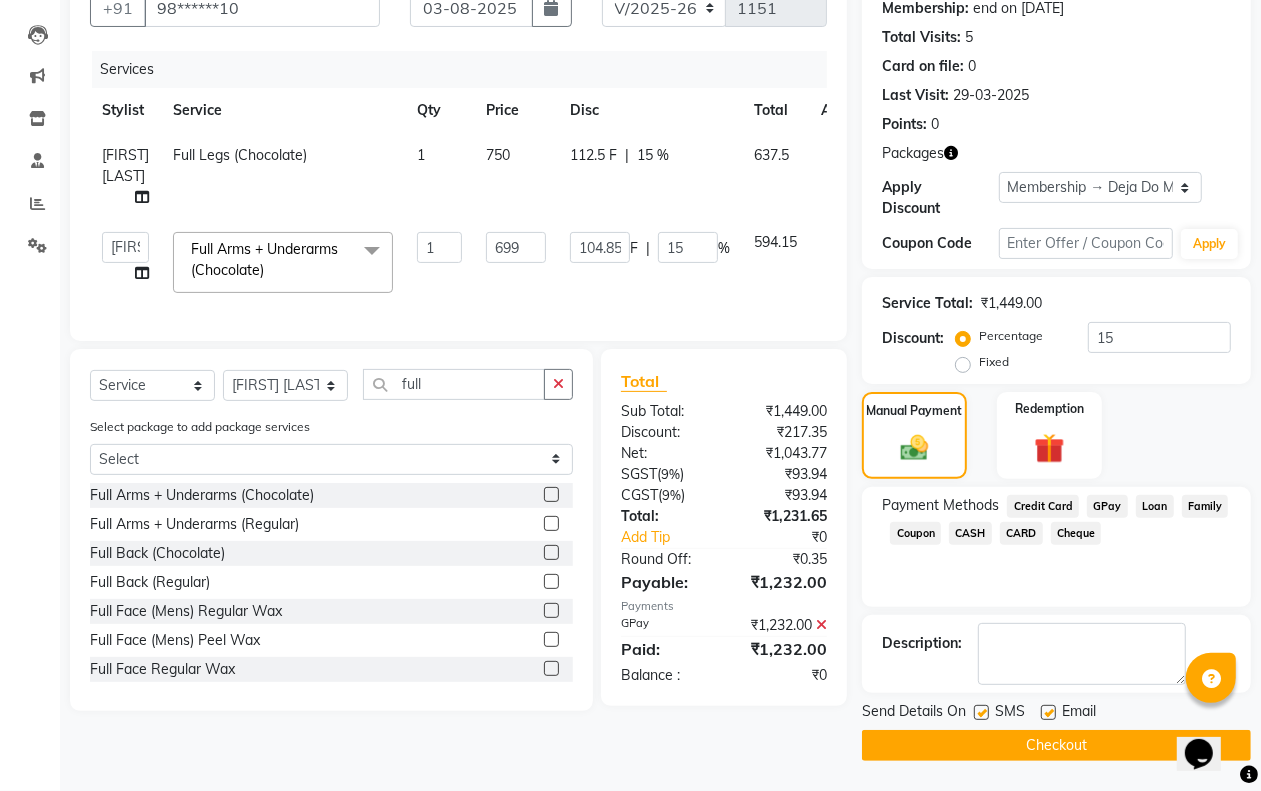 click on "Checkout" 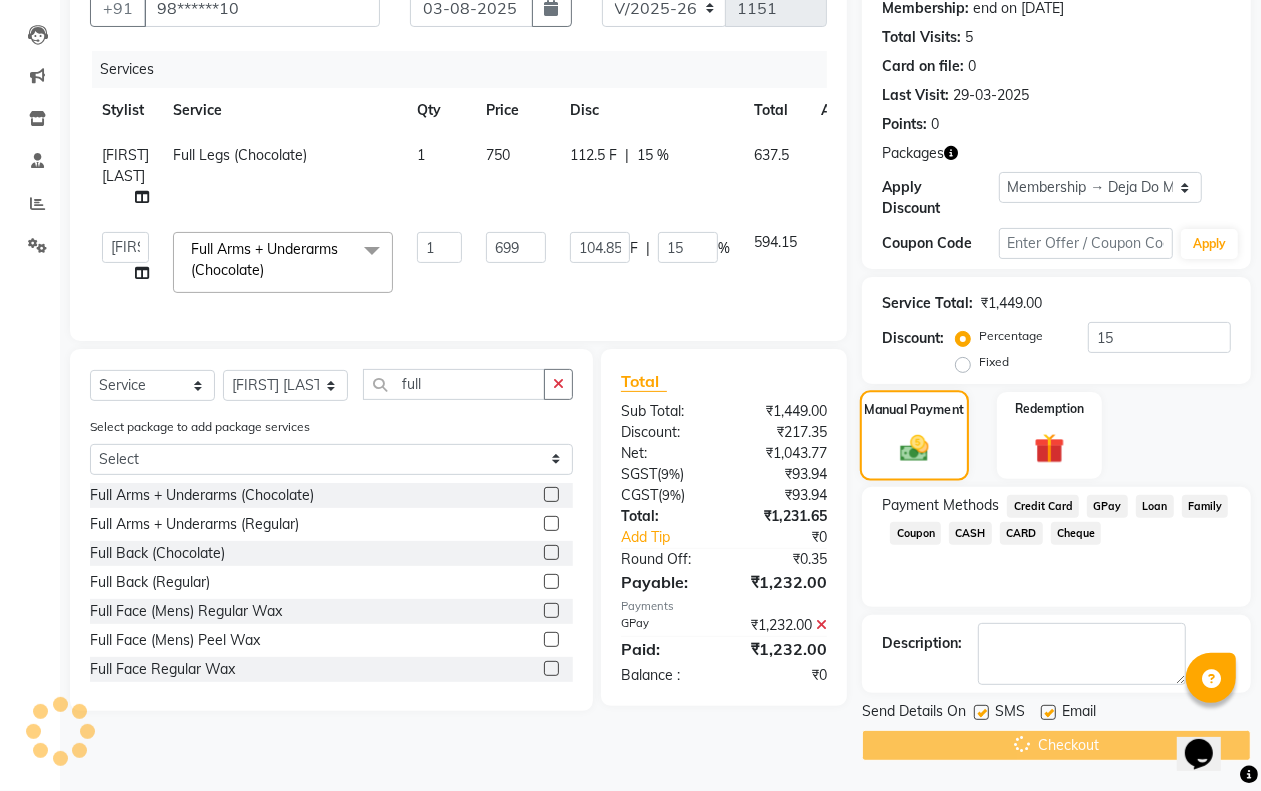 scroll, scrollTop: 116, scrollLeft: 0, axis: vertical 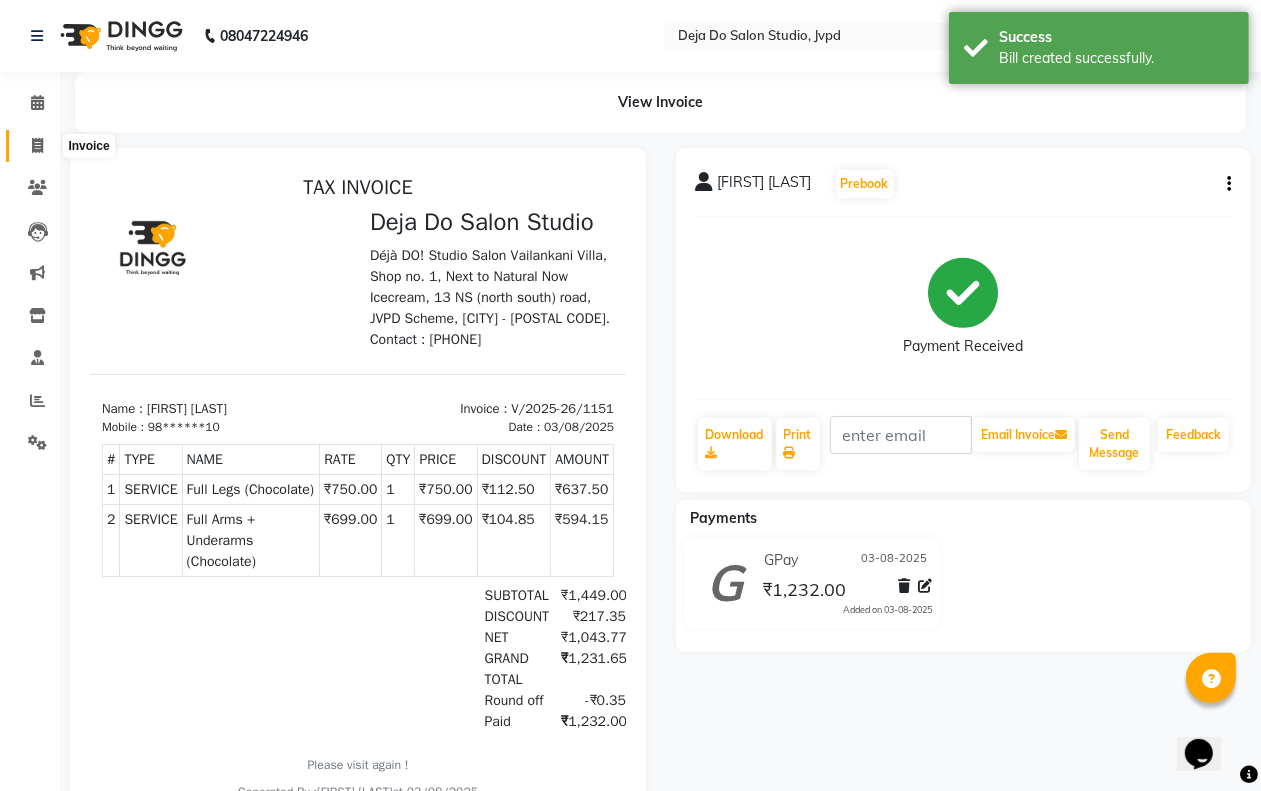 click 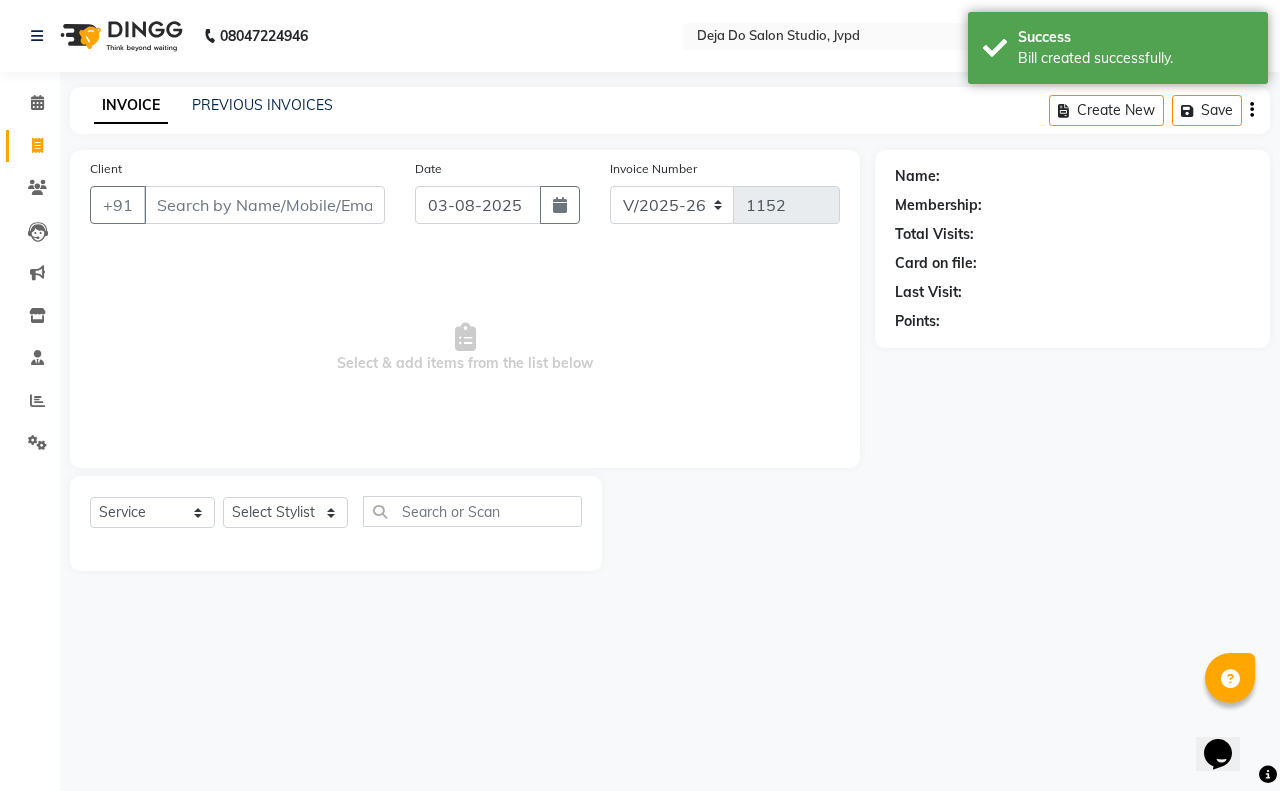 click on "Client" at bounding box center [264, 205] 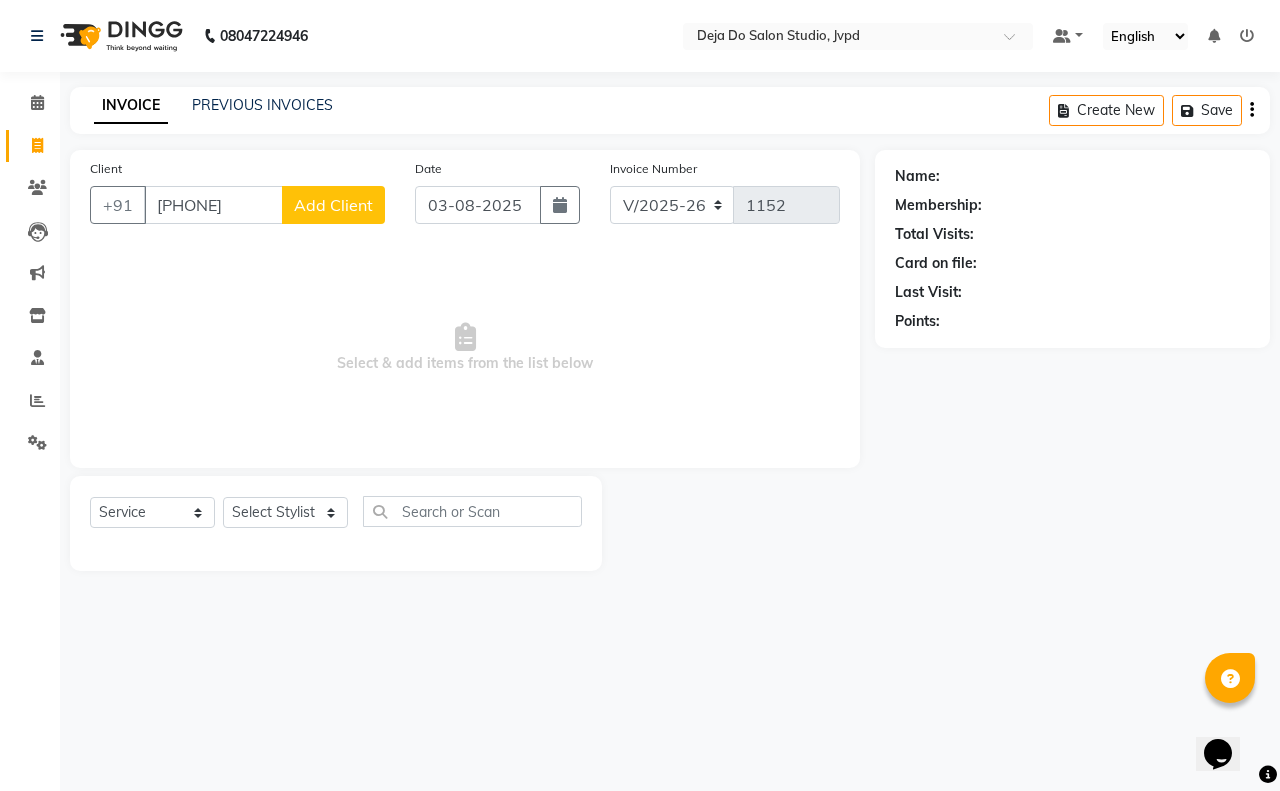 type on "[PHONE]" 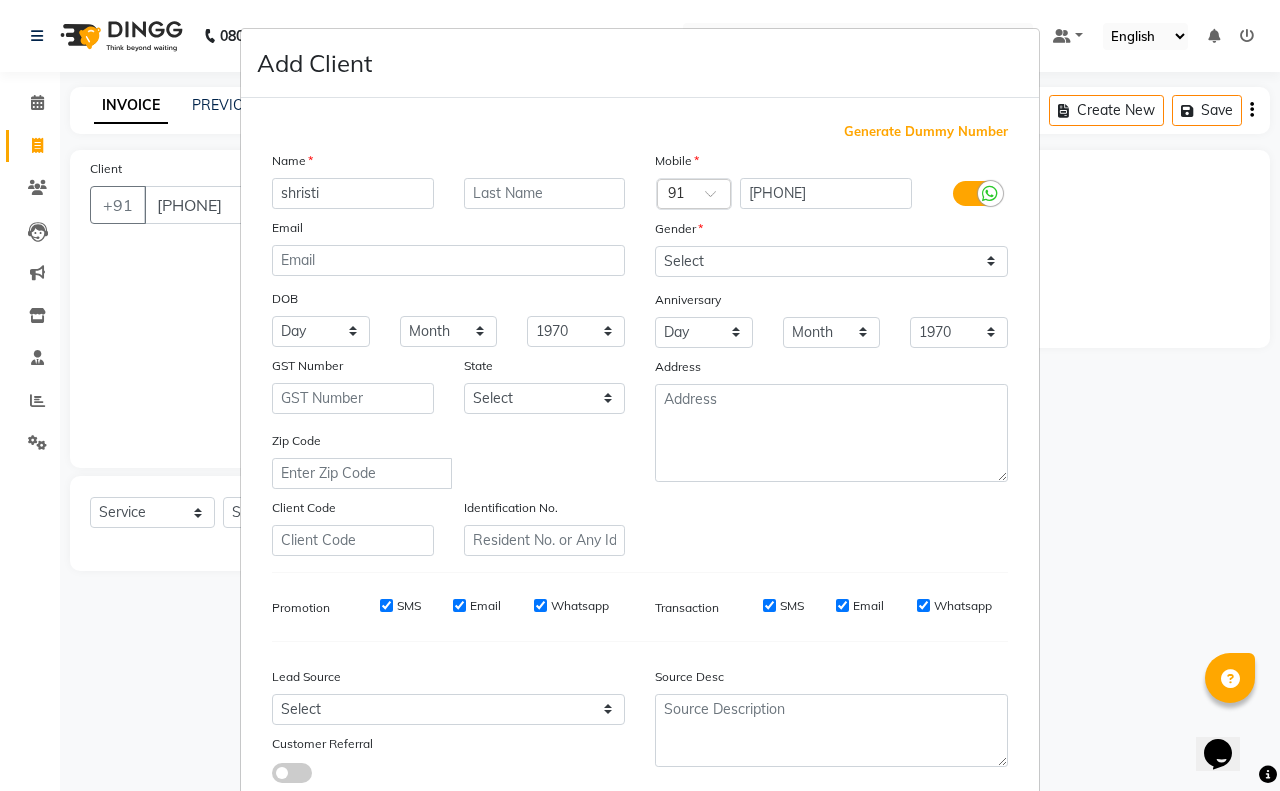 type on "shristi" 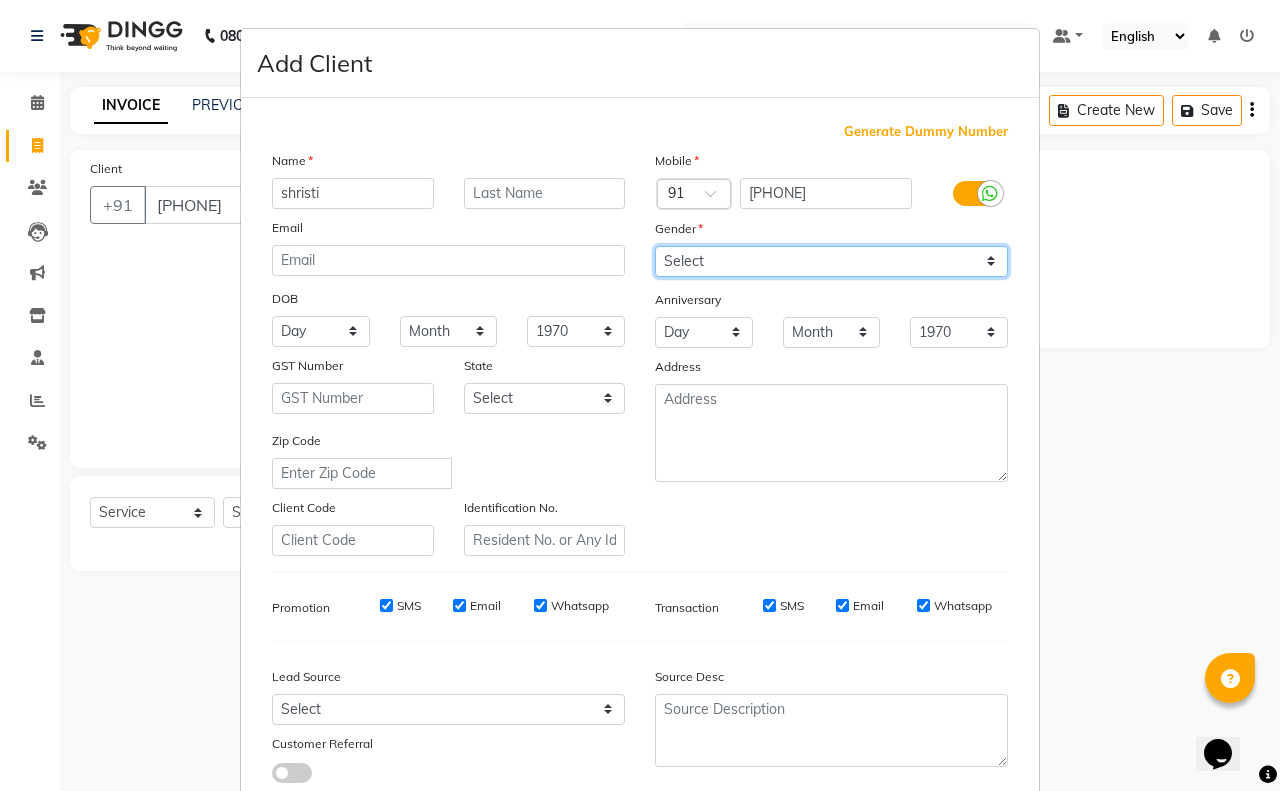 click on "Select Male Female Other Prefer Not To Say" at bounding box center [831, 261] 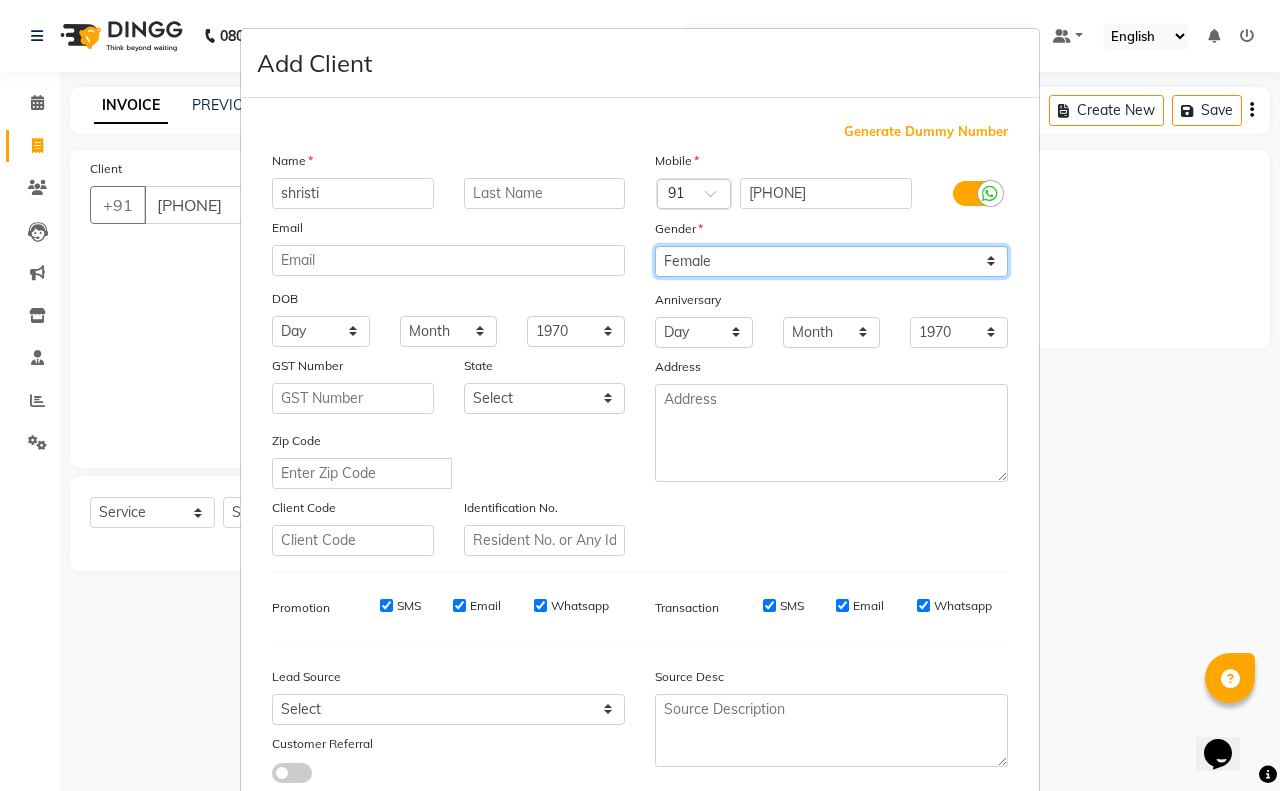 click on "Select Male Female Other Prefer Not To Say" at bounding box center (831, 261) 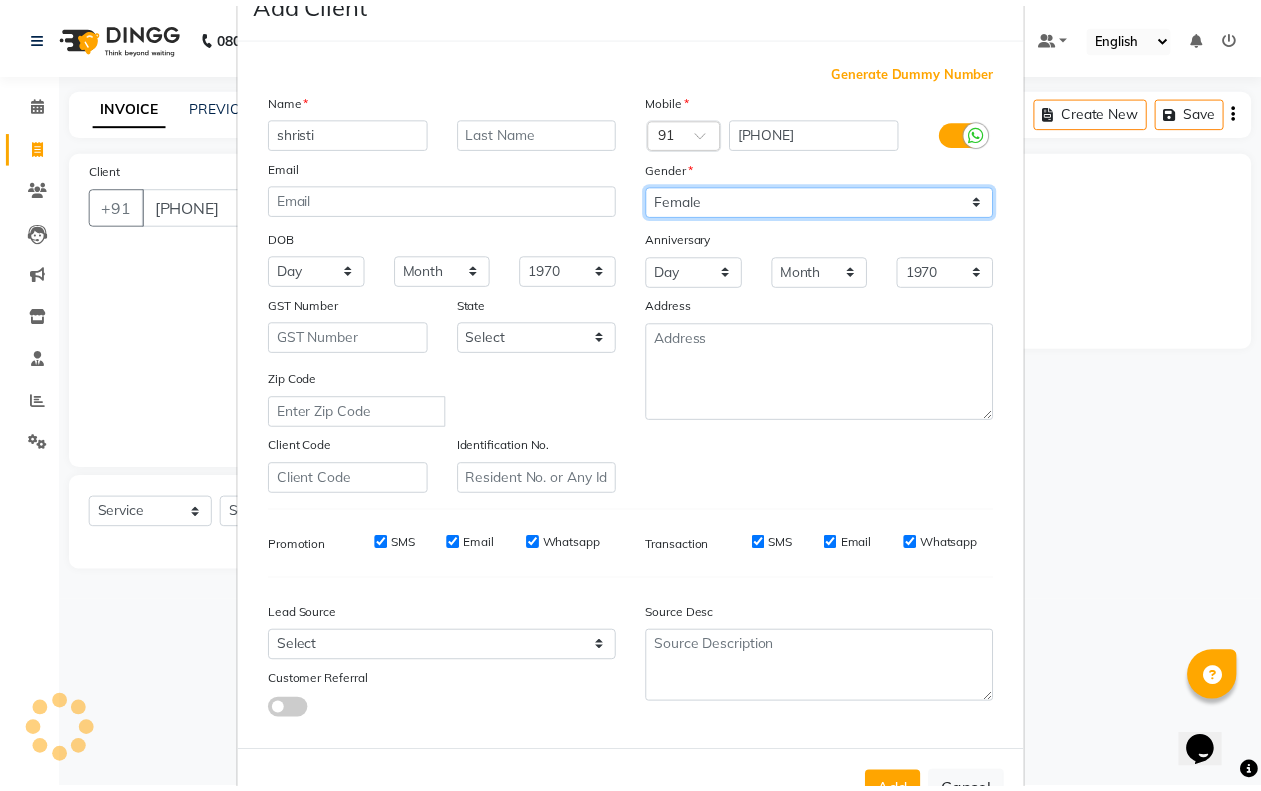 scroll, scrollTop: 125, scrollLeft: 0, axis: vertical 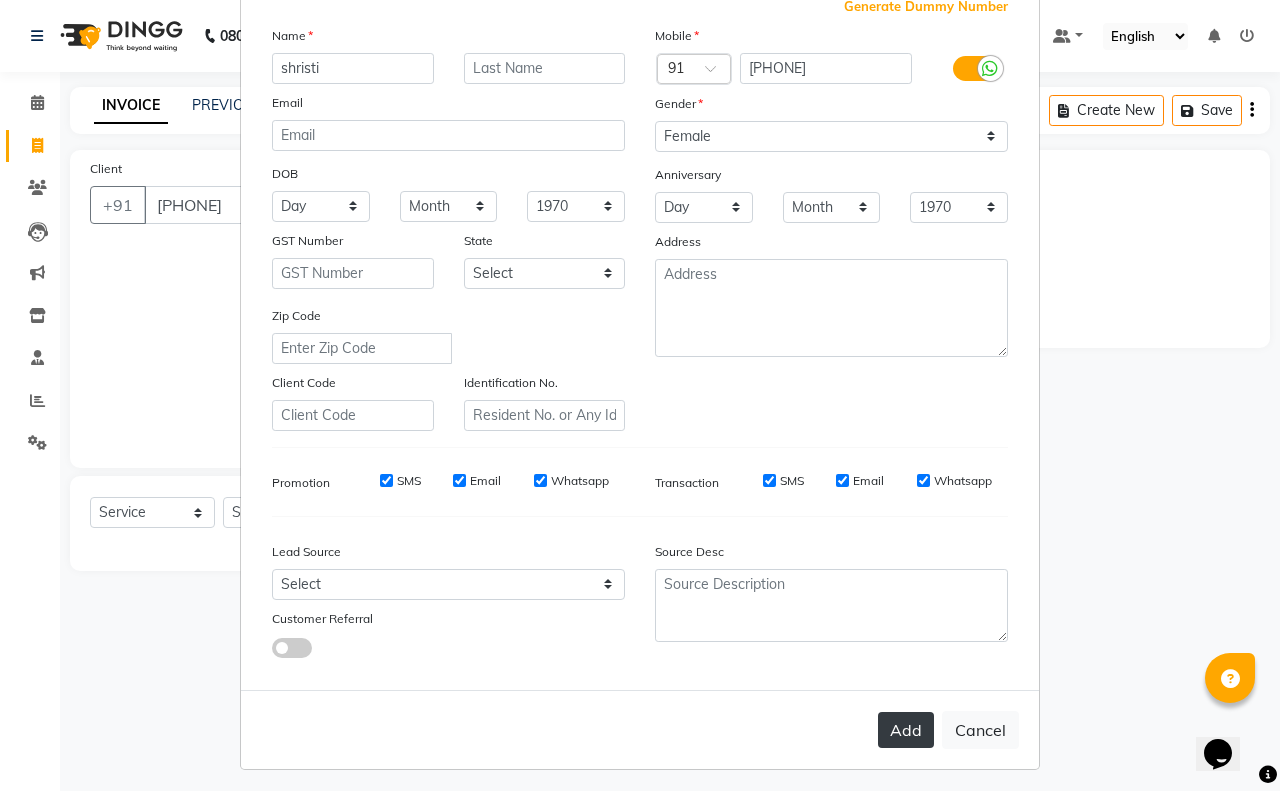 click on "Add" at bounding box center [906, 730] 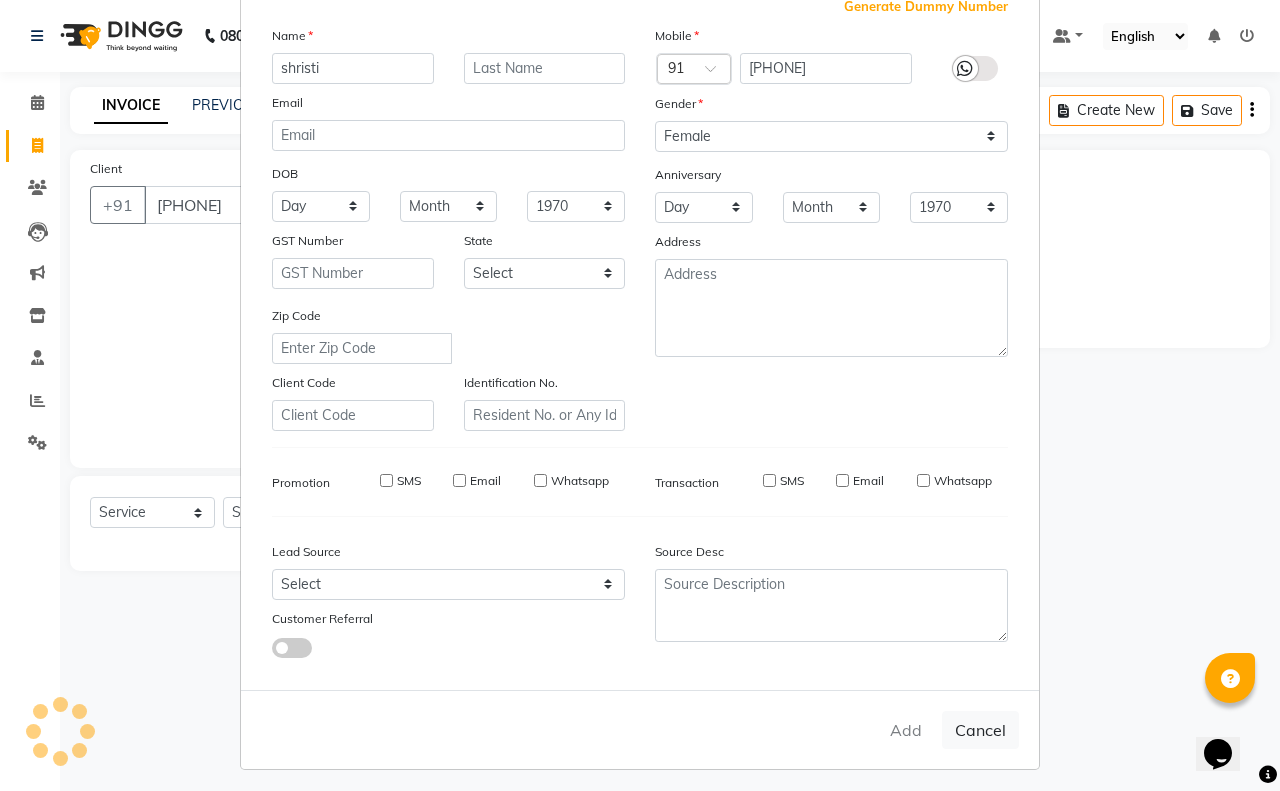 type on "82******01" 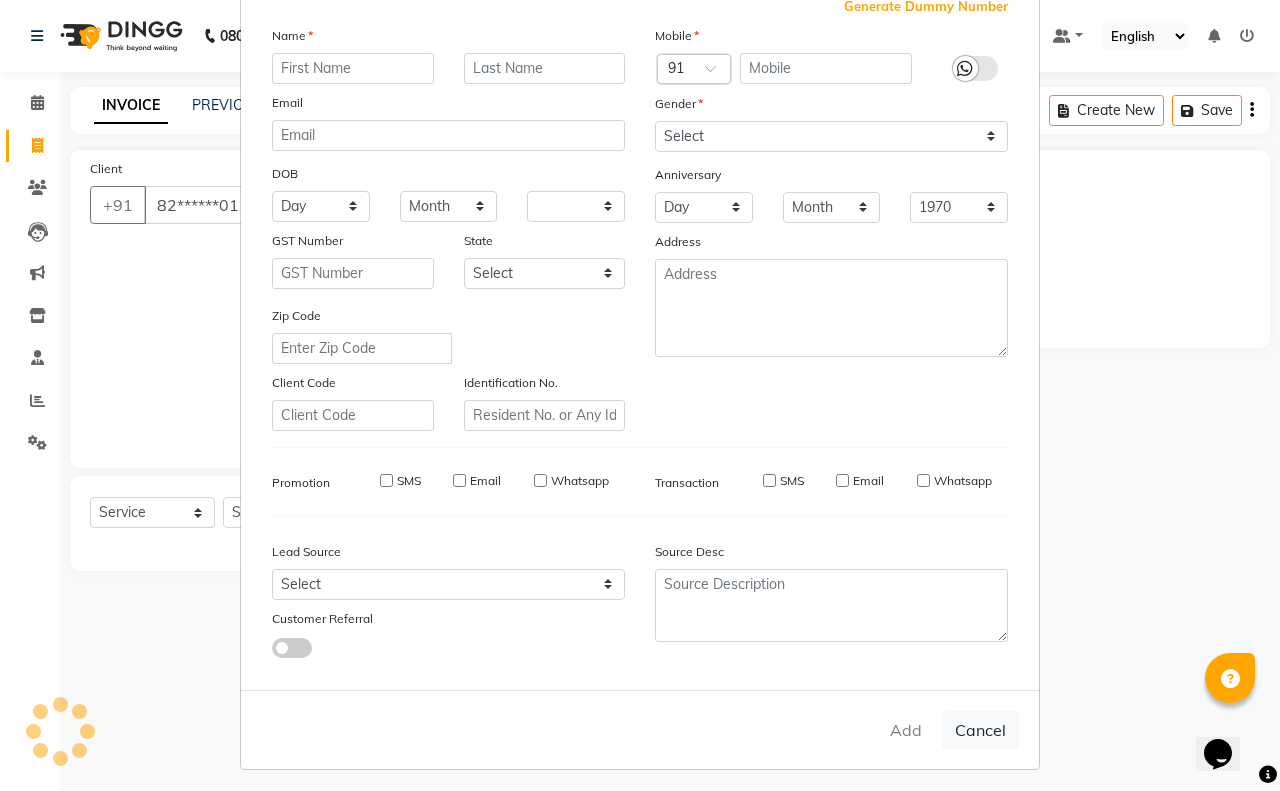 select 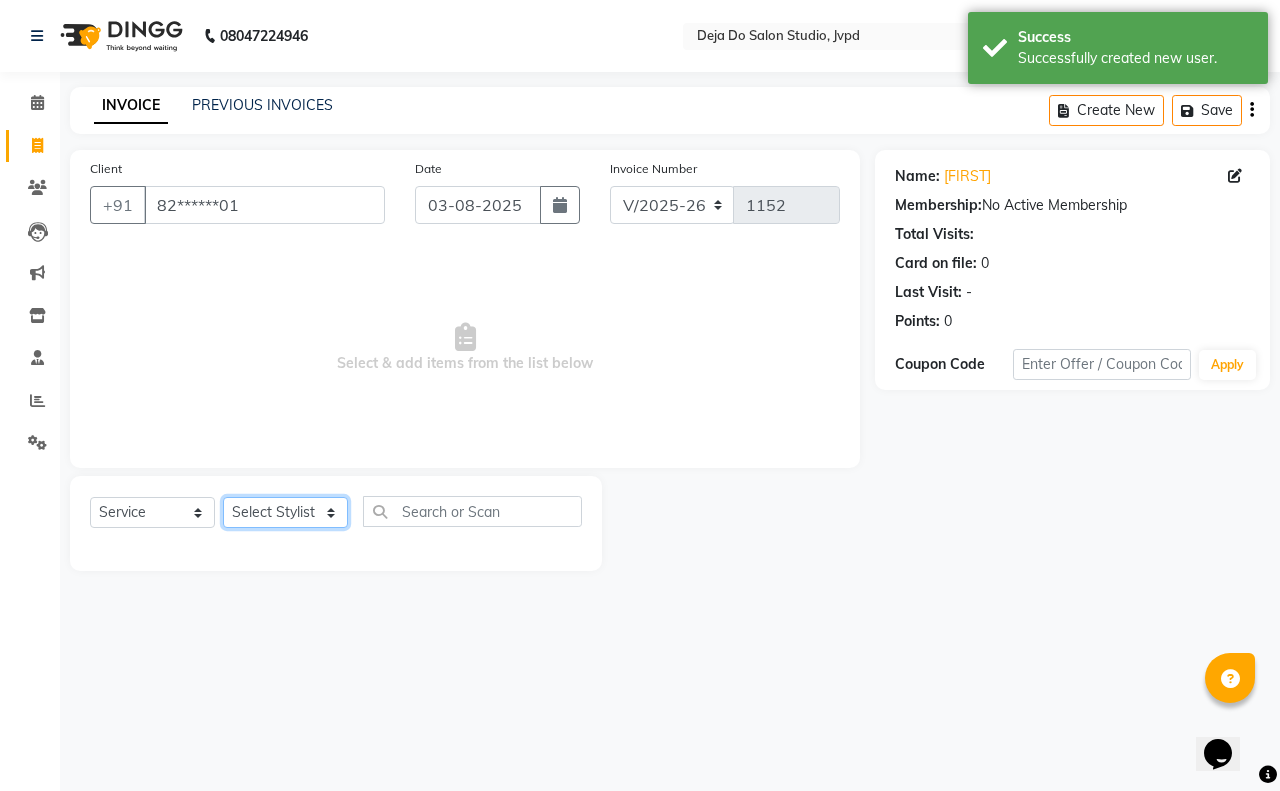 click on "Select Stylist Aditi Admin Anam  Sheikh  Arifa Shaikh Danish  Salamani Farida Fatima Kasbe Namya salian Rashi Mayur Sakina Rupani Shefali  shetty Shuaib Salamani Sumaiya sayed Sushma Pelage" 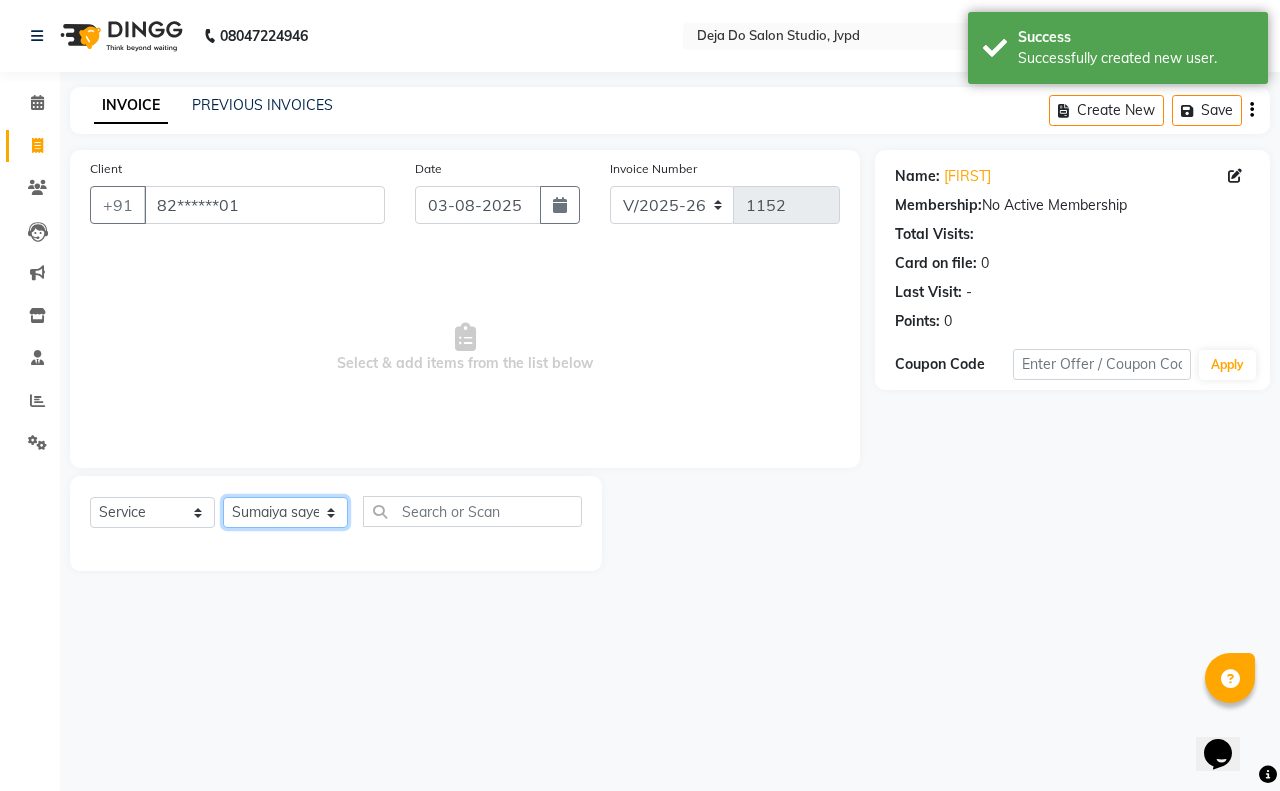 click on "Select Stylist Aditi Admin Anam  Sheikh  Arifa Shaikh Danish  Salamani Farida Fatima Kasbe Namya salian Rashi Mayur Sakina Rupani Shefali  shetty Shuaib Salamani Sumaiya sayed Sushma Pelage" 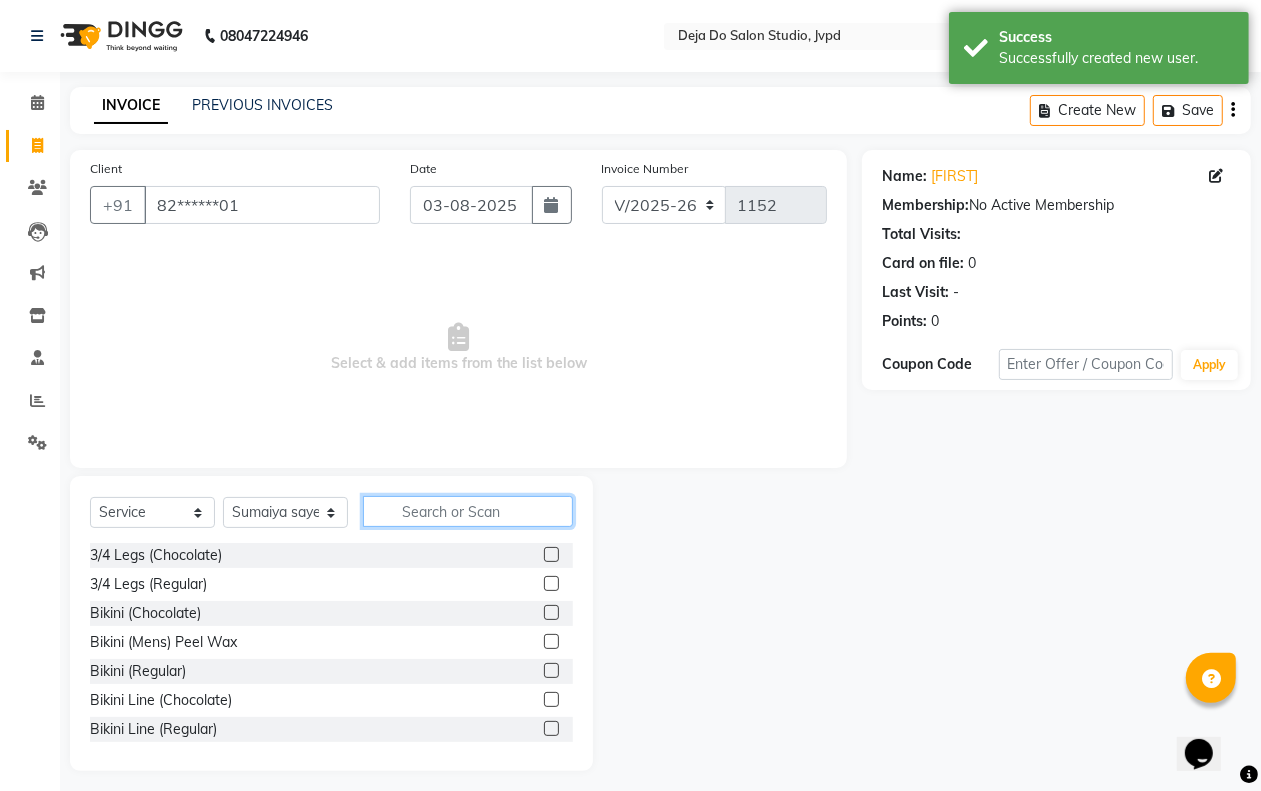 click 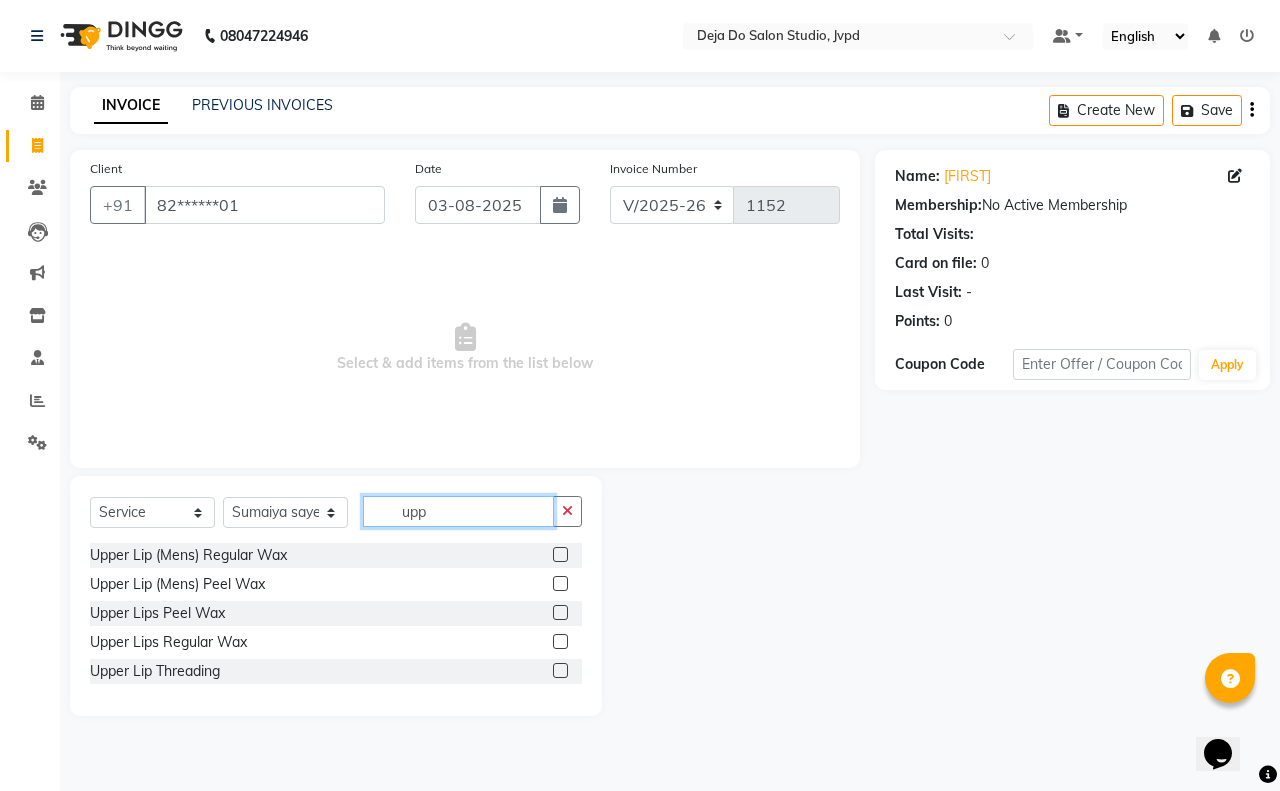 type on "upp" 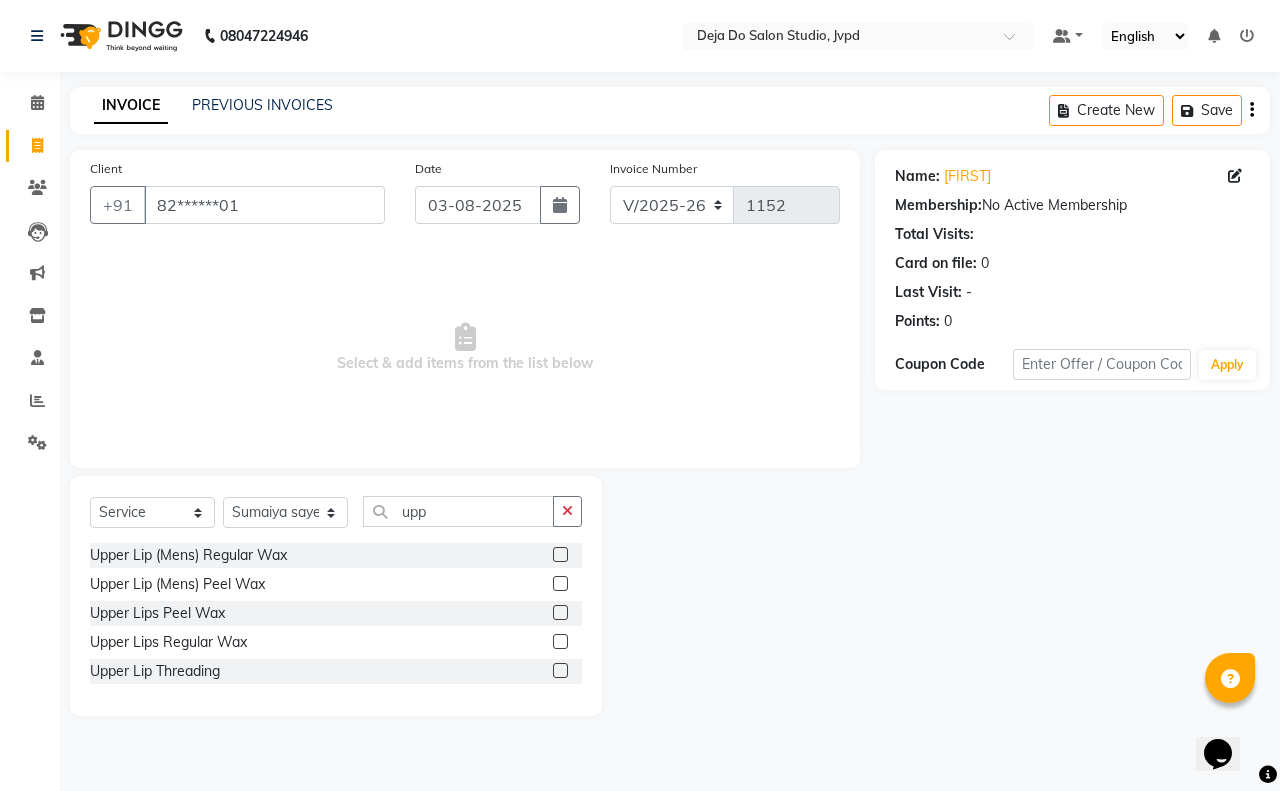 click 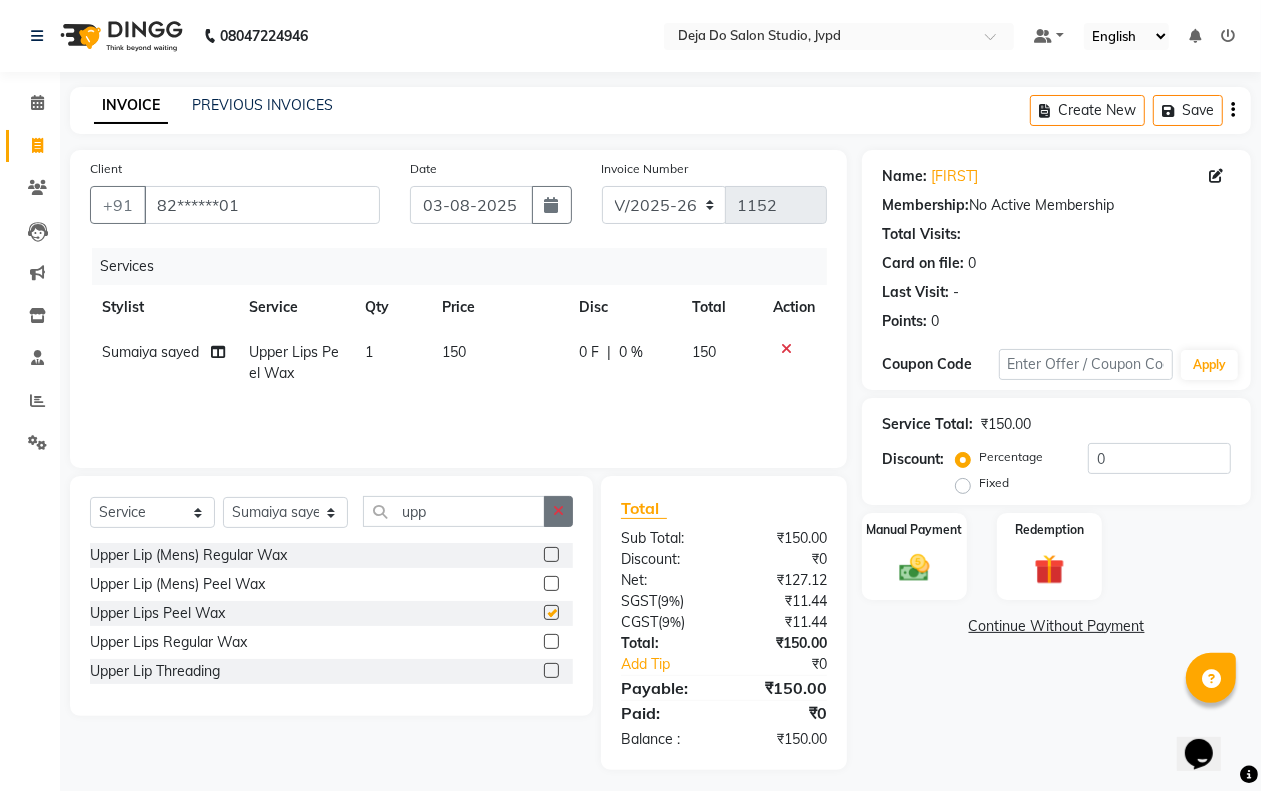 checkbox on "false" 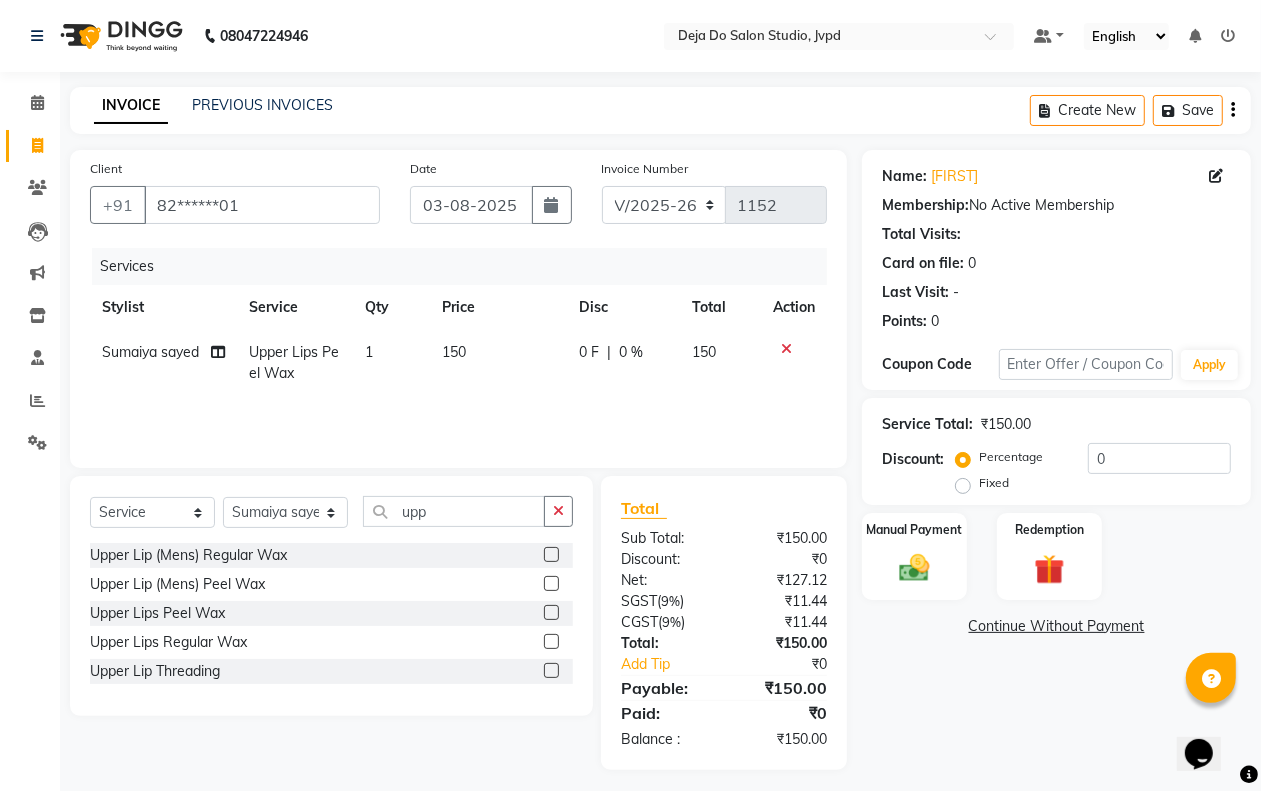 click on "150" 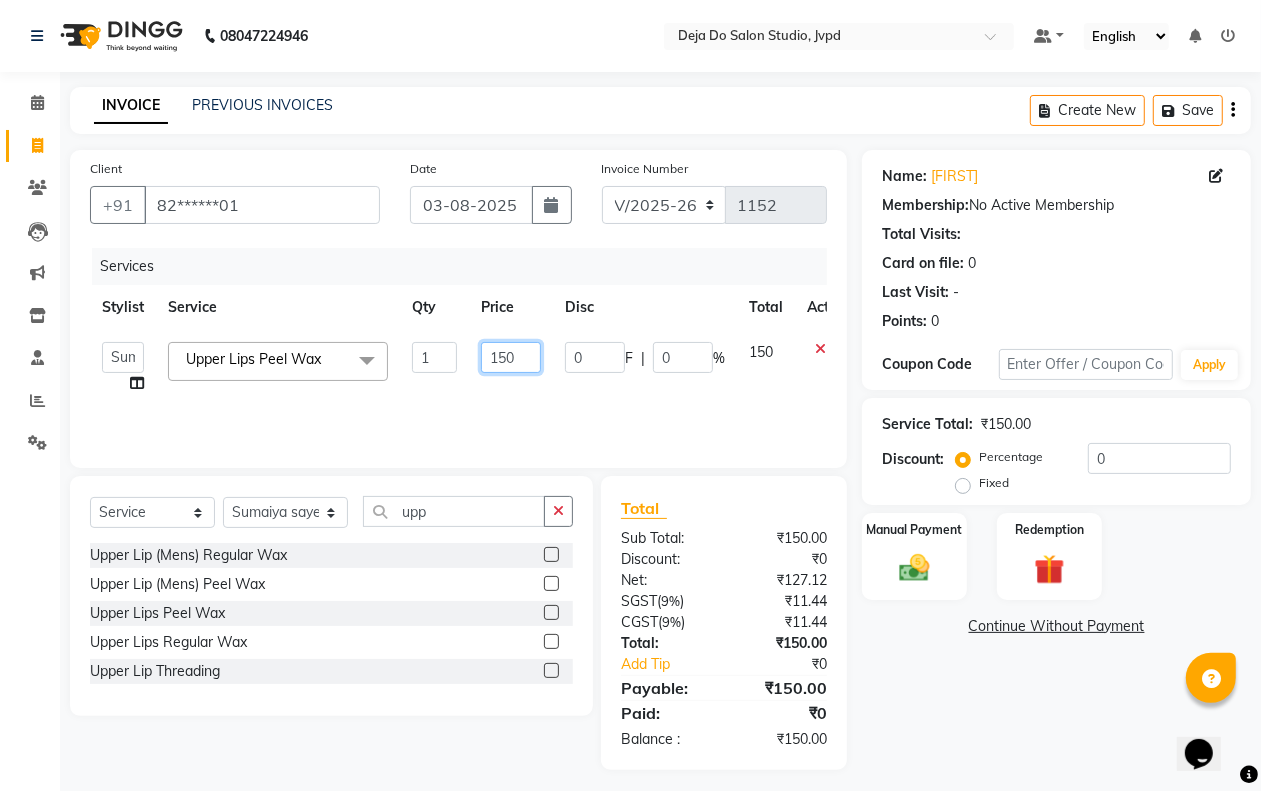 click on "150" 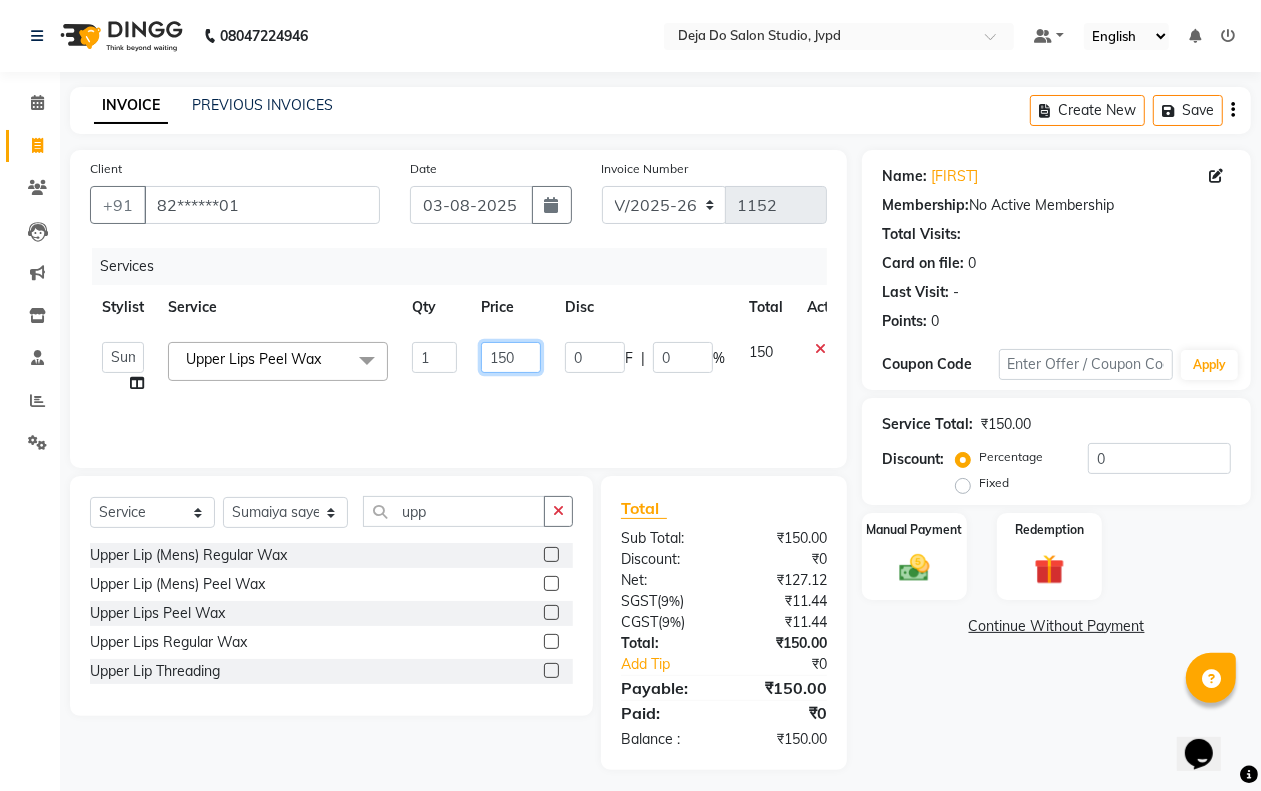 click on "150" 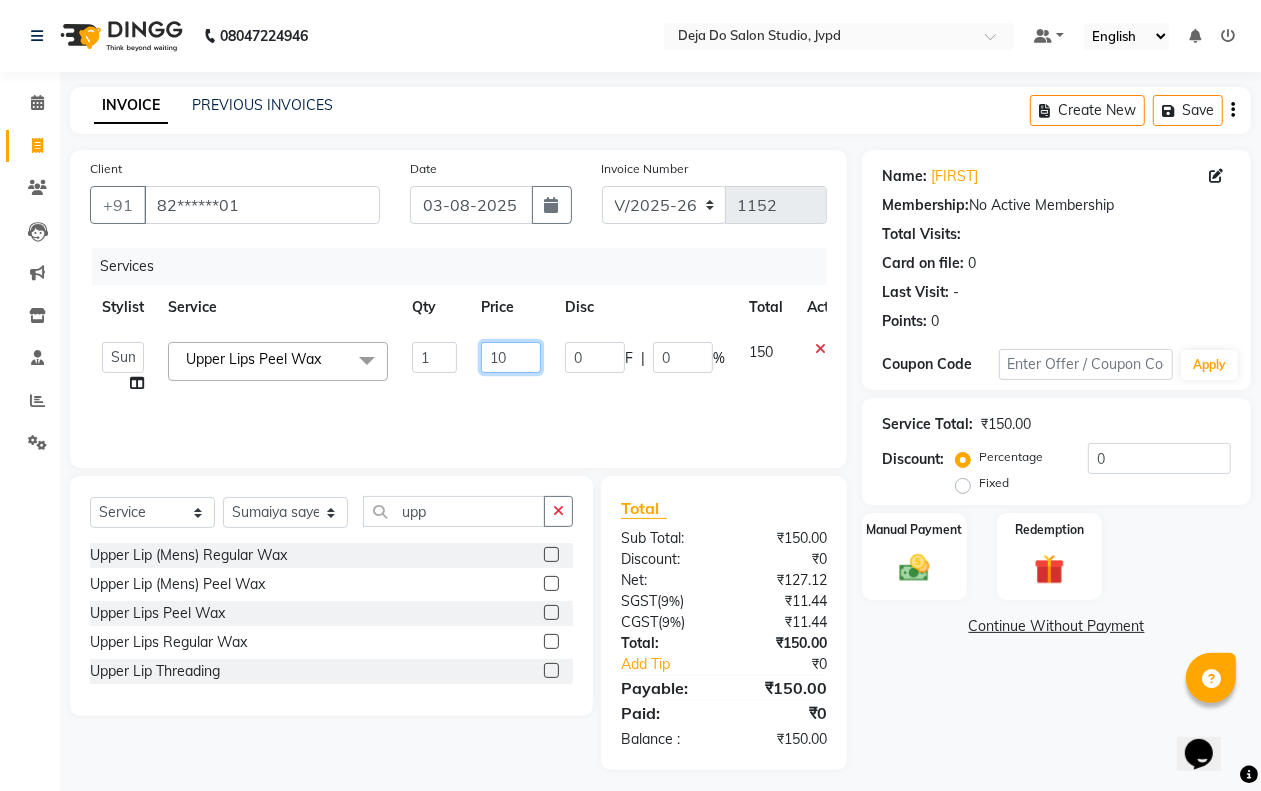 type on "120" 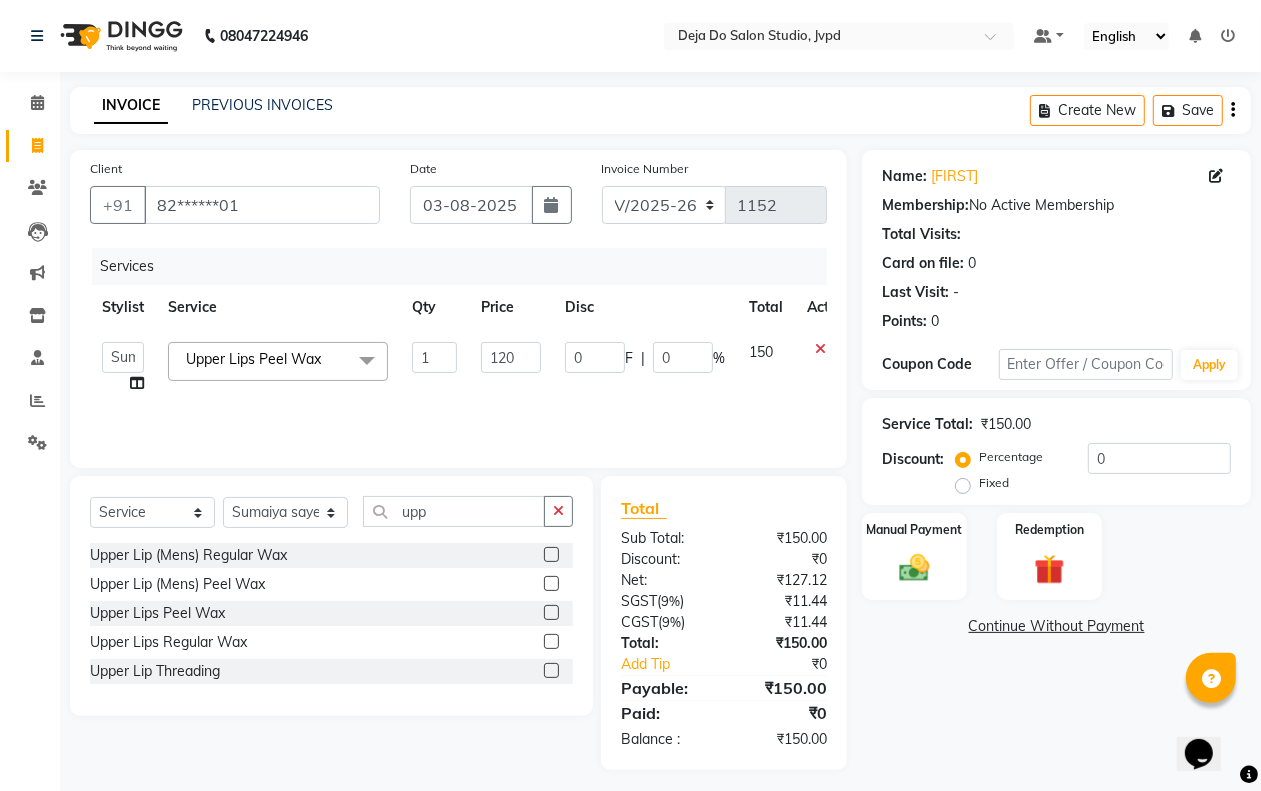 click on "Services Stylist Service Qty Price Disc Total Action  Aditi   Admin   [FIRST]  [LAST]    Arifa Shaikh   Danish  [LAST]   Farida   [FIRST] [LAST]   [FIRST] salian   [FIRST] [LAST]   [FIRST] [LAST]   [FIRST]  [LAST]   [FIRST]  [LAST]   [FIRST] [LAST]   [FIRST] [LAST]   [FIRST] [LAST]   [FIRST] [LAST]   [FIRST] [LAST]   [FIRST] [LAST]   [FIRST] [LAST]   [FIRST] [LAST]   [FIRST] [LAST]   [FIRST] [LAST]   [FIRST] [LAST]   [FIRST] [LAST]   [FIRST] [LAST]   [FIRST] [LAST]   [FIRST] [LAST]   [FIRST] [LAST]   [FIRST] [LAST]   [FIRST] [LAST]   [FIRST] [LAST]   [FIRST] [LAST]   [FIRST] [LAST]   [FIRST] [LAST]   [FIRST] [LAST]   [FIRST] [LAST]   [FIRST] [LAST]   [FIRST] [LAST]   [FIRST] [LAST]   [FIRST] [LAST]   [FIRST] [LAST]   [FIRST] [LAST]" 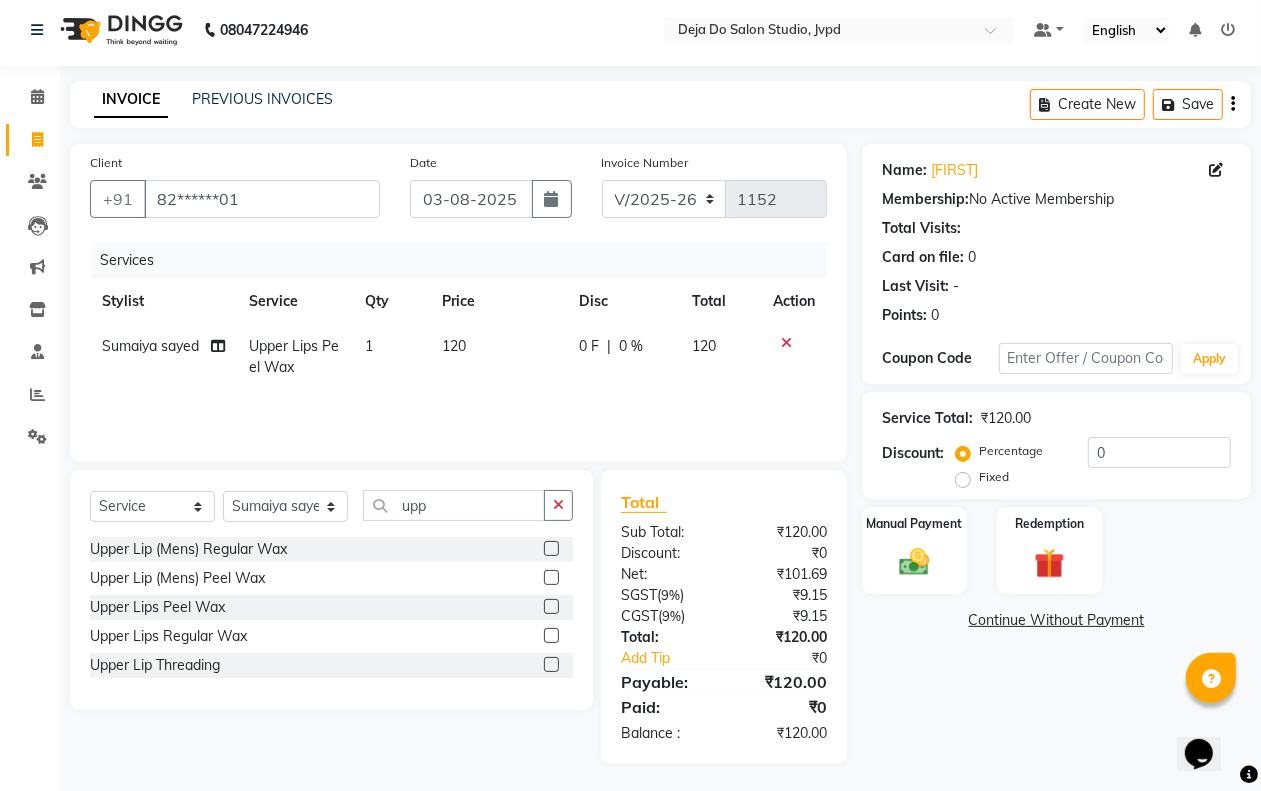 scroll, scrollTop: 8, scrollLeft: 0, axis: vertical 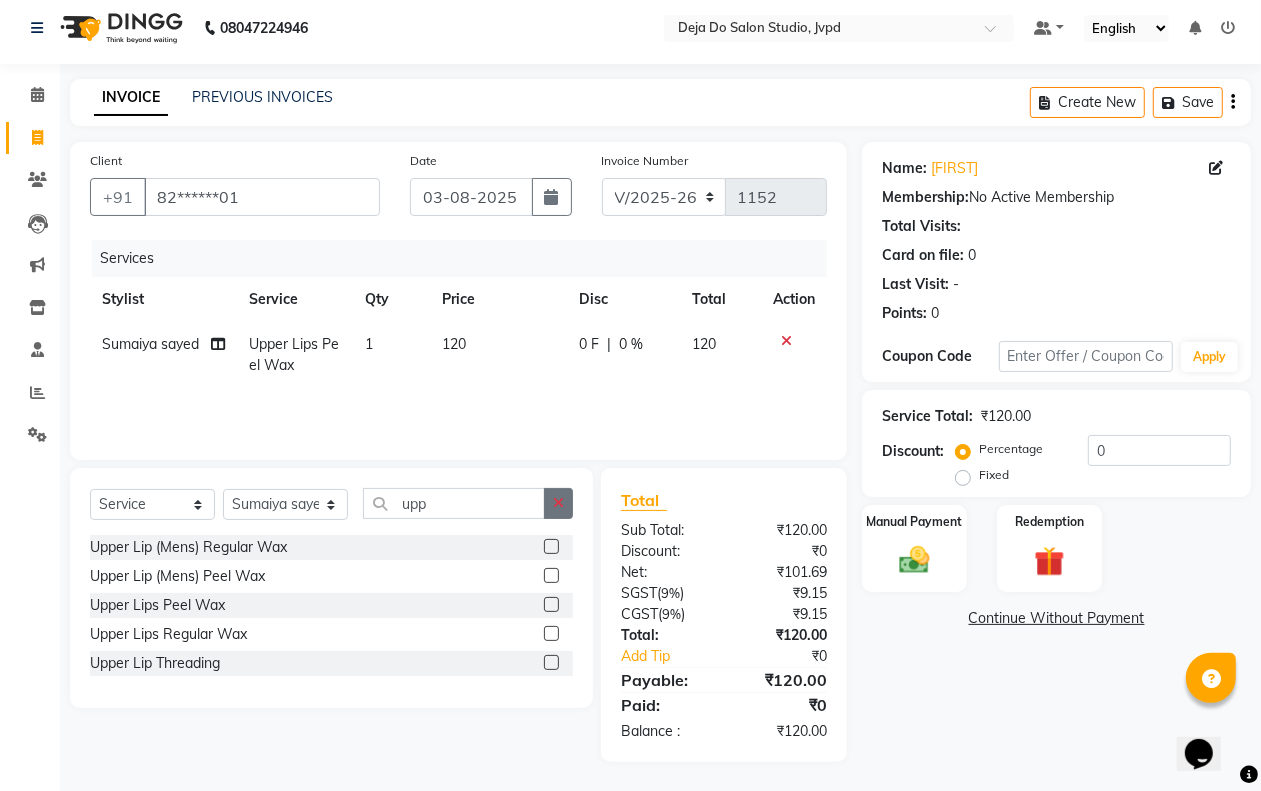 click 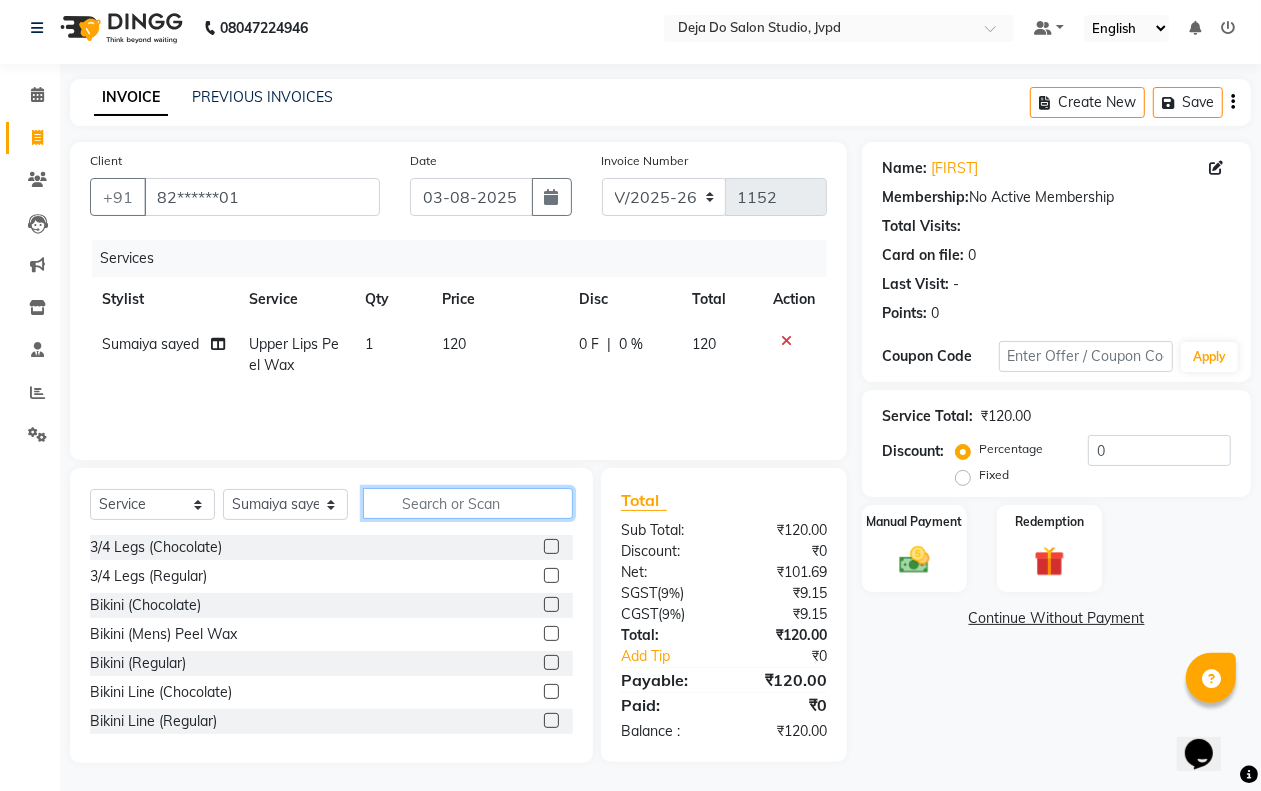 click 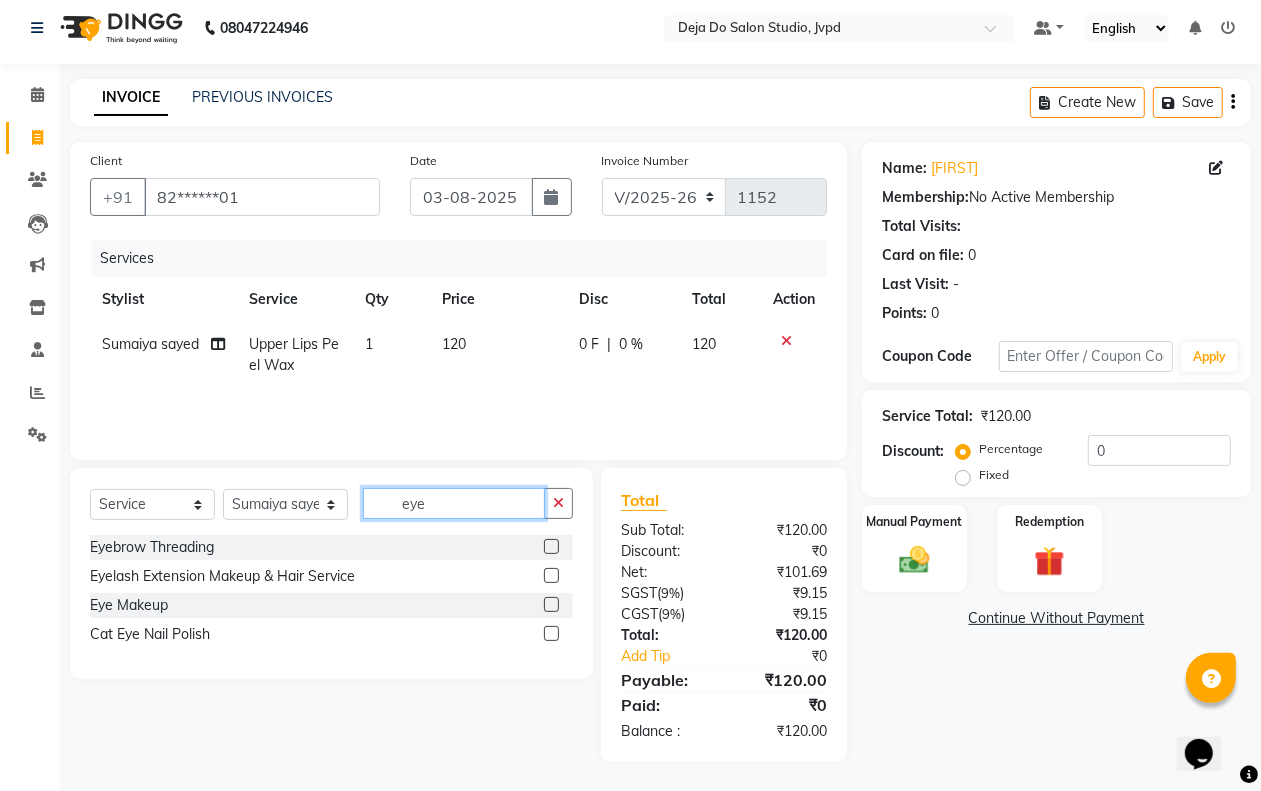 type on "eye" 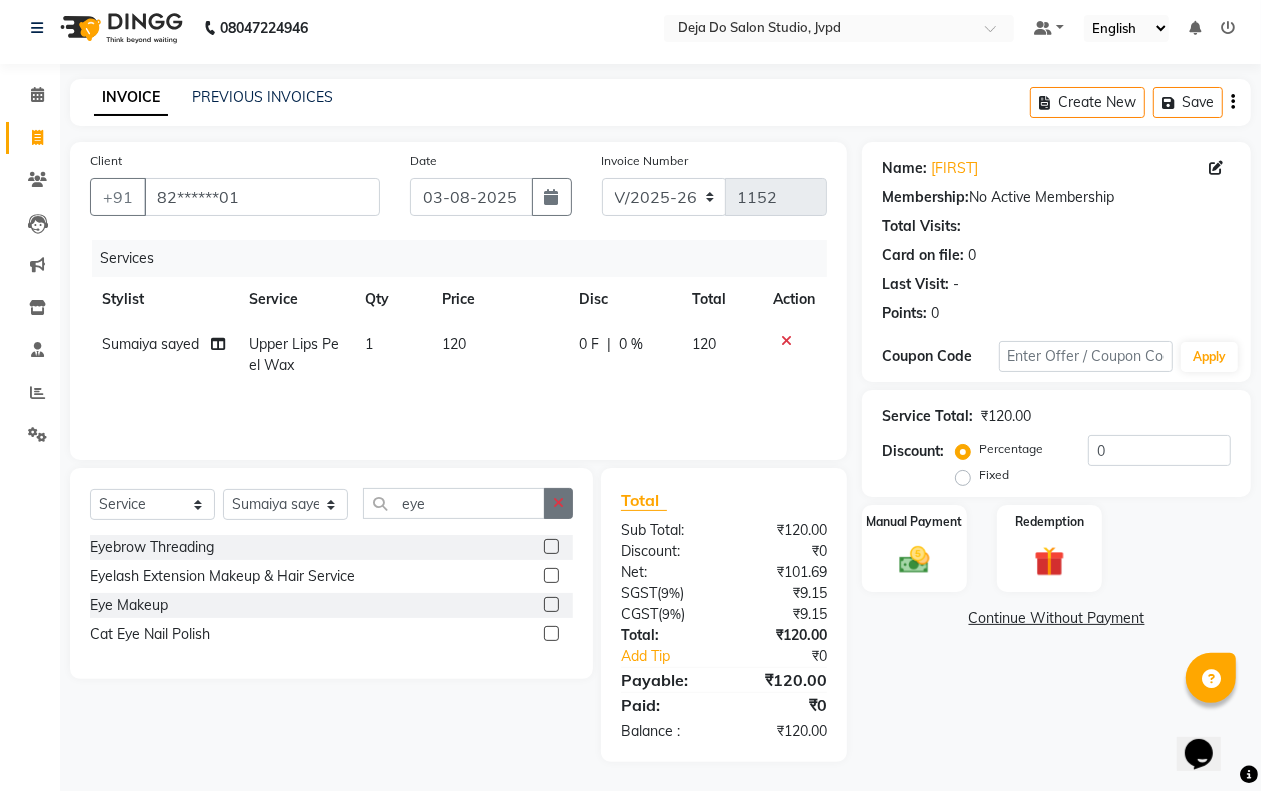 click 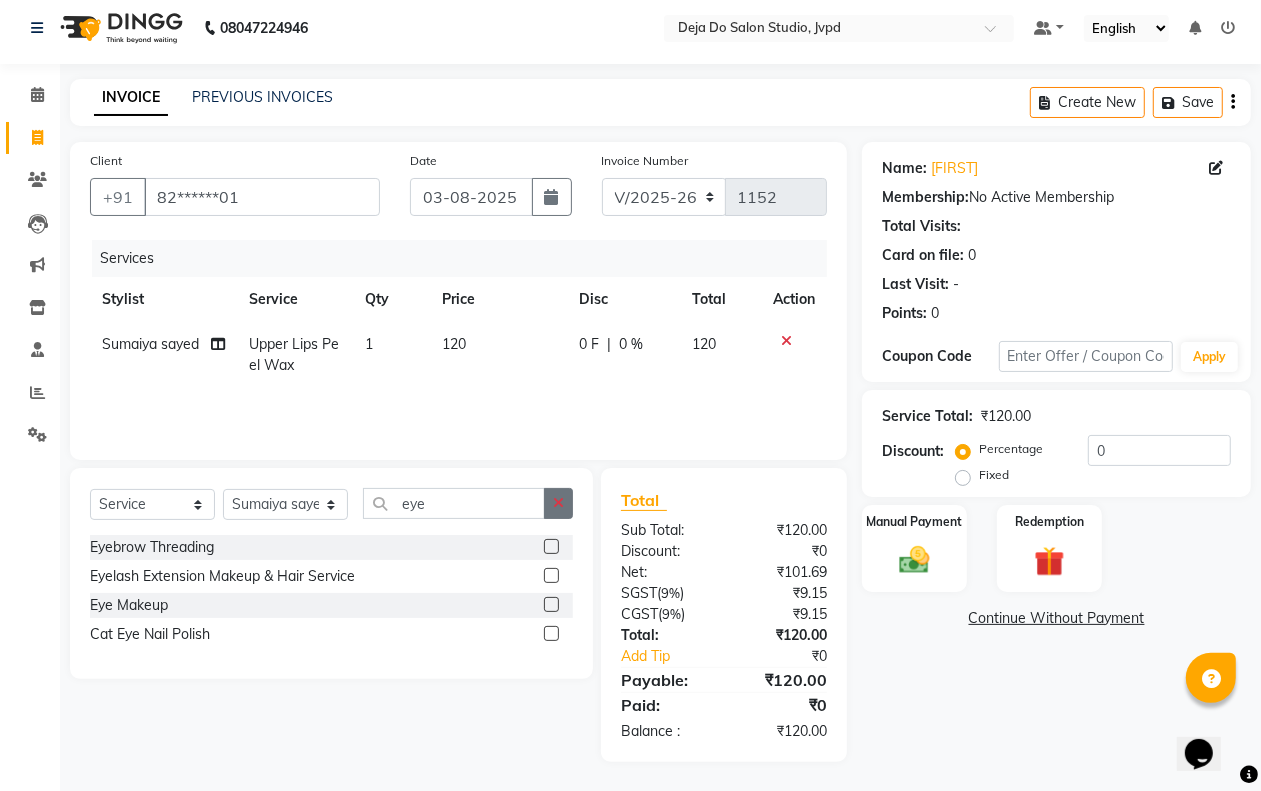 click at bounding box center (550, 547) 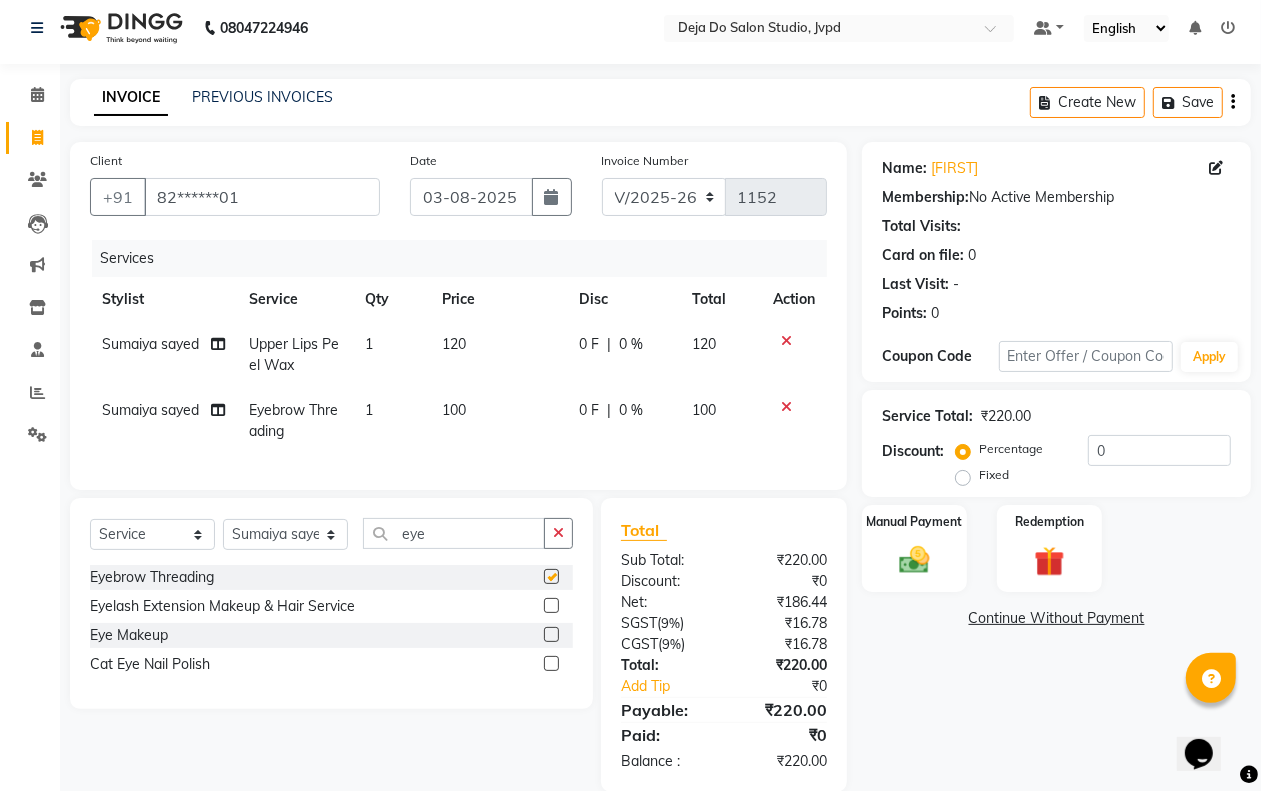 checkbox on "false" 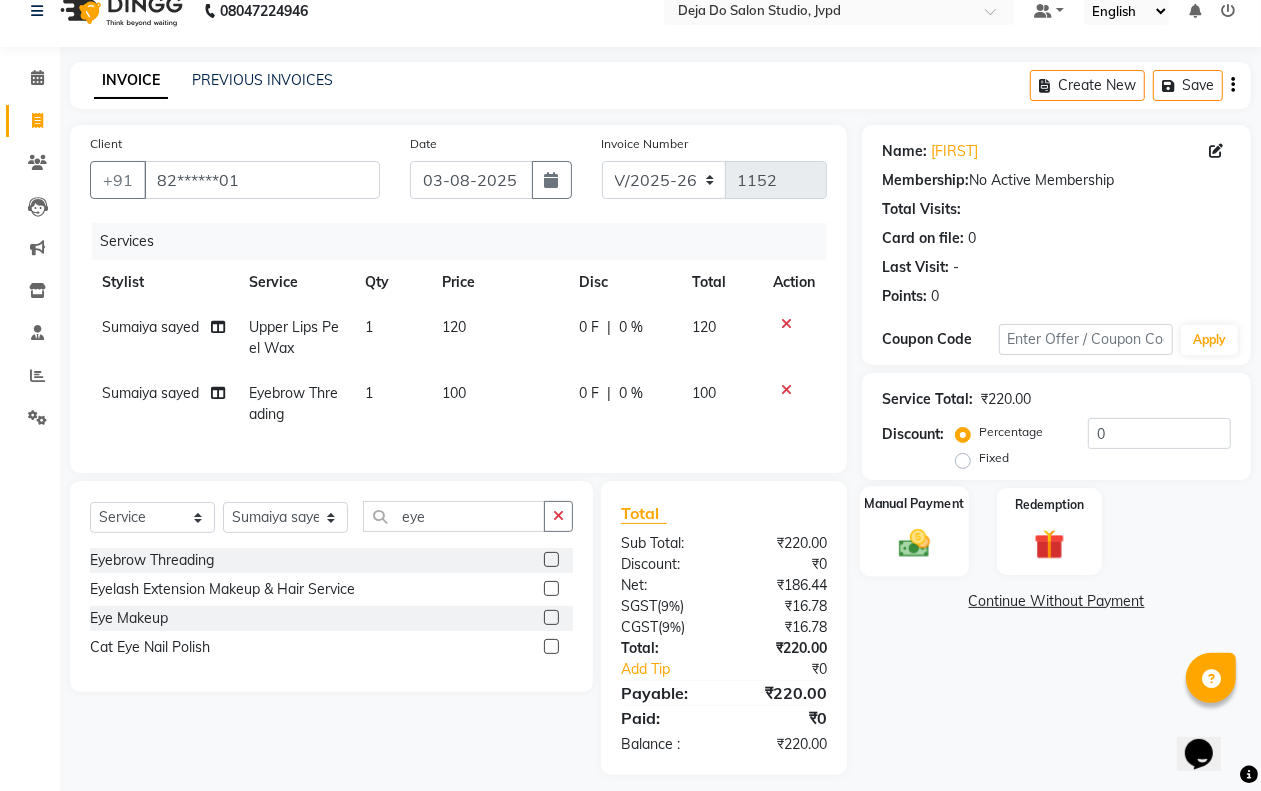 scroll, scrollTop: 0, scrollLeft: 0, axis: both 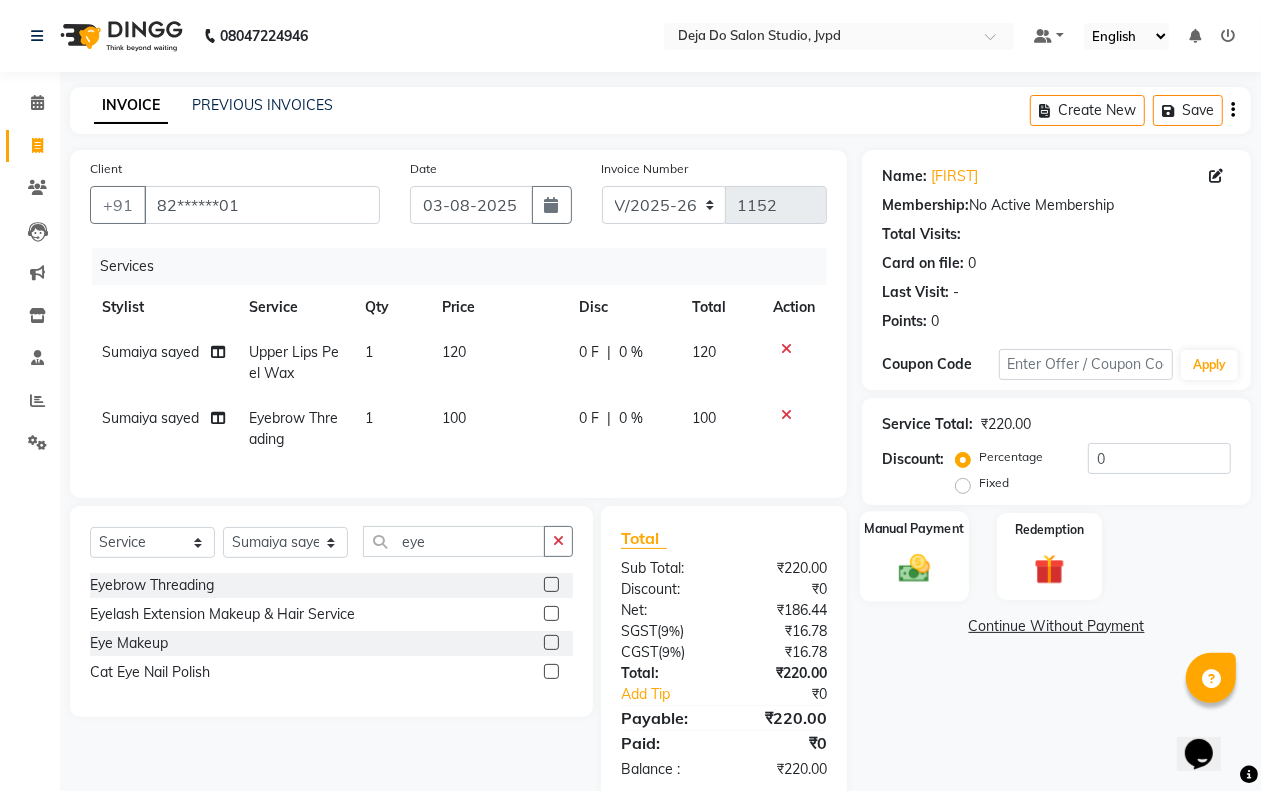 click on "Manual Payment" 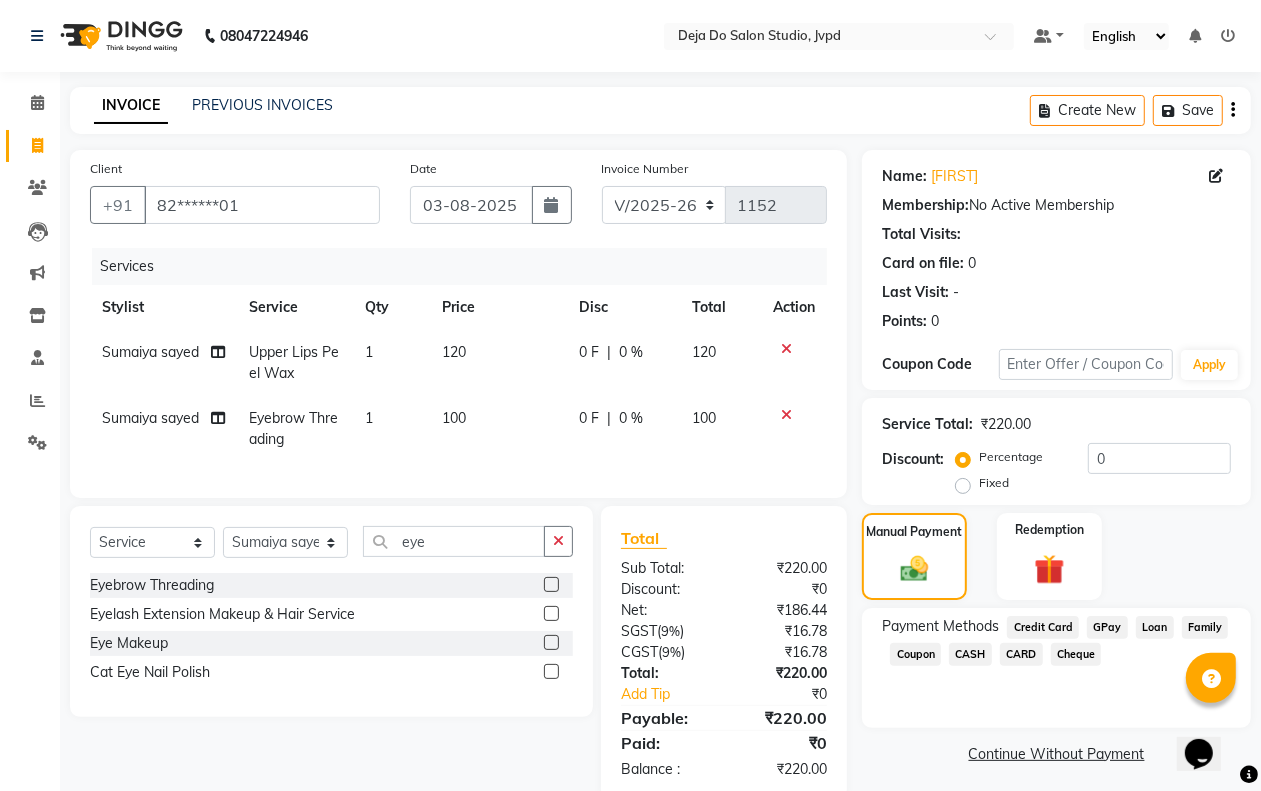 click on "GPay" 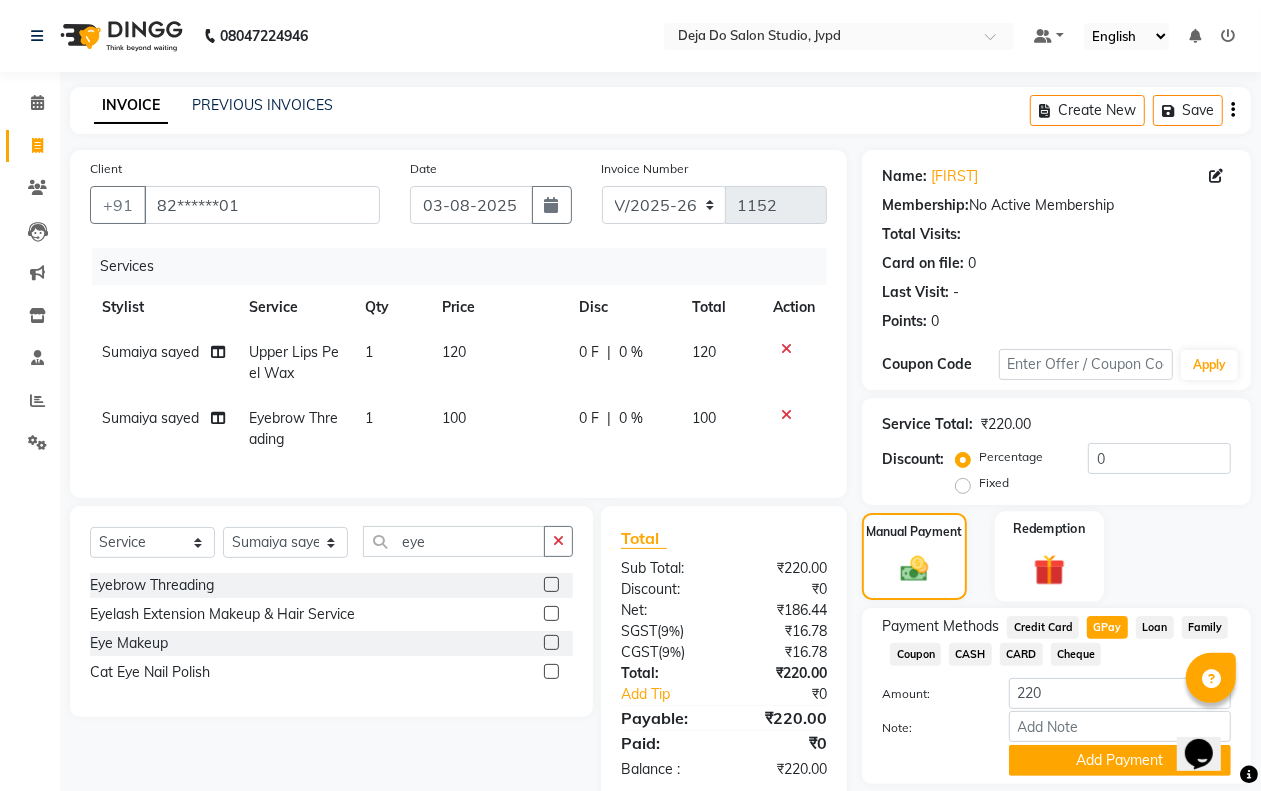 drag, startPoint x: 1067, startPoint y: 753, endPoint x: 1076, endPoint y: 583, distance: 170.23807 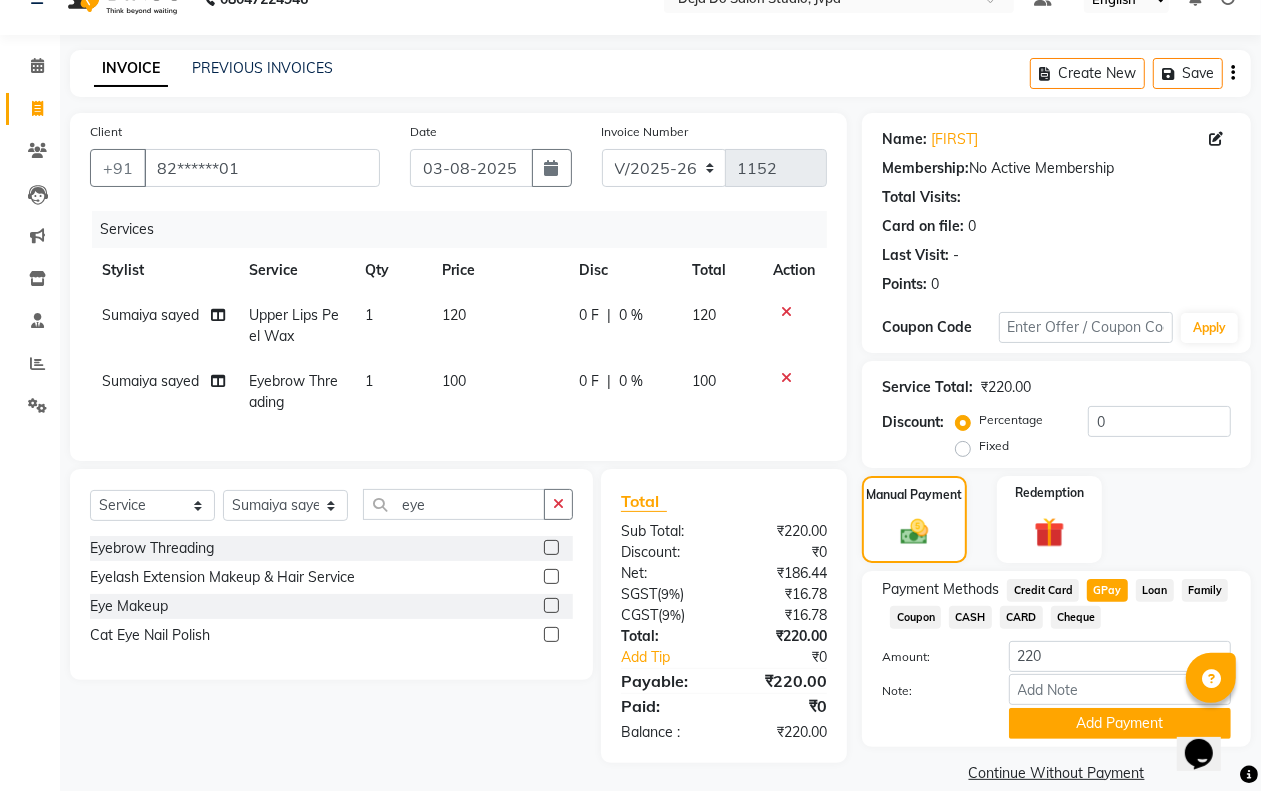 scroll, scrollTop: 62, scrollLeft: 0, axis: vertical 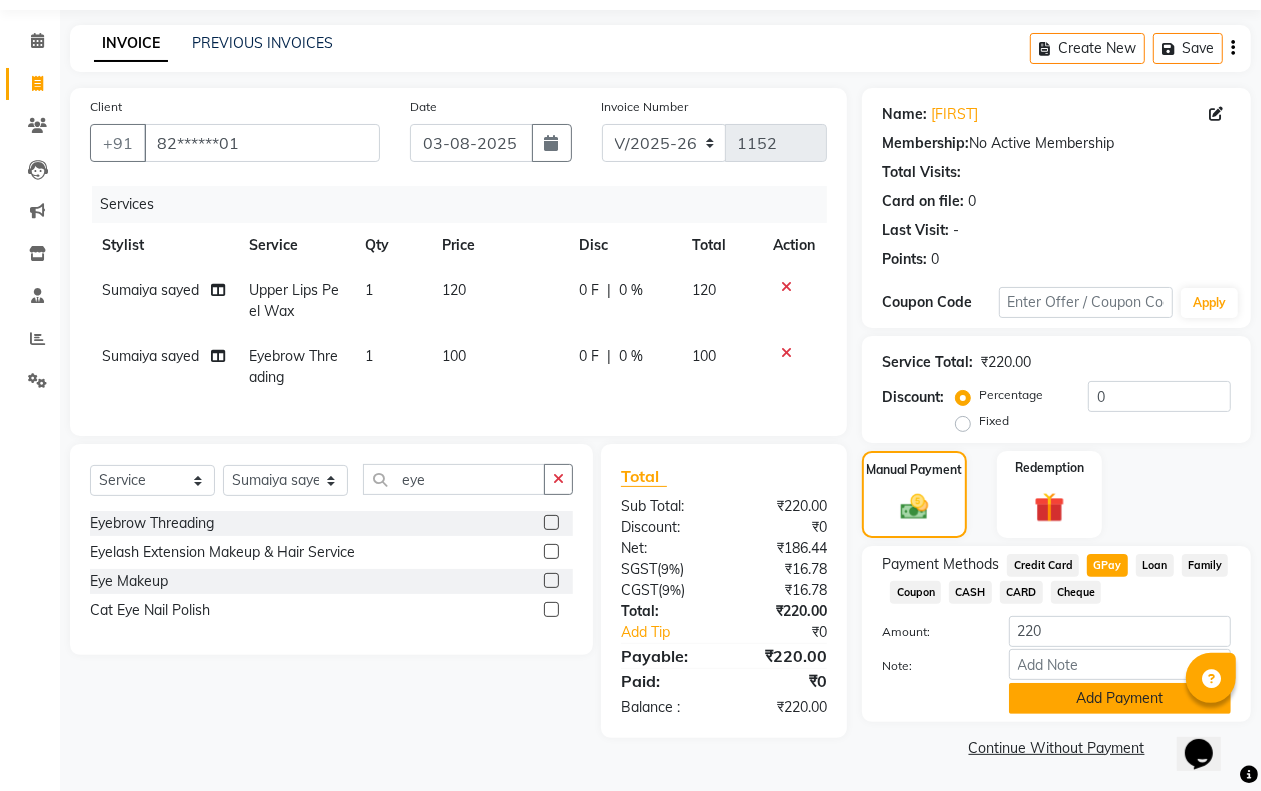 click on "Add Payment" 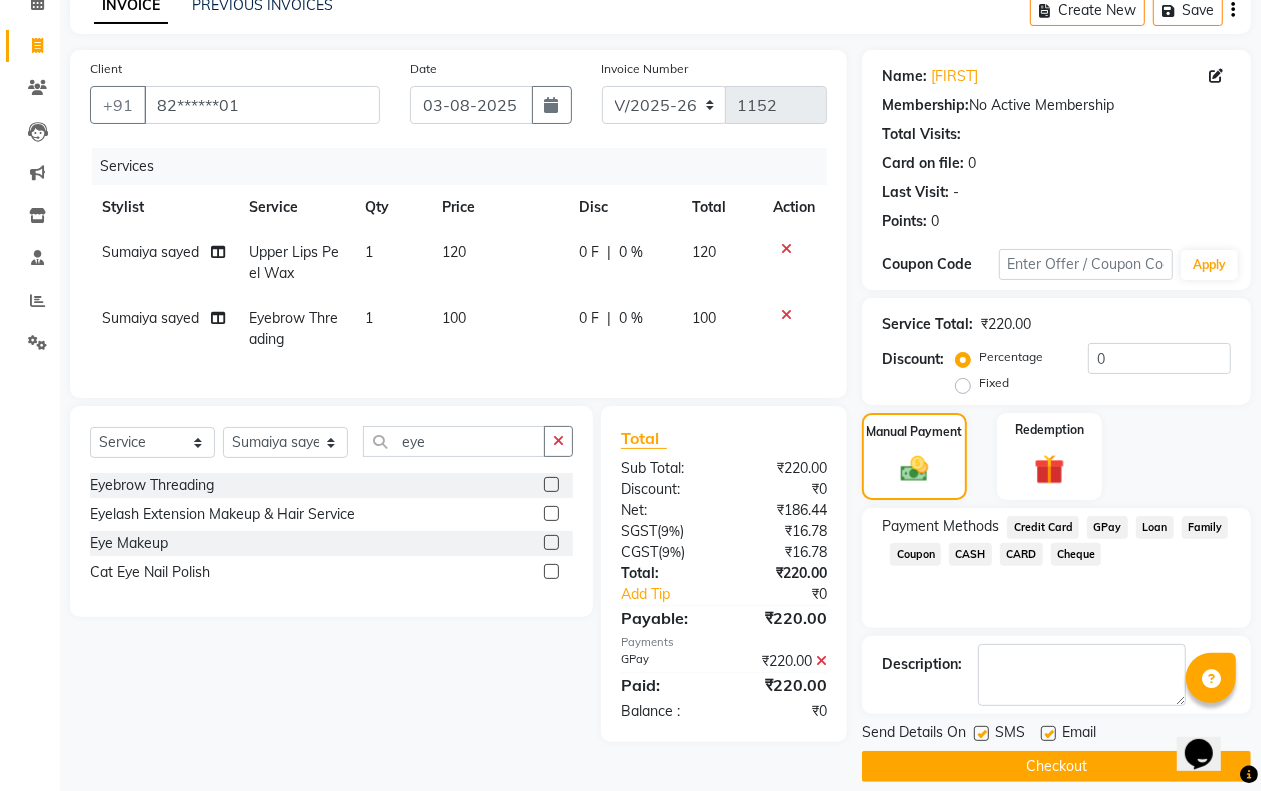 scroll, scrollTop: 121, scrollLeft: 0, axis: vertical 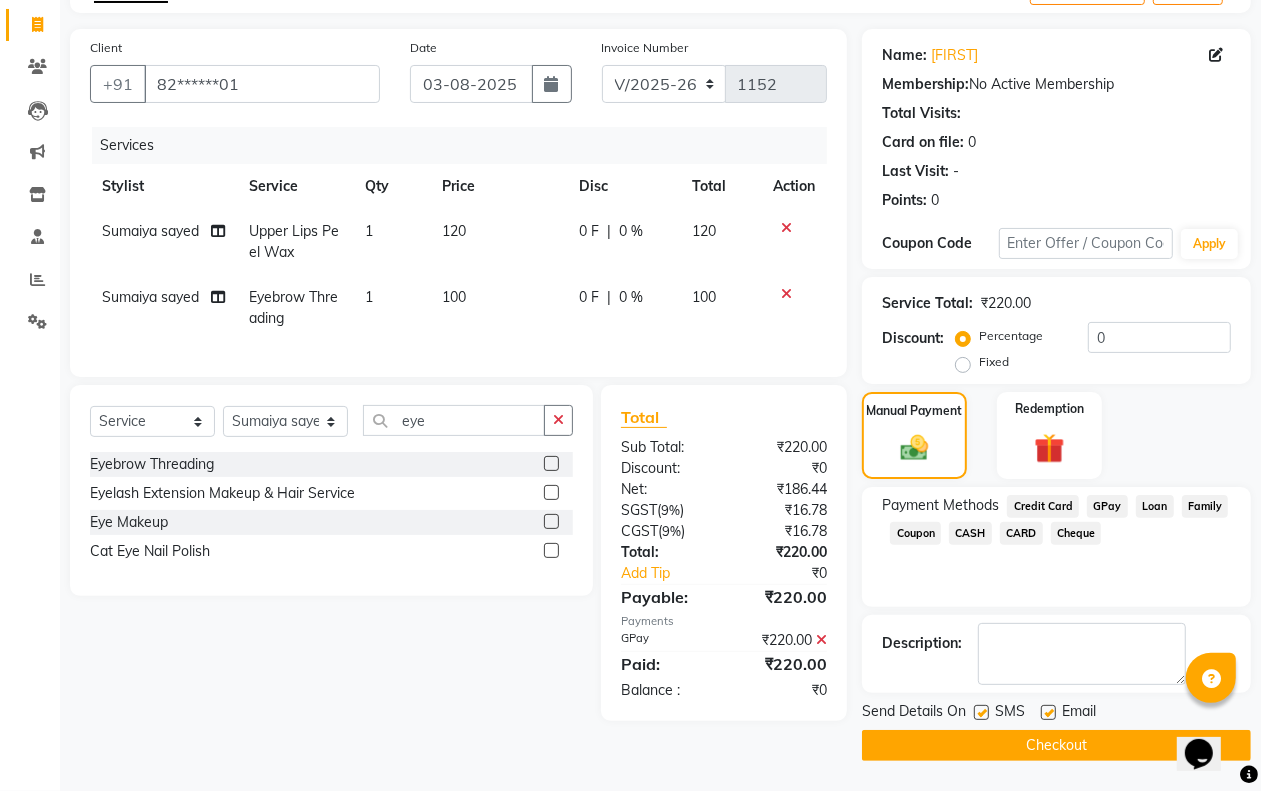 click on "INVOICE PREVIOUS INVOICES Create New   Save  Client +91 [PHONE] Date [DATE] Invoice Number V/2025 V/2025-26 1152 Services Stylist Service Qty Price Disc Total Action [FIRST] [LAST] Upper Lips Peel Wax  1 120 0 F | 0 % 120 [FIRST] [LAST] Eyebrow Threading  1 100 0 F | 0 % 100 Select  Service  Product  Membership  Package Voucher Prepaid Gift Card  Select Stylist Aditi Admin [FIRST]  [LAST]  Arifa Shaikh Danish  [LAST] Farida [FIRST] [LAST] [FIRST] salian [FIRST] [LAST] [FIRST] [LAST] [FIRST]  [LAST] [FIRST]  [LAST] [FIRST] [LAST] [FIRST] [LAST] [FIRST] [LAST] [FIRST] [LAST] eye Eyebrow Threading   Eyelash Extension Makeup & Hair Service  Eye Makeup  Cat Eye Nail Polish  Total Sub Total: ₹220.00 Discount: ₹0 Net: ₹186.44 SGST  ( 9% ) ₹16.78 CGST  ( 9% ) ₹16.78 Total: ₹220.00 Add Tip ₹0 Payable: ₹220.00 Payments GPay ₹220.00  Paid: ₹220.00 Balance   : ₹0 Name: [FIRST]  Membership:  No Active Membership  Total Visits:   Card on file:  0 Last Visit:   - Points:   0  Coupon Code Apply Service Total:  ₹220.00  Discount:  Fixed" 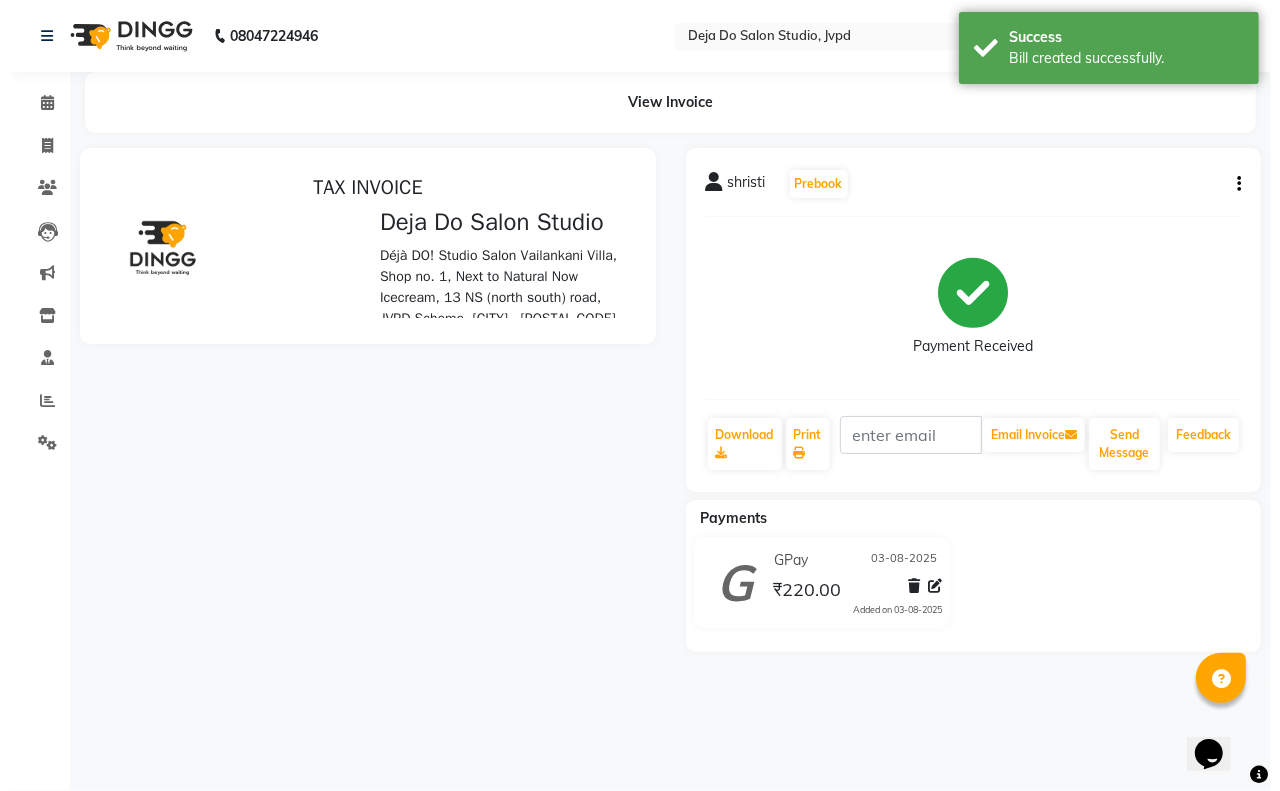scroll, scrollTop: 0, scrollLeft: 0, axis: both 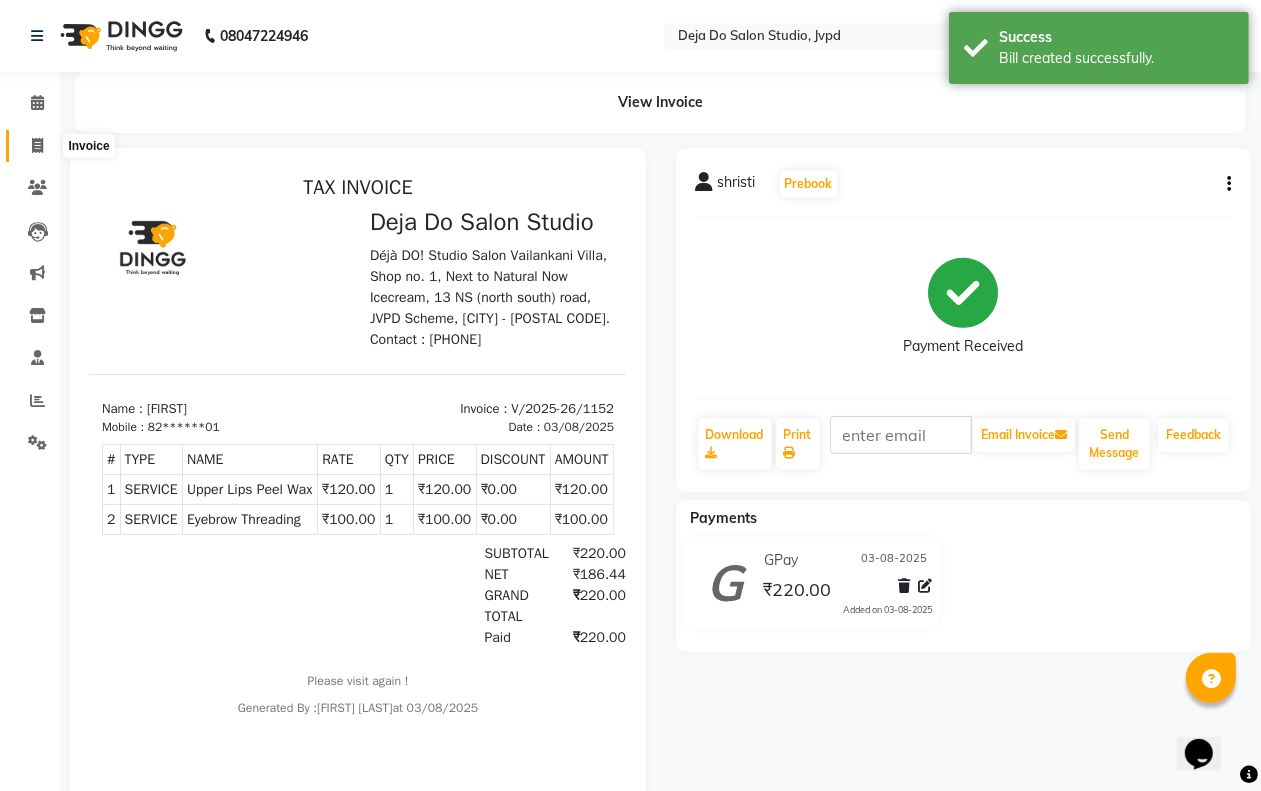 click 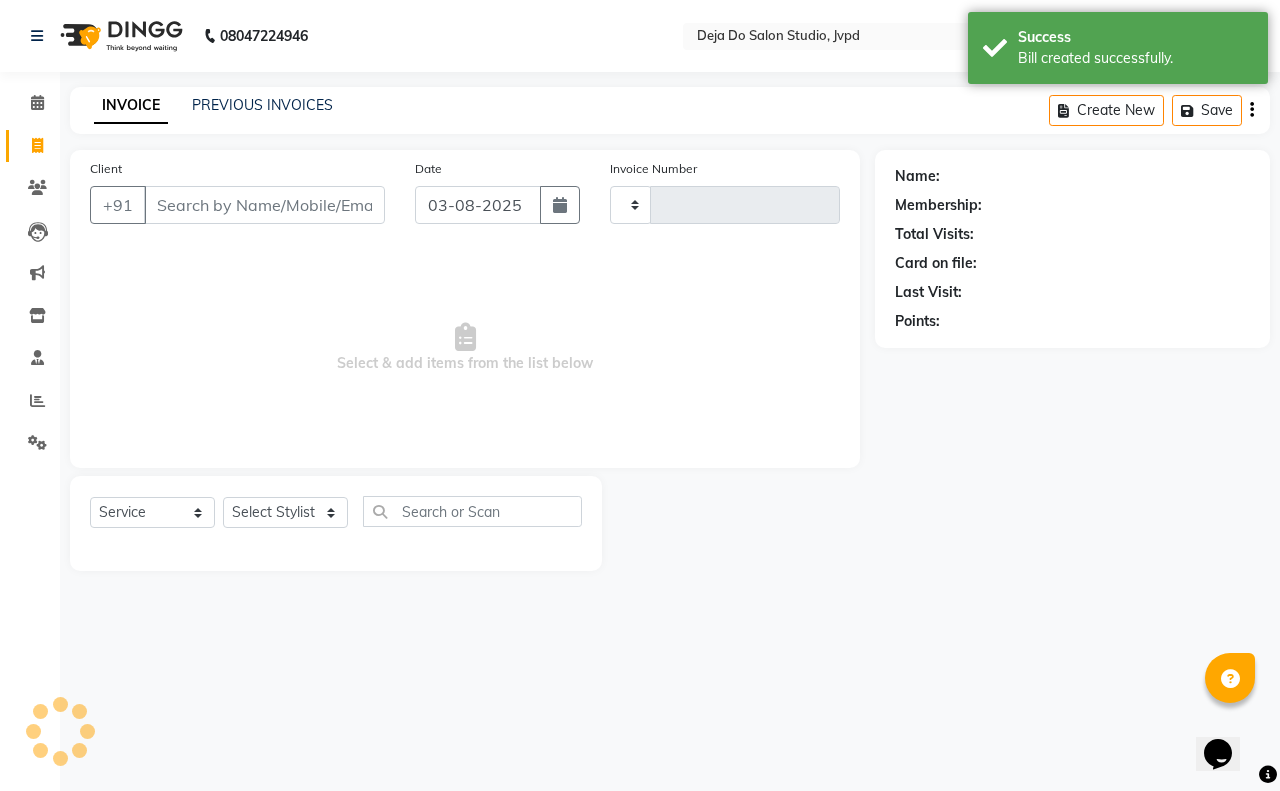 type on "1153" 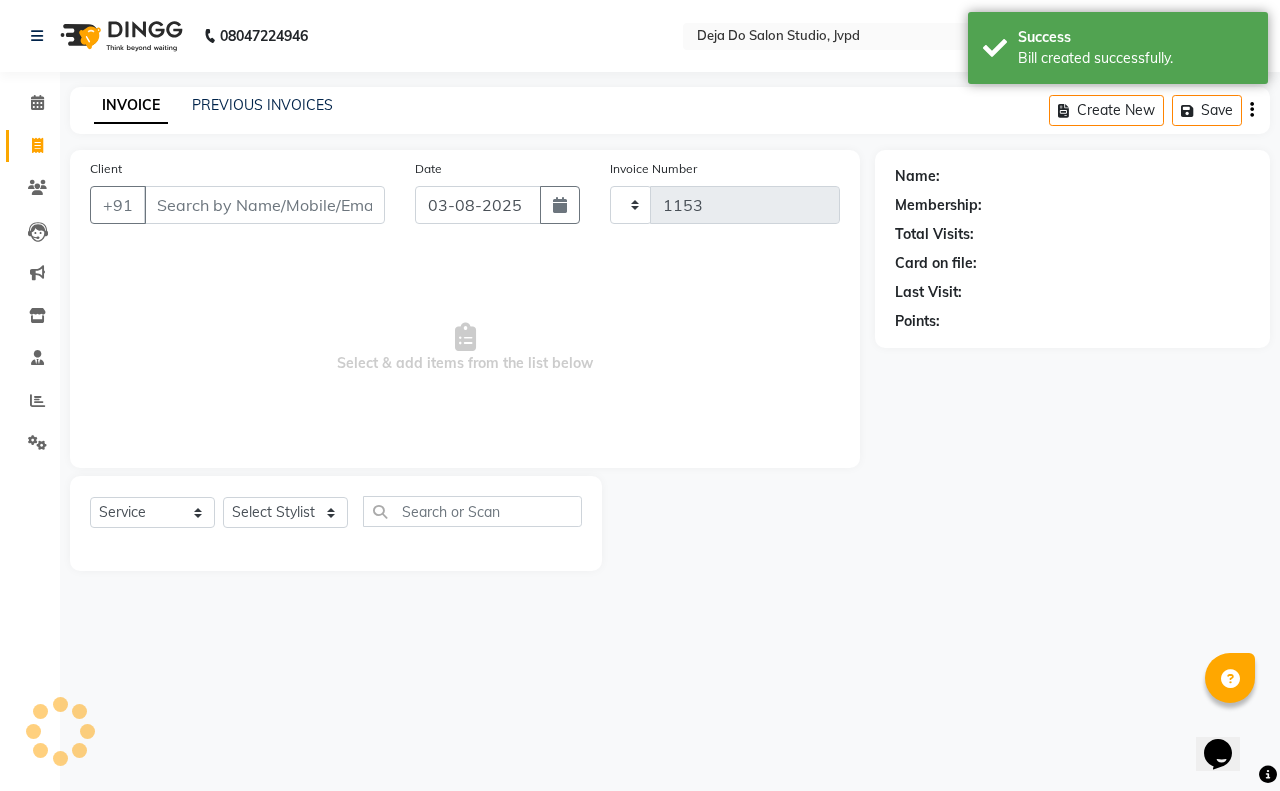 select on "7295" 